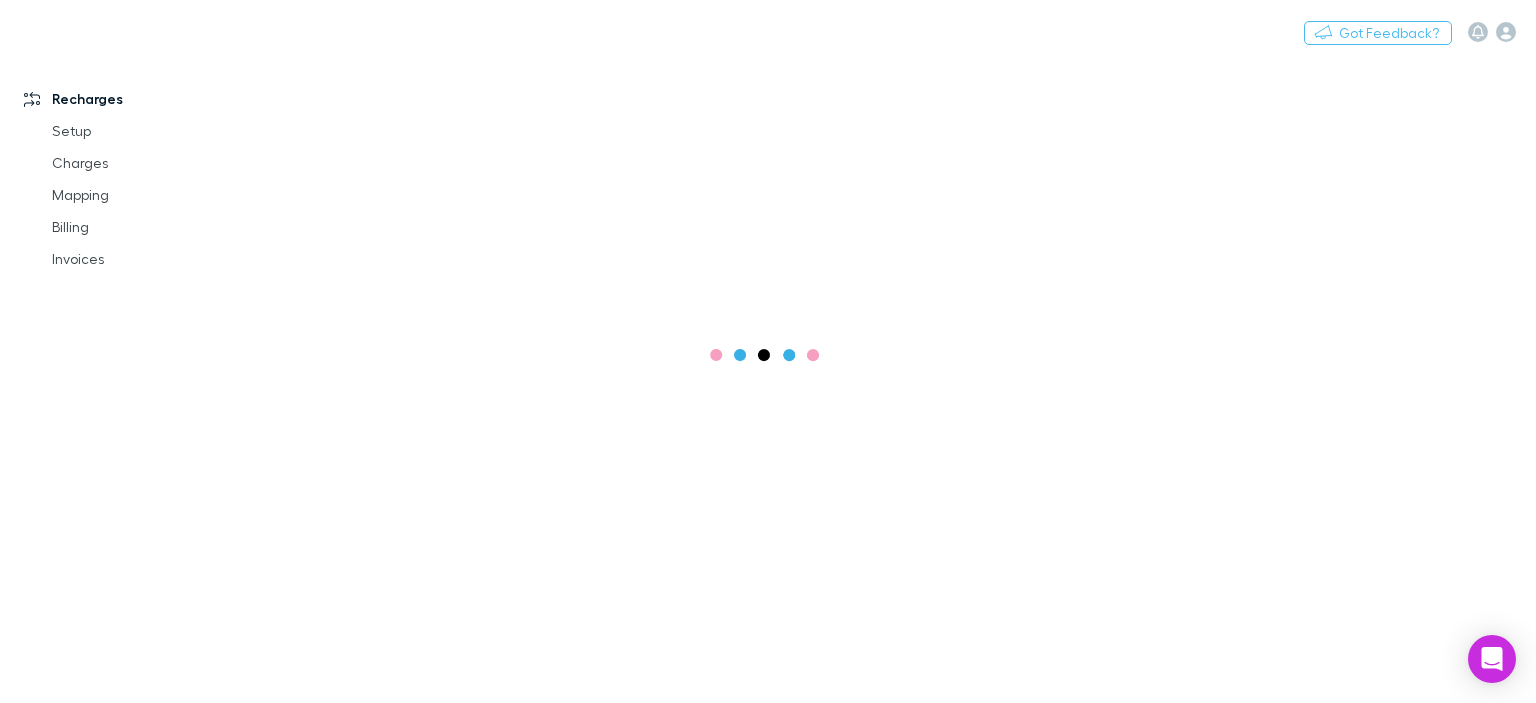 scroll, scrollTop: 0, scrollLeft: 0, axis: both 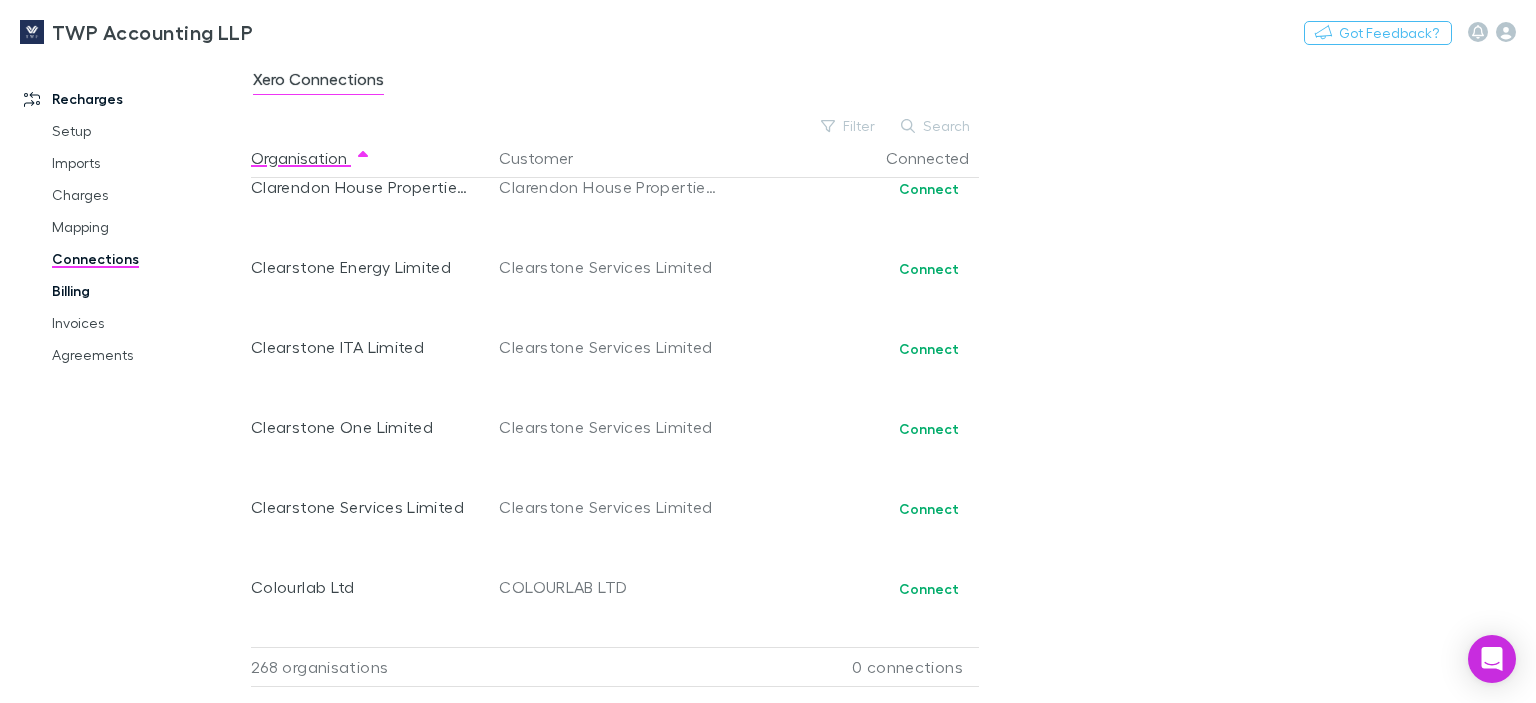drag, startPoint x: 76, startPoint y: 295, endPoint x: 180, endPoint y: 345, distance: 115.39497 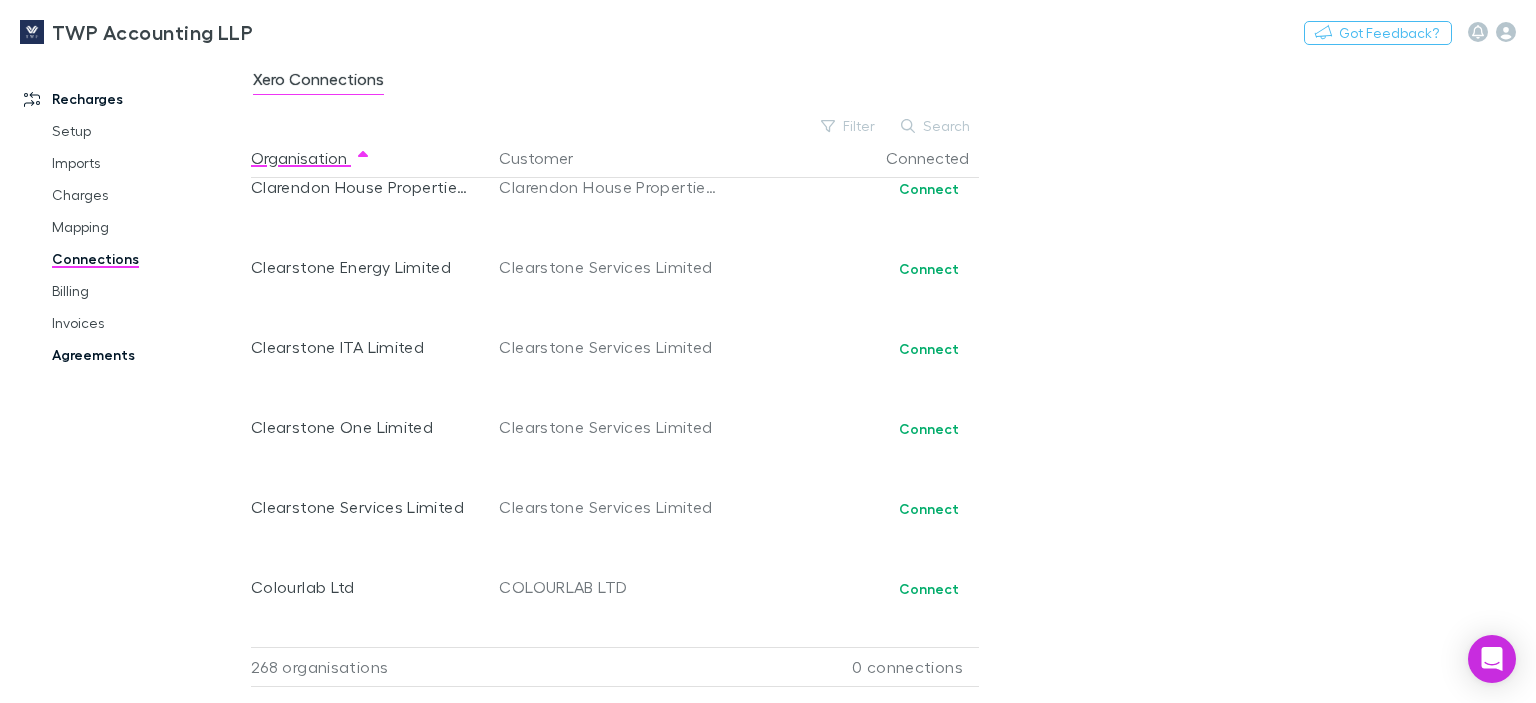 click on "Billing" at bounding box center (147, 291) 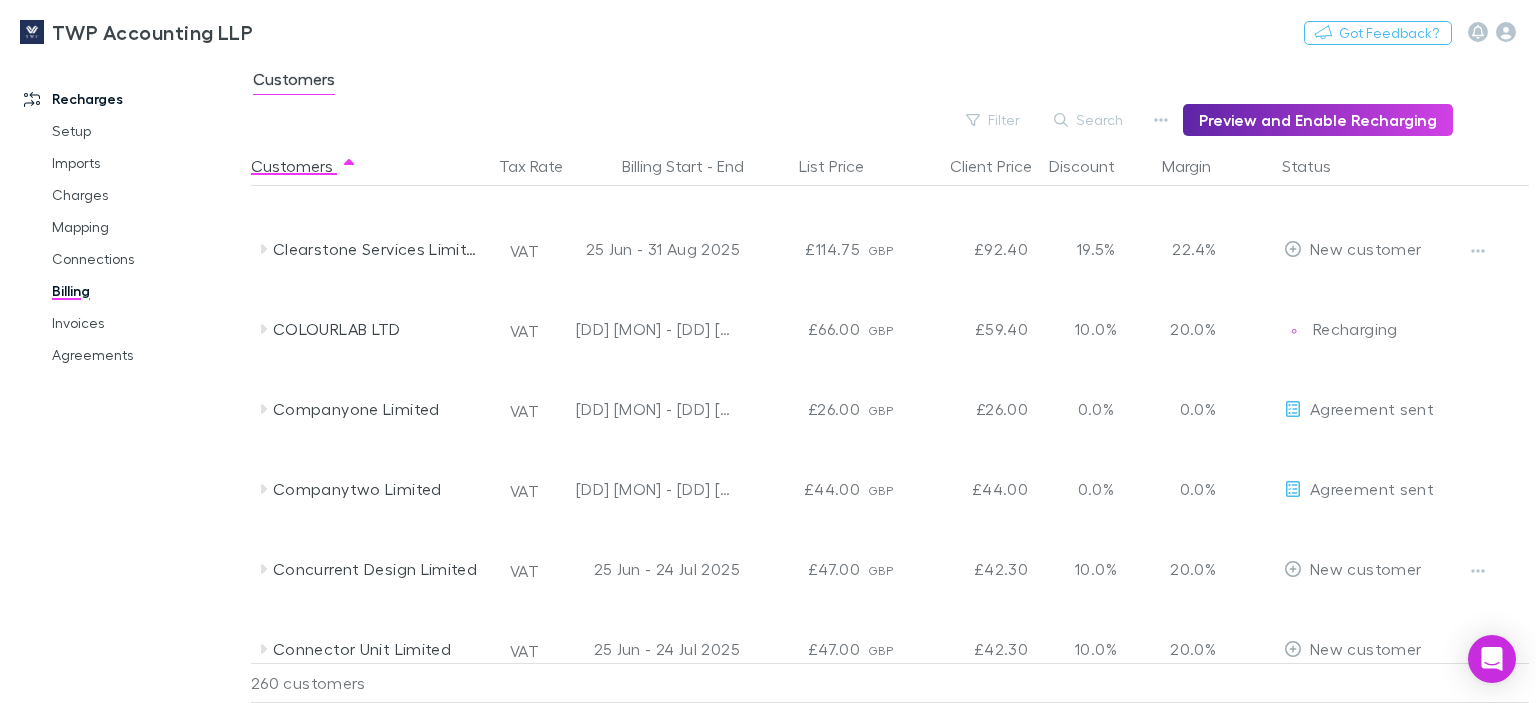 scroll, scrollTop: 4037, scrollLeft: 0, axis: vertical 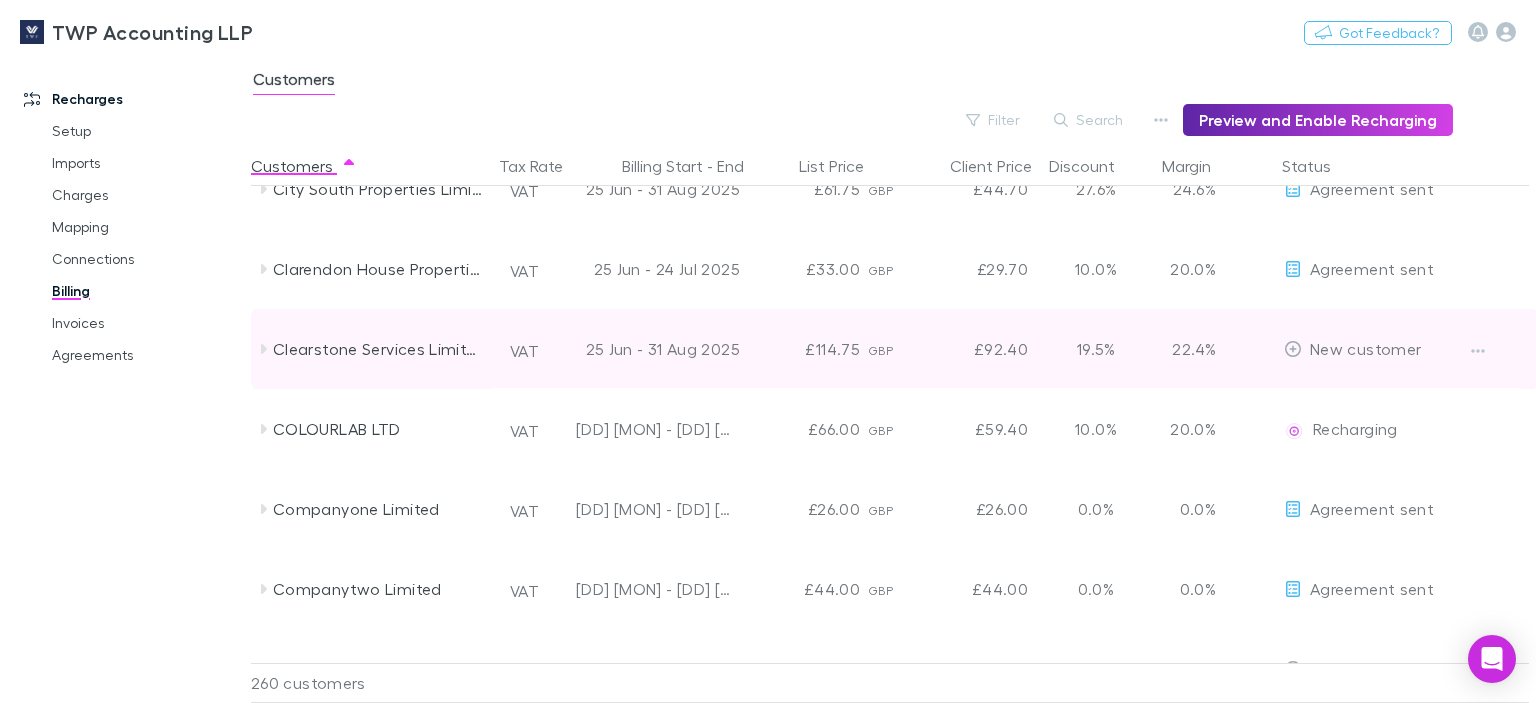 click 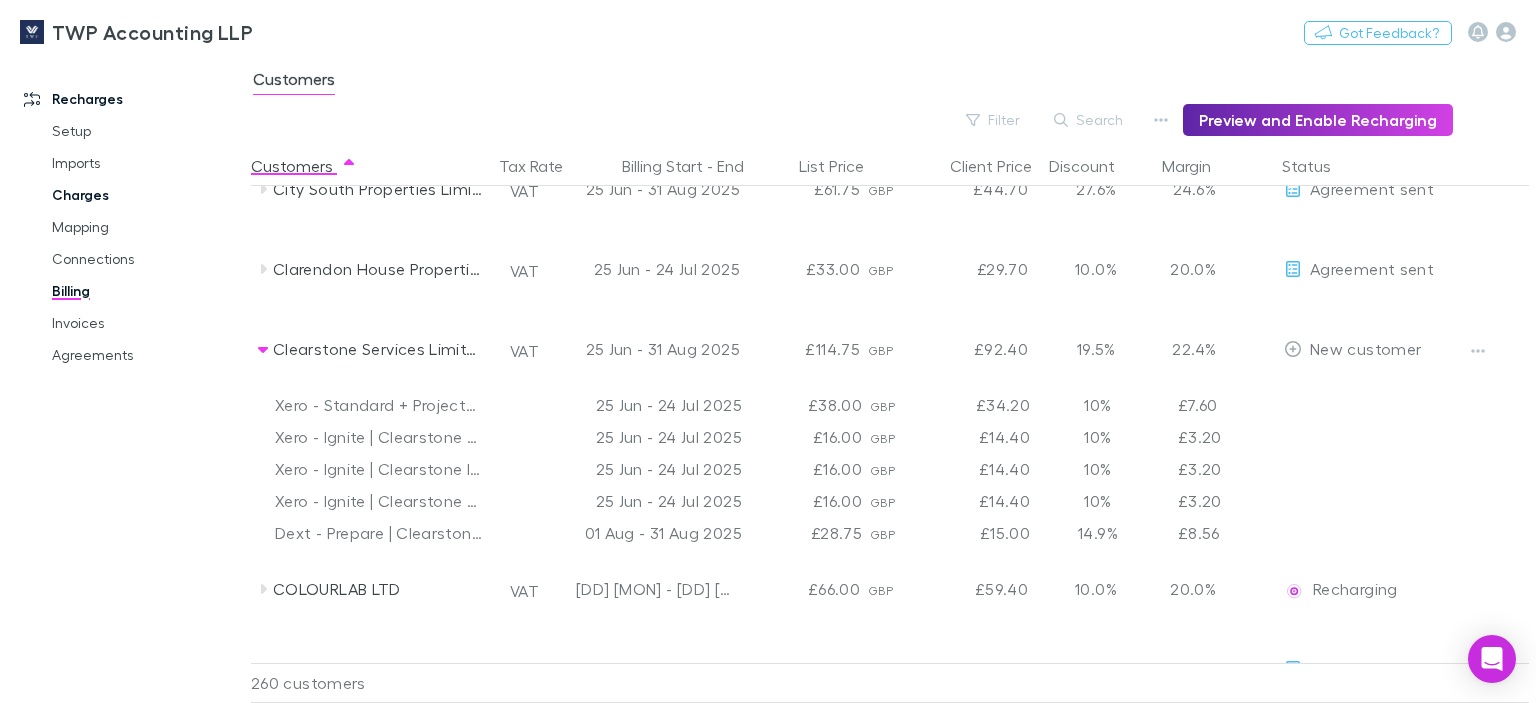click on "Charges" at bounding box center (147, 195) 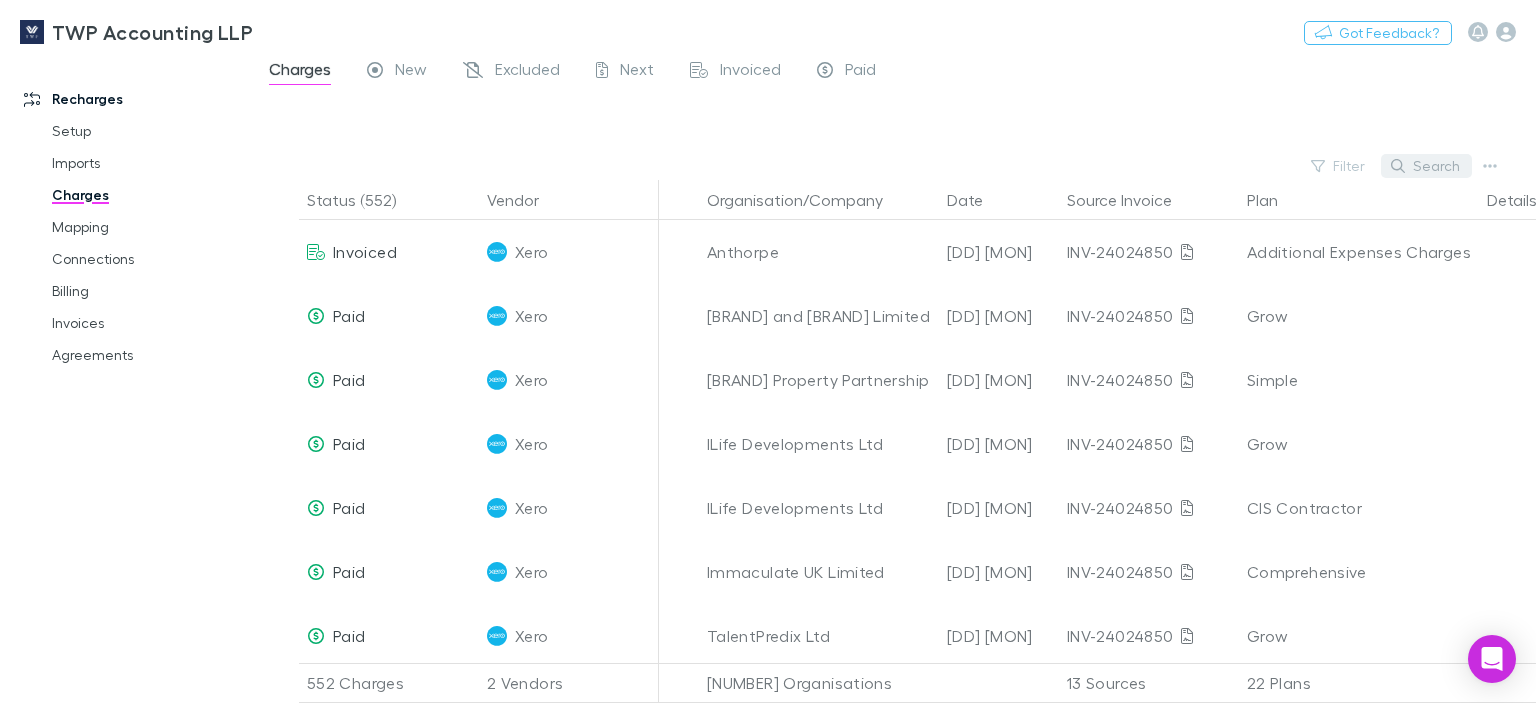click on "Search" at bounding box center (1426, 166) 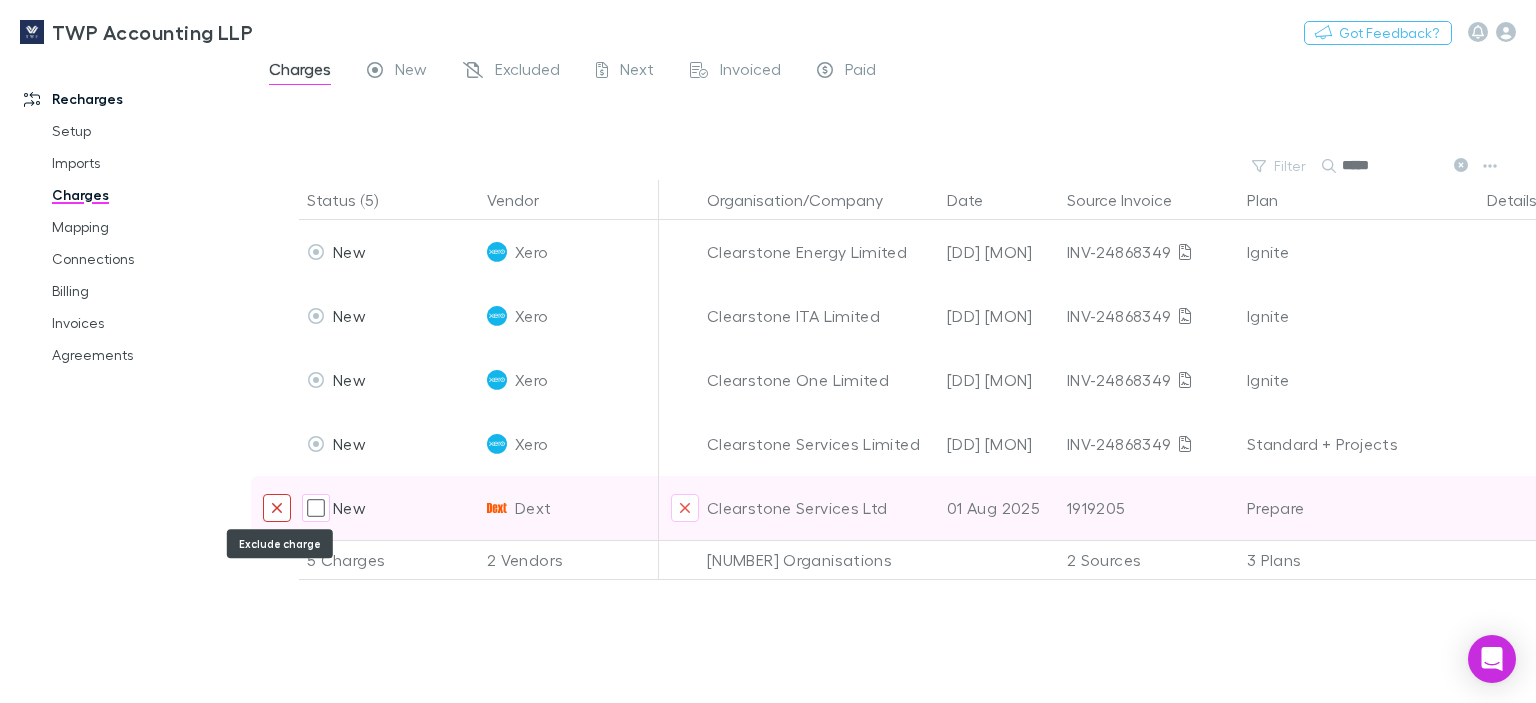 type on "*****" 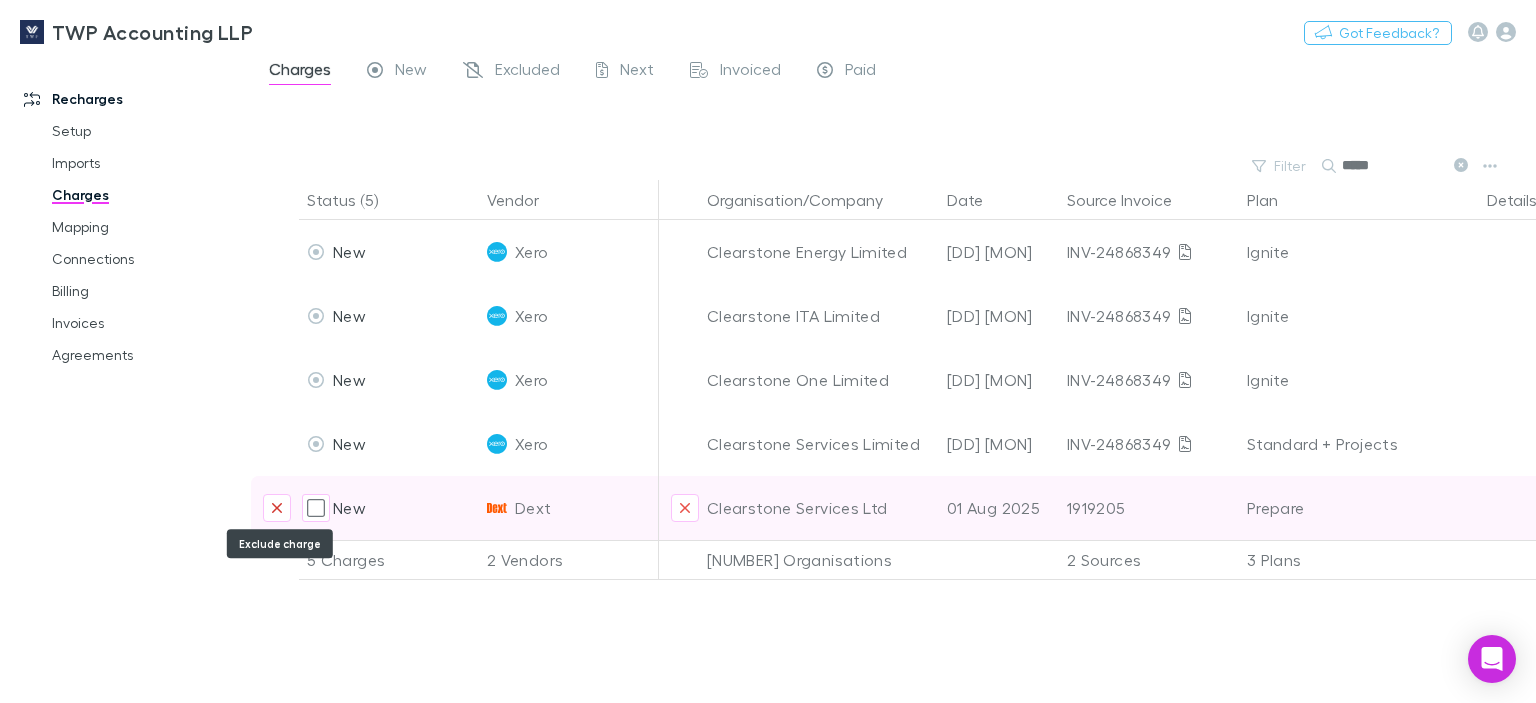click 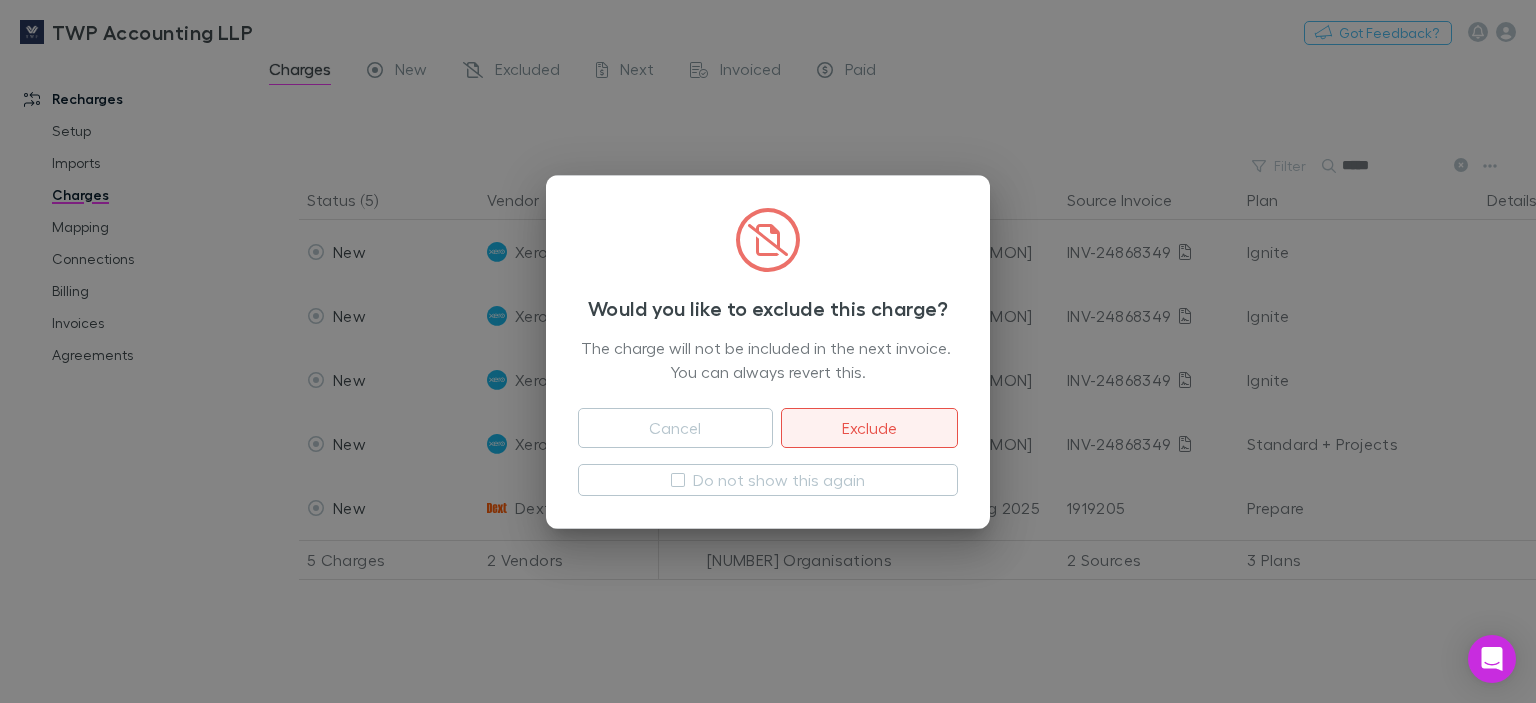 click on "Exclude" at bounding box center (869, 428) 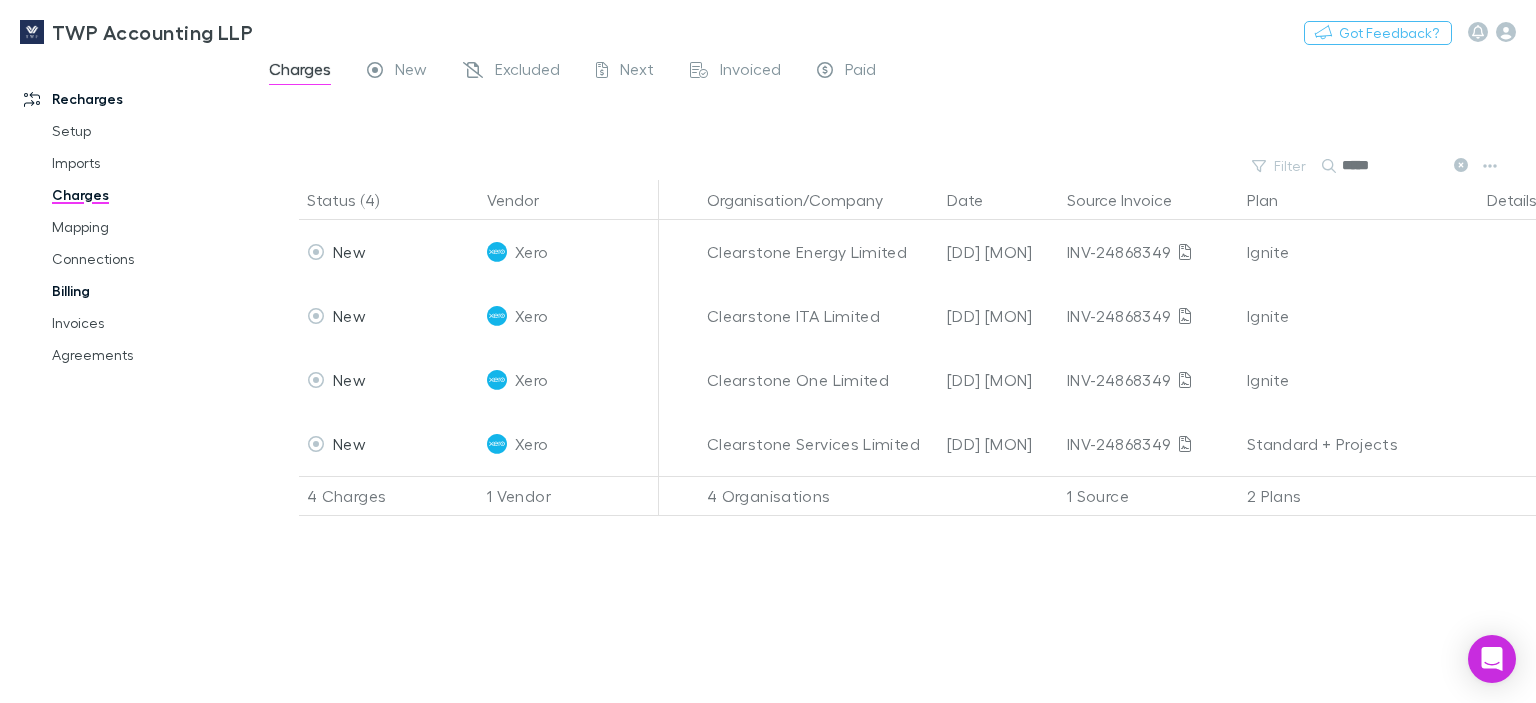 click on "Billing" at bounding box center [147, 291] 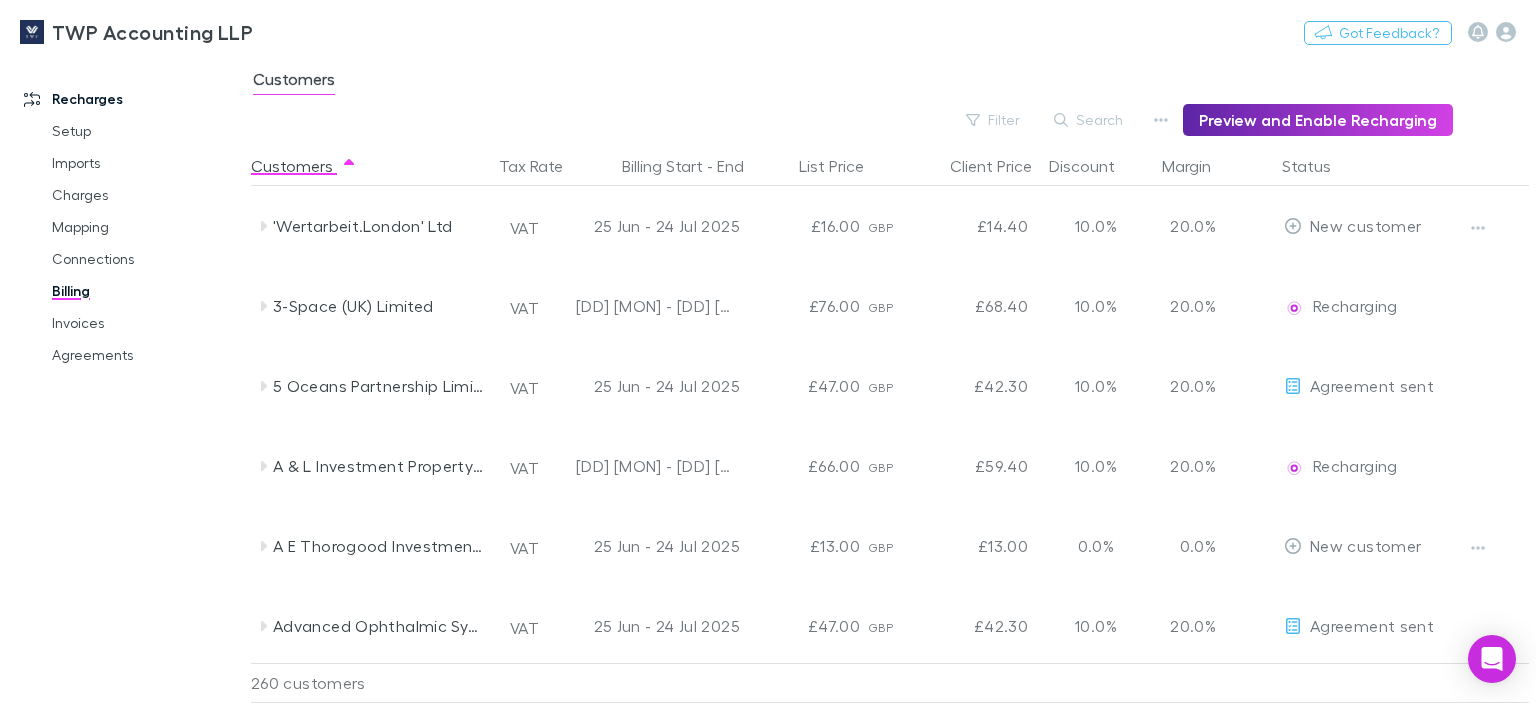 click on "Recharges Setup Imports Charges Mapping Connections Billing Invoices Agreements" at bounding box center [133, 374] 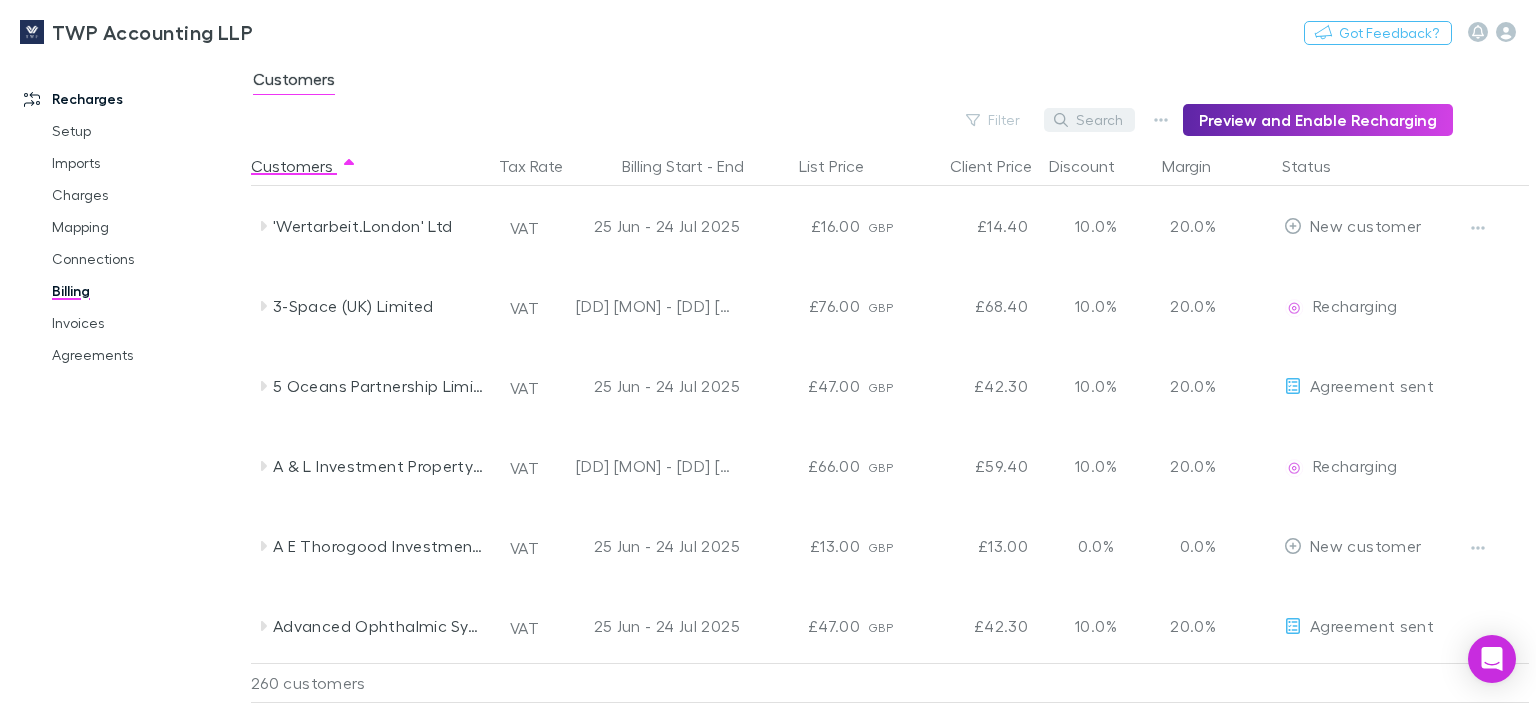 click on "Search" at bounding box center [1089, 120] 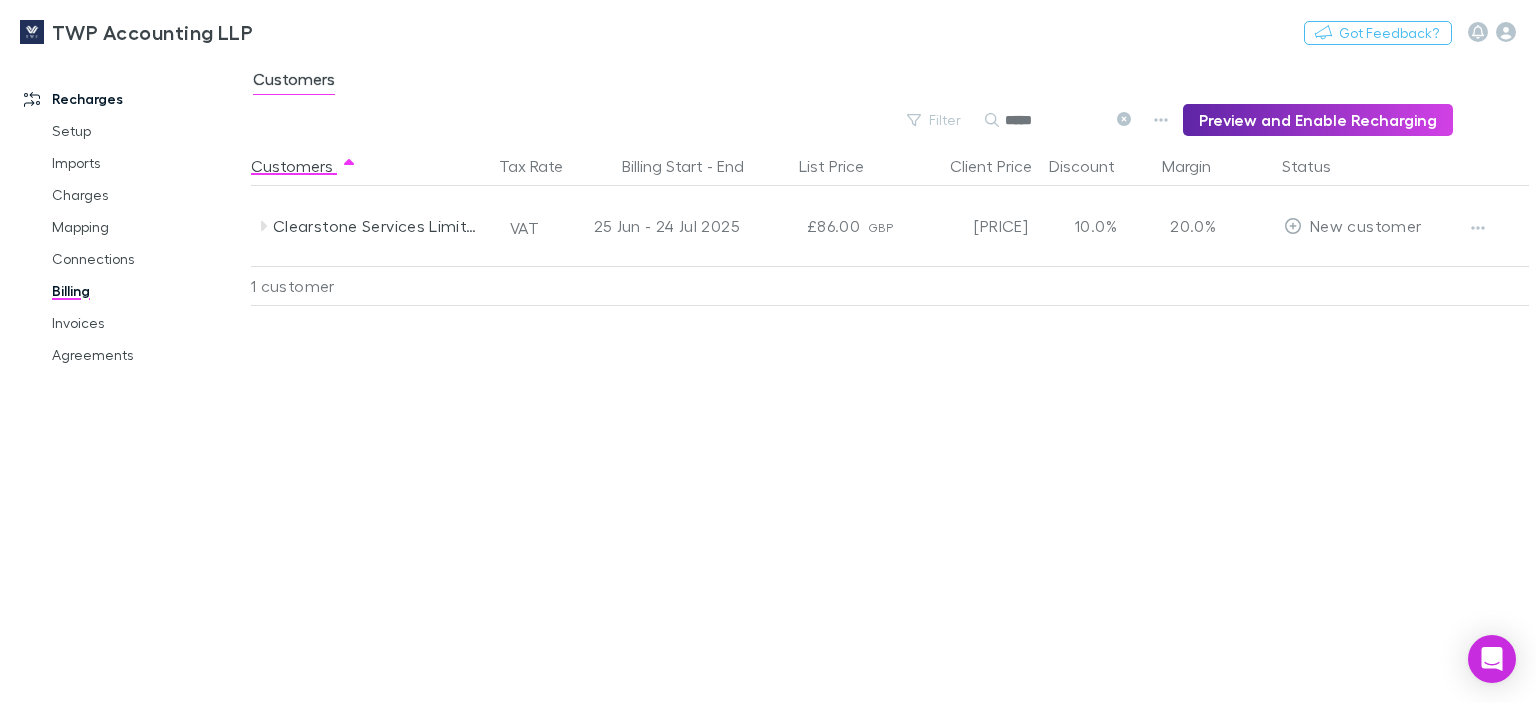 scroll, scrollTop: 0, scrollLeft: 0, axis: both 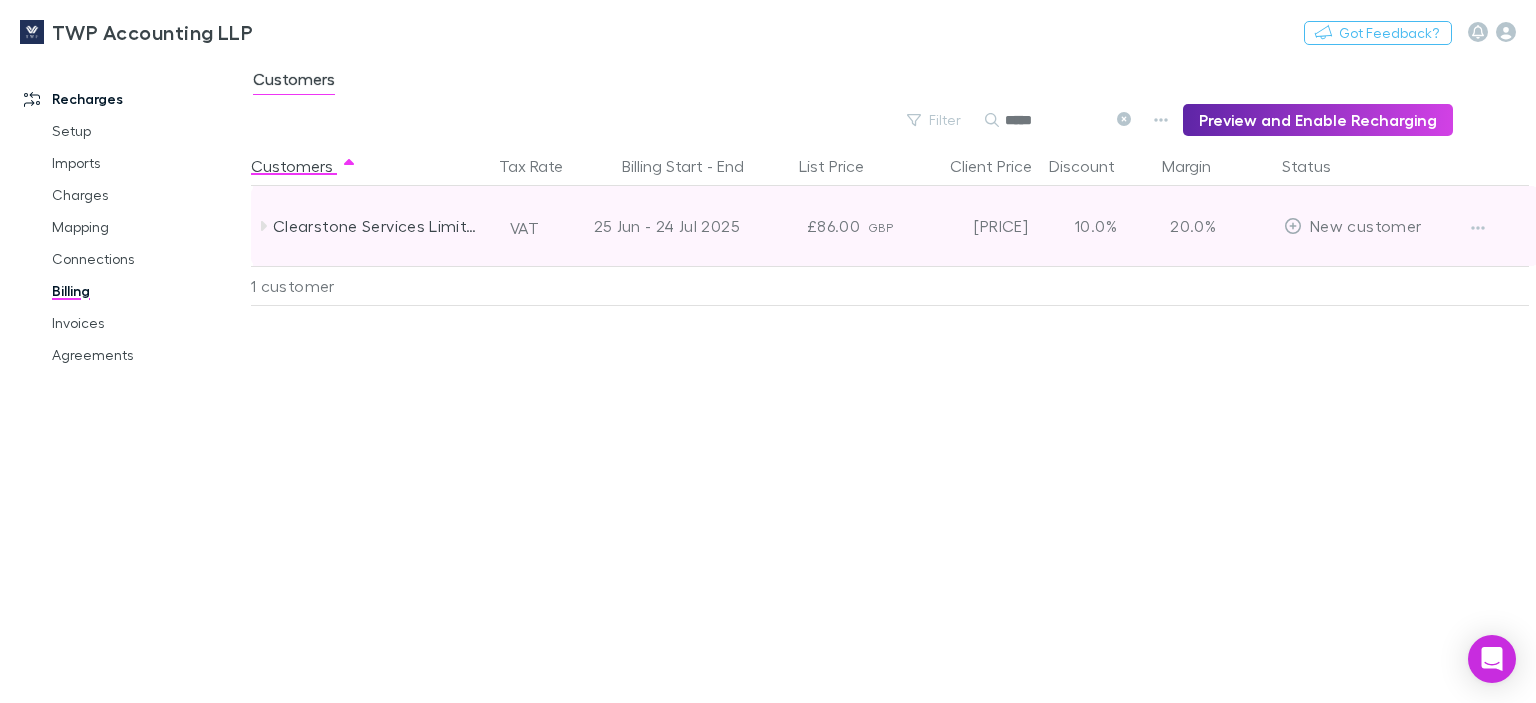 type on "*****" 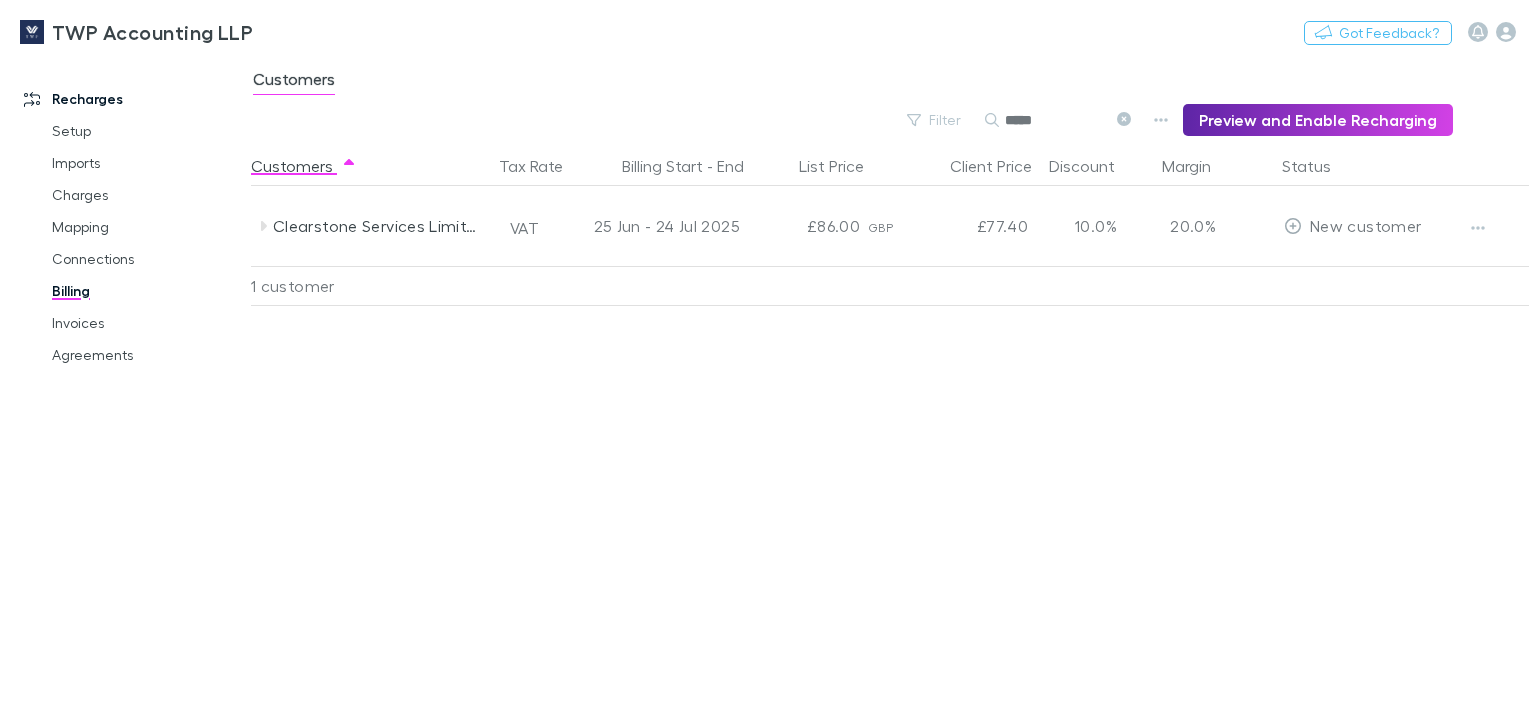 scroll, scrollTop: 0, scrollLeft: 0, axis: both 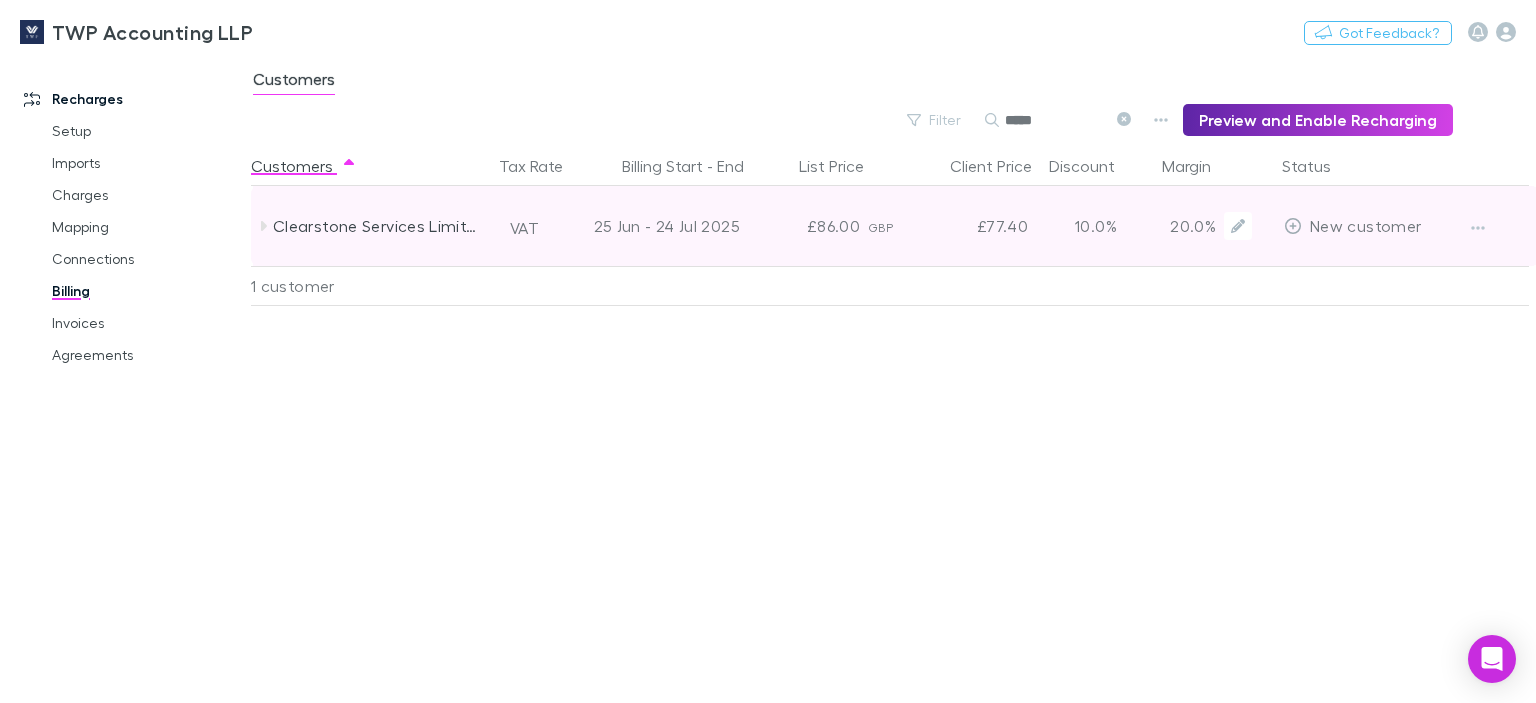 click on "Clearstone Services Limited" at bounding box center (379, 226) 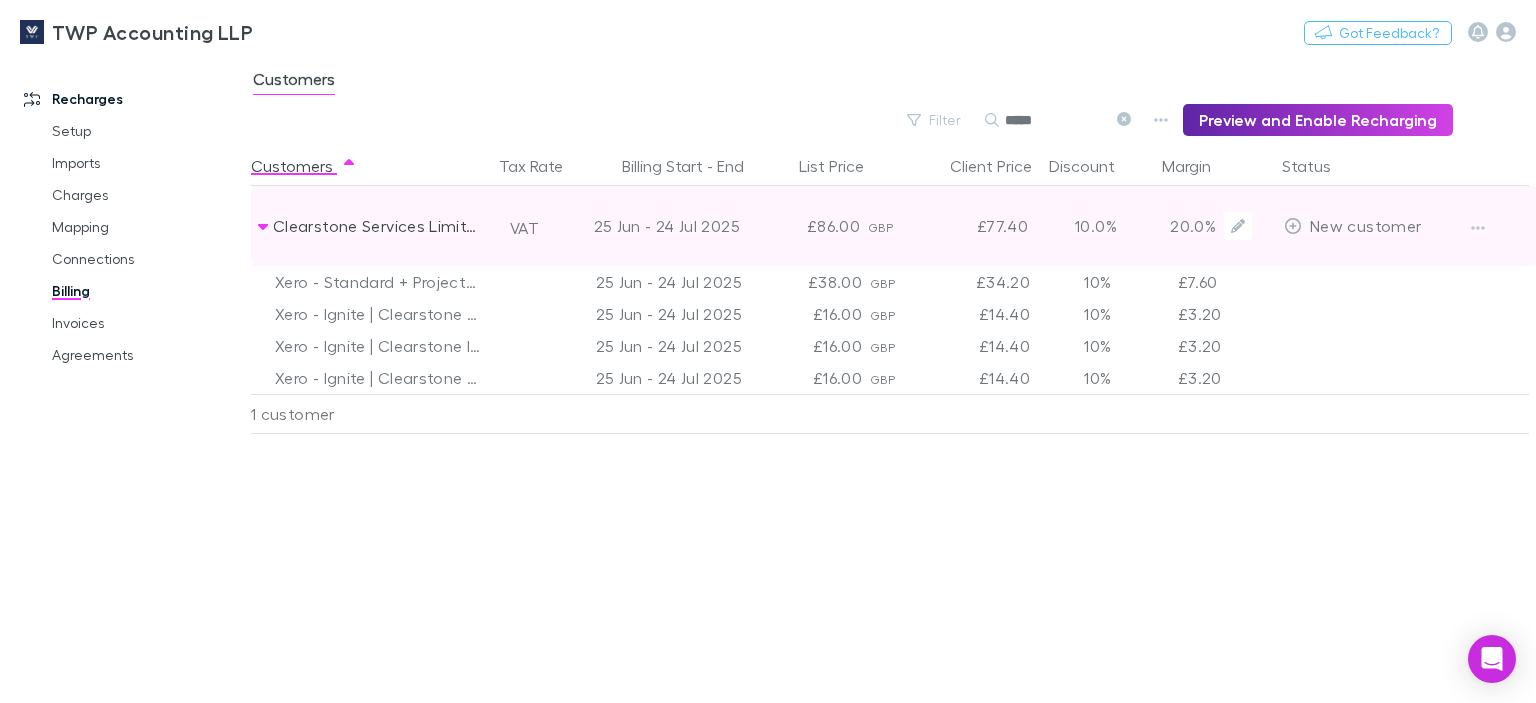 click 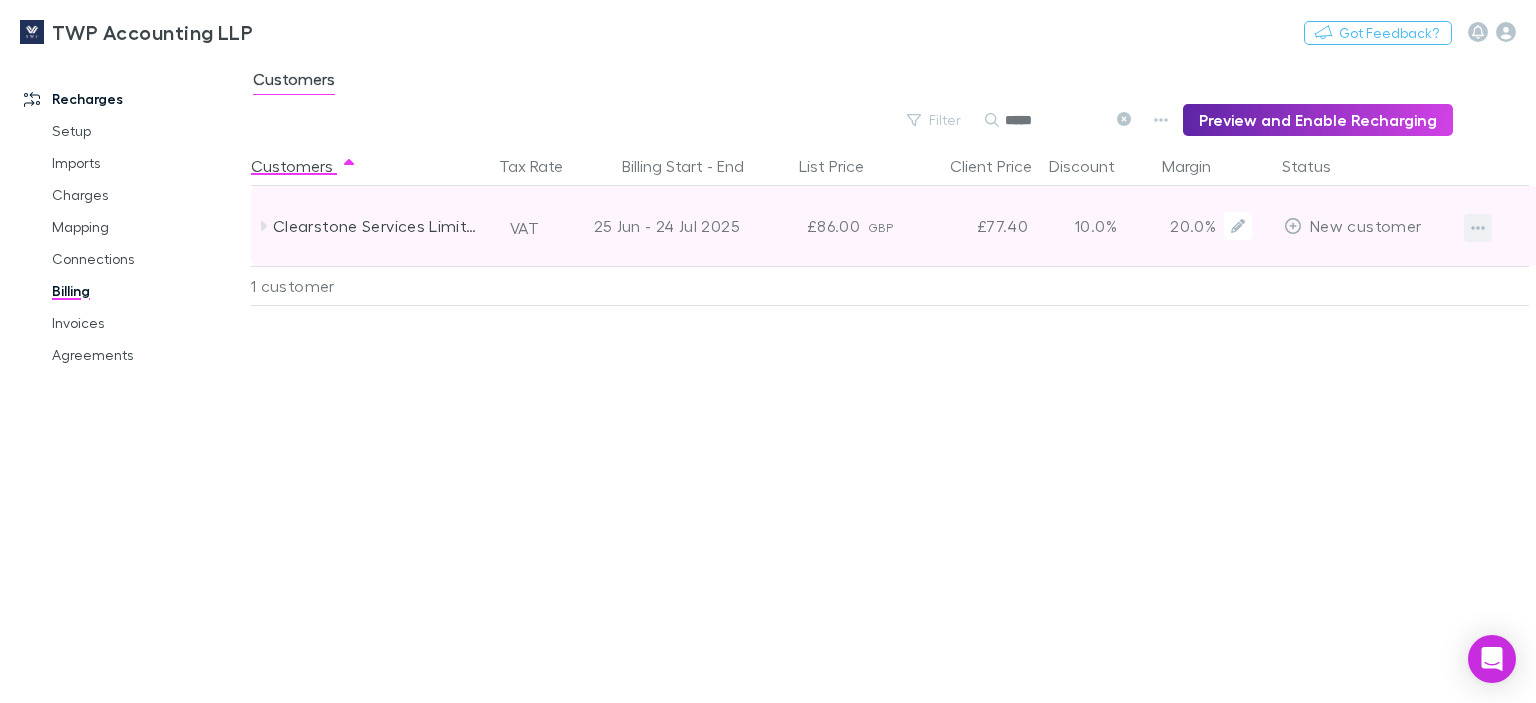 click 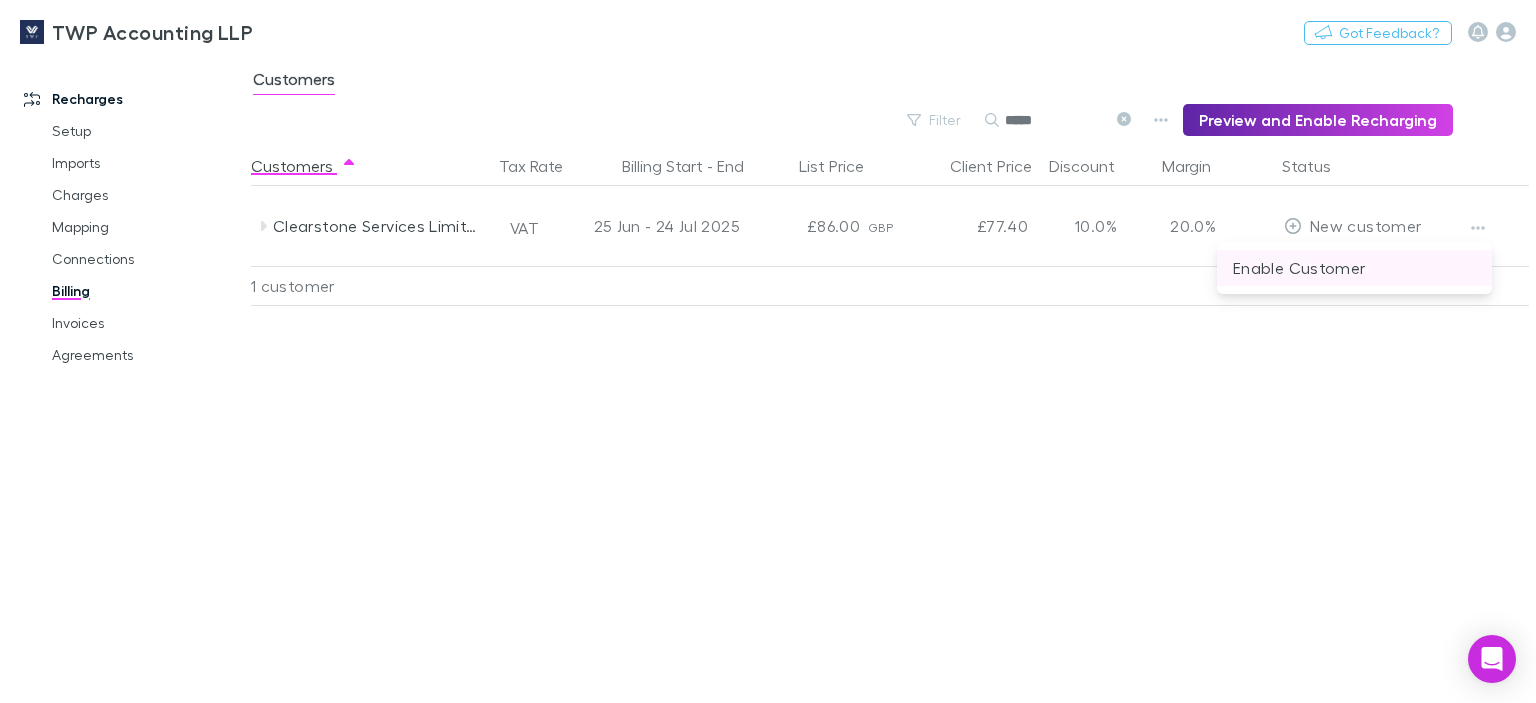 click on "Enable Customer" at bounding box center [1354, 268] 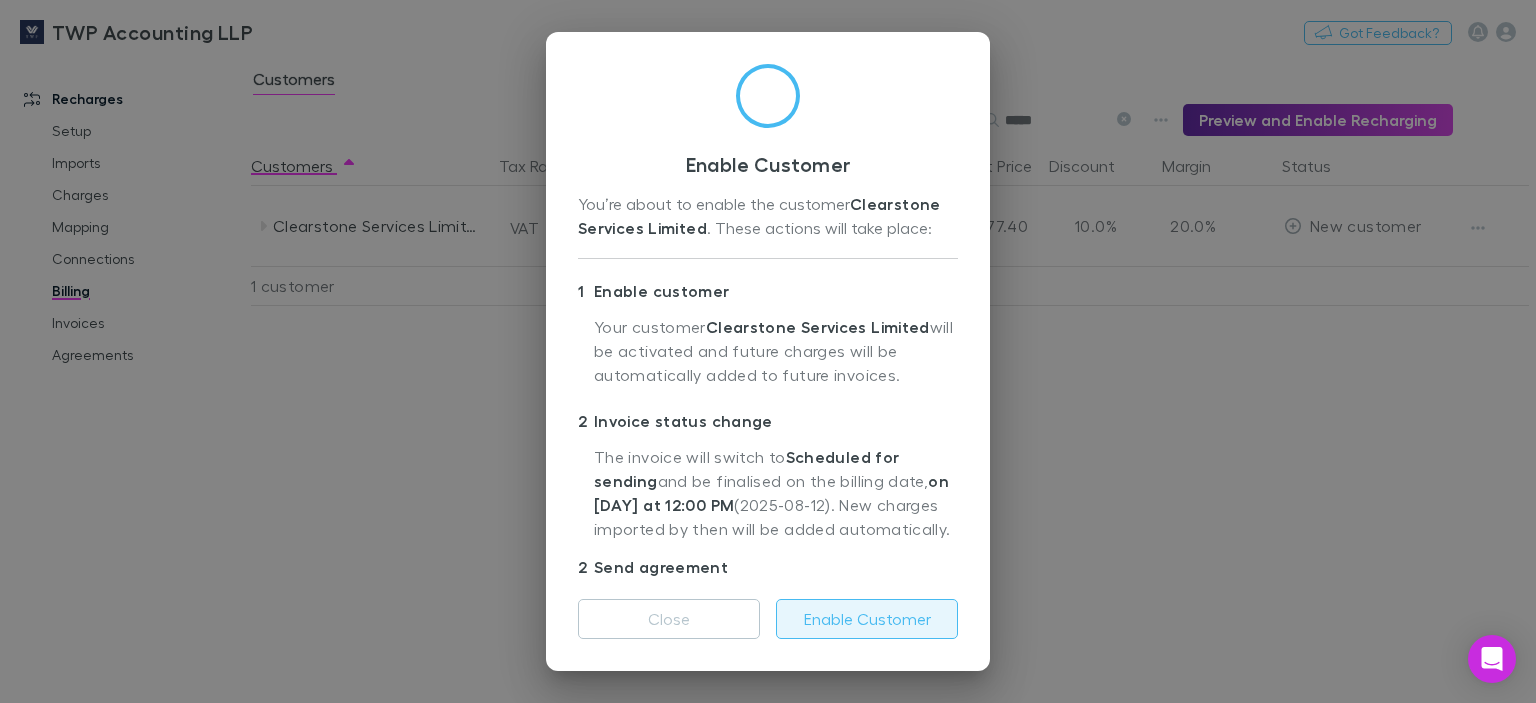 click on "Enable Customer" at bounding box center (867, 619) 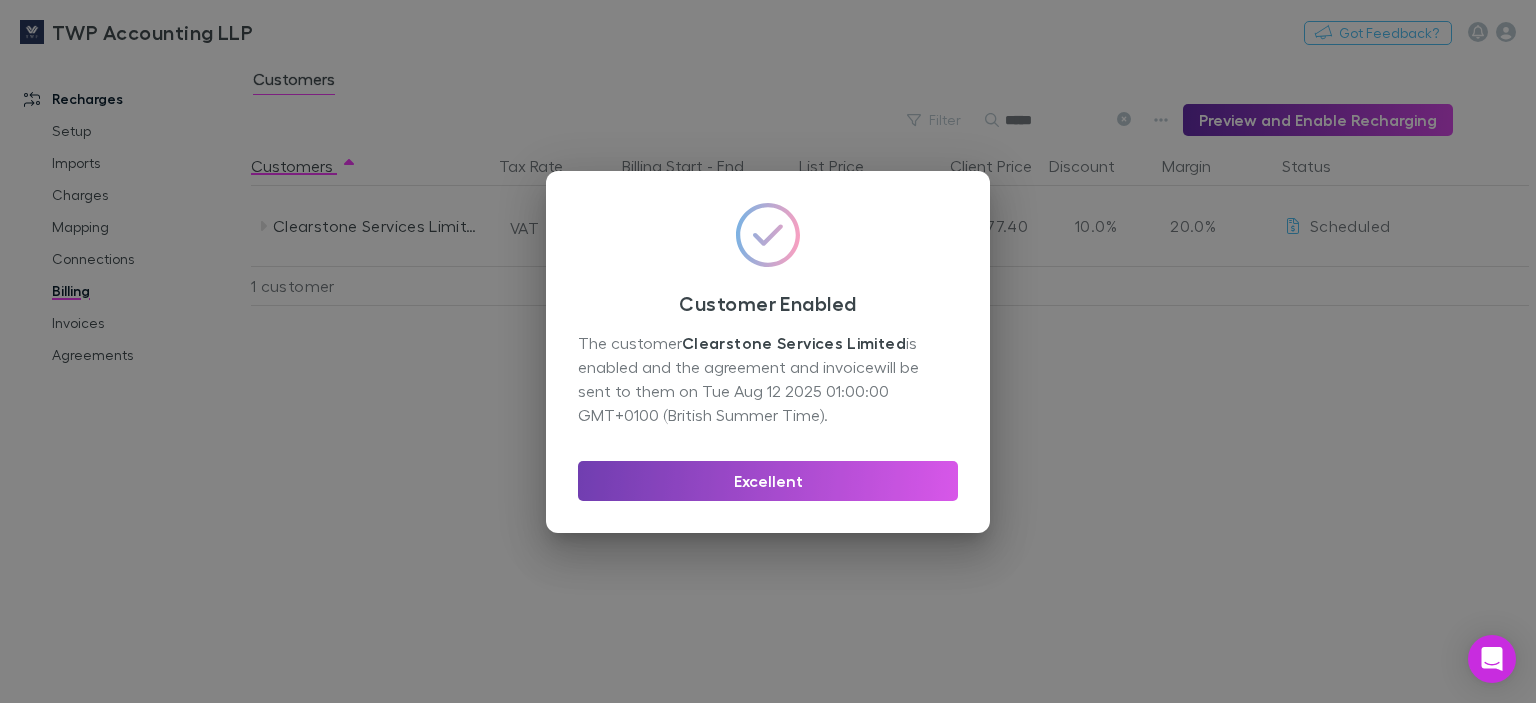 click on "Excellent" at bounding box center [768, 481] 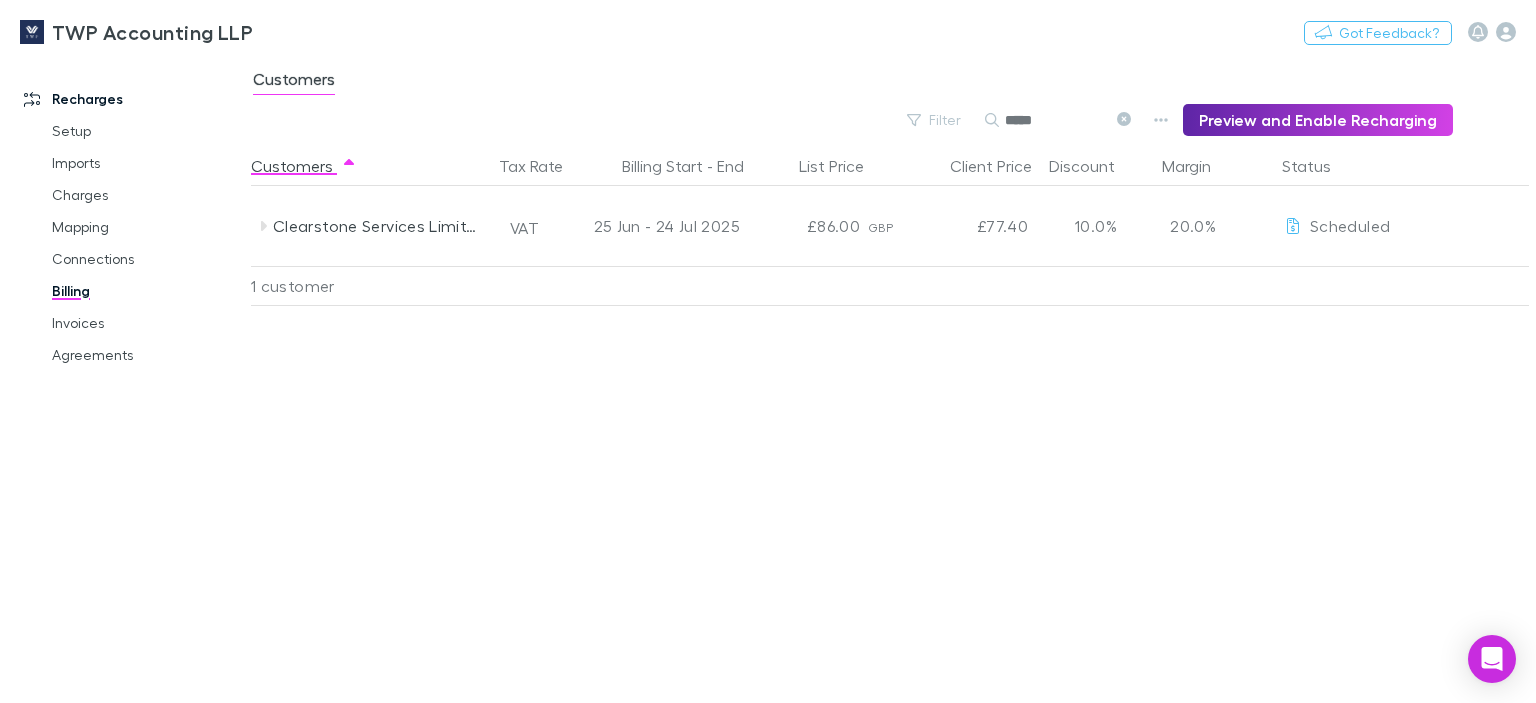 click 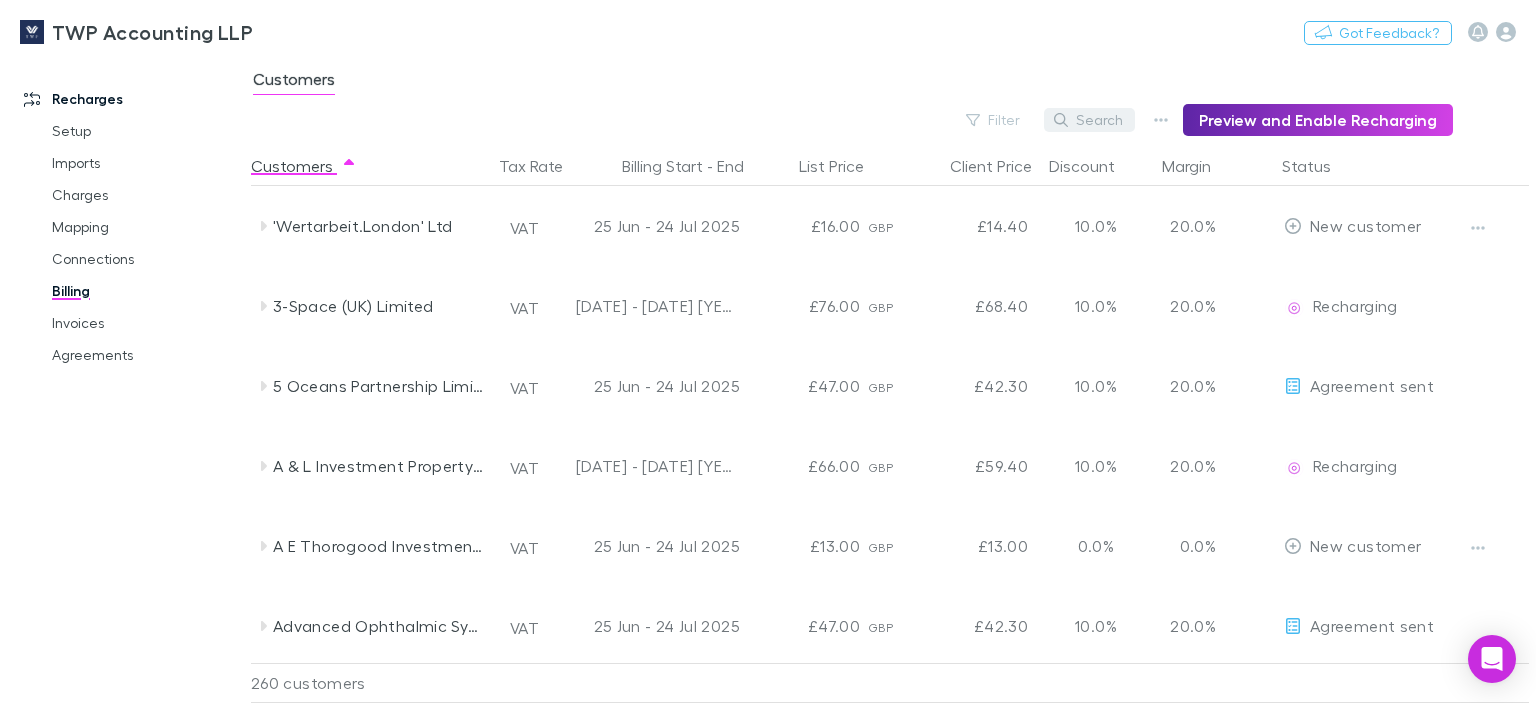 click on "Search" at bounding box center [1089, 120] 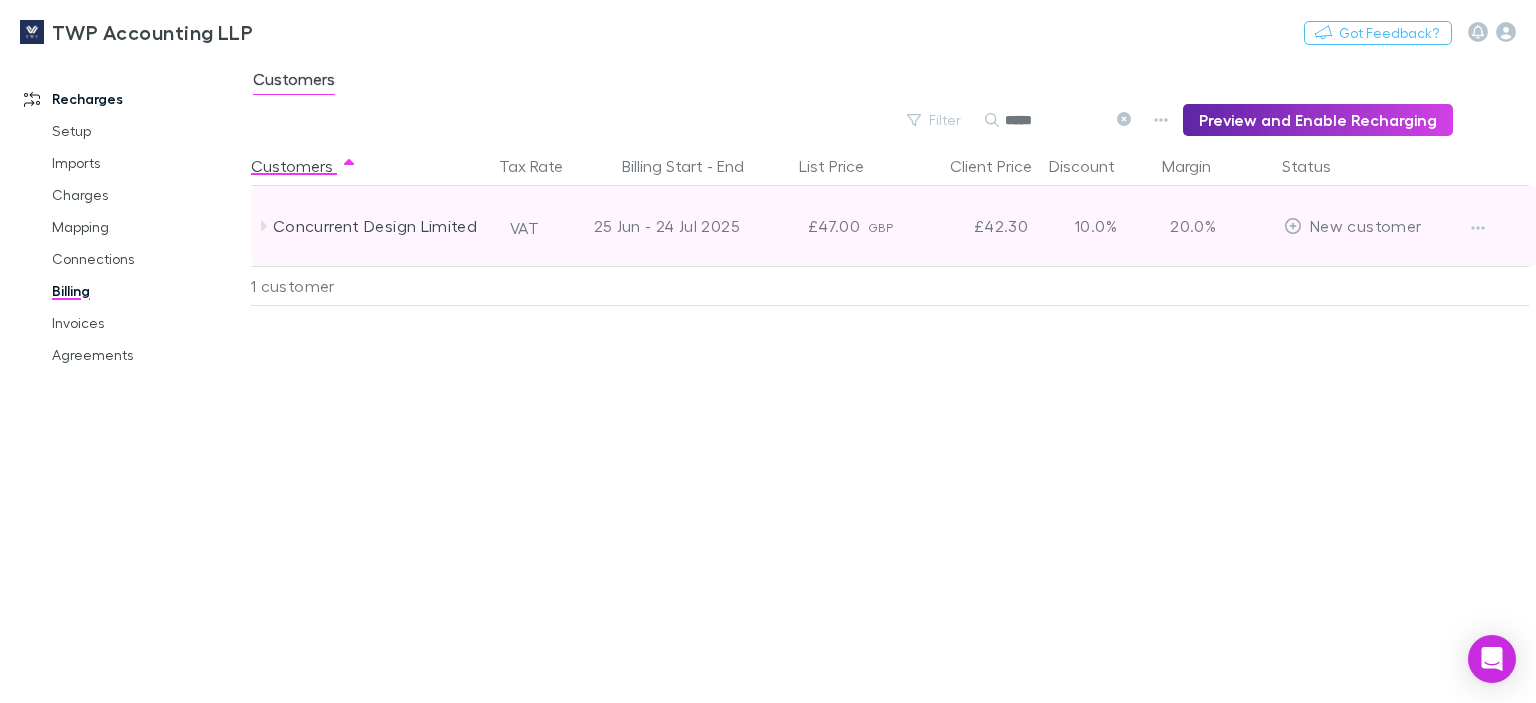 click 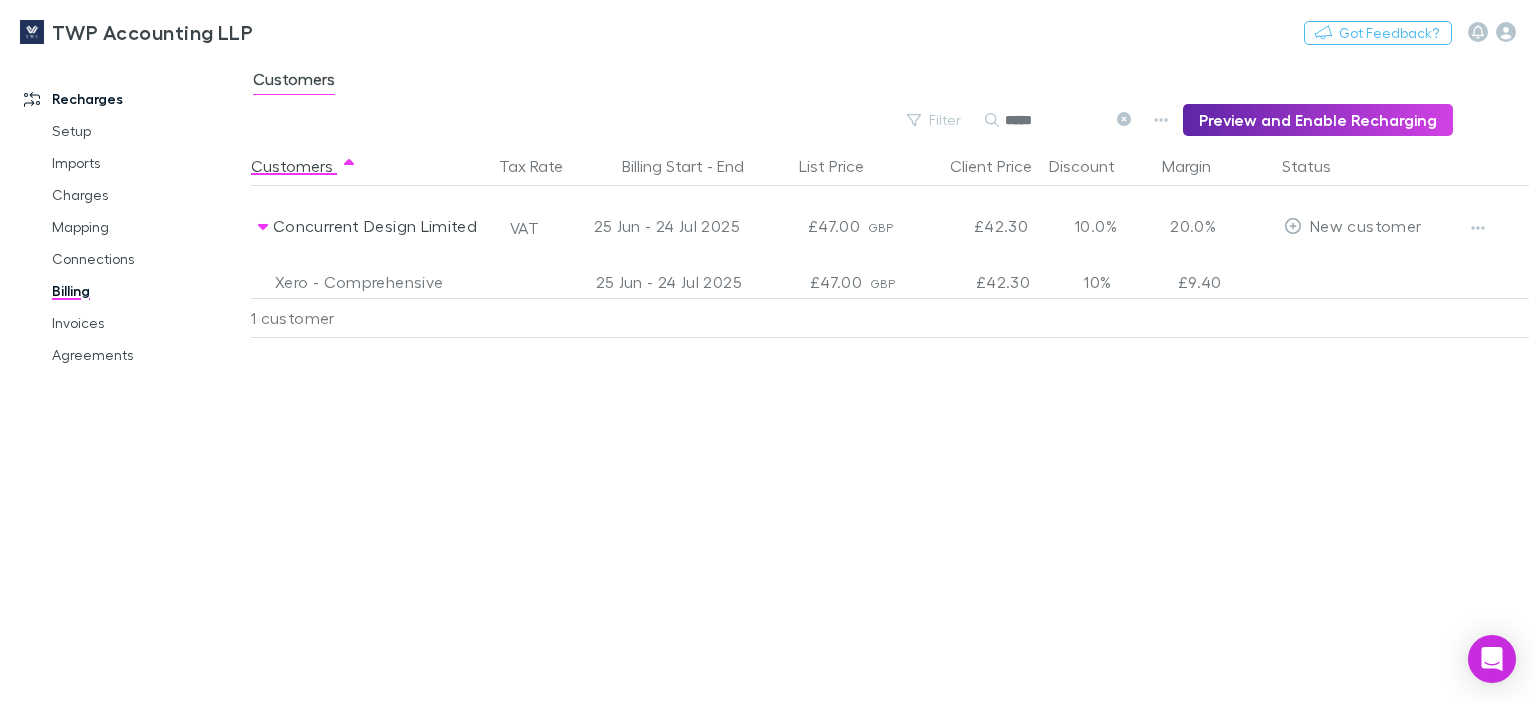 drag, startPoint x: 1130, startPoint y: 118, endPoint x: 1063, endPoint y: 122, distance: 67.11929 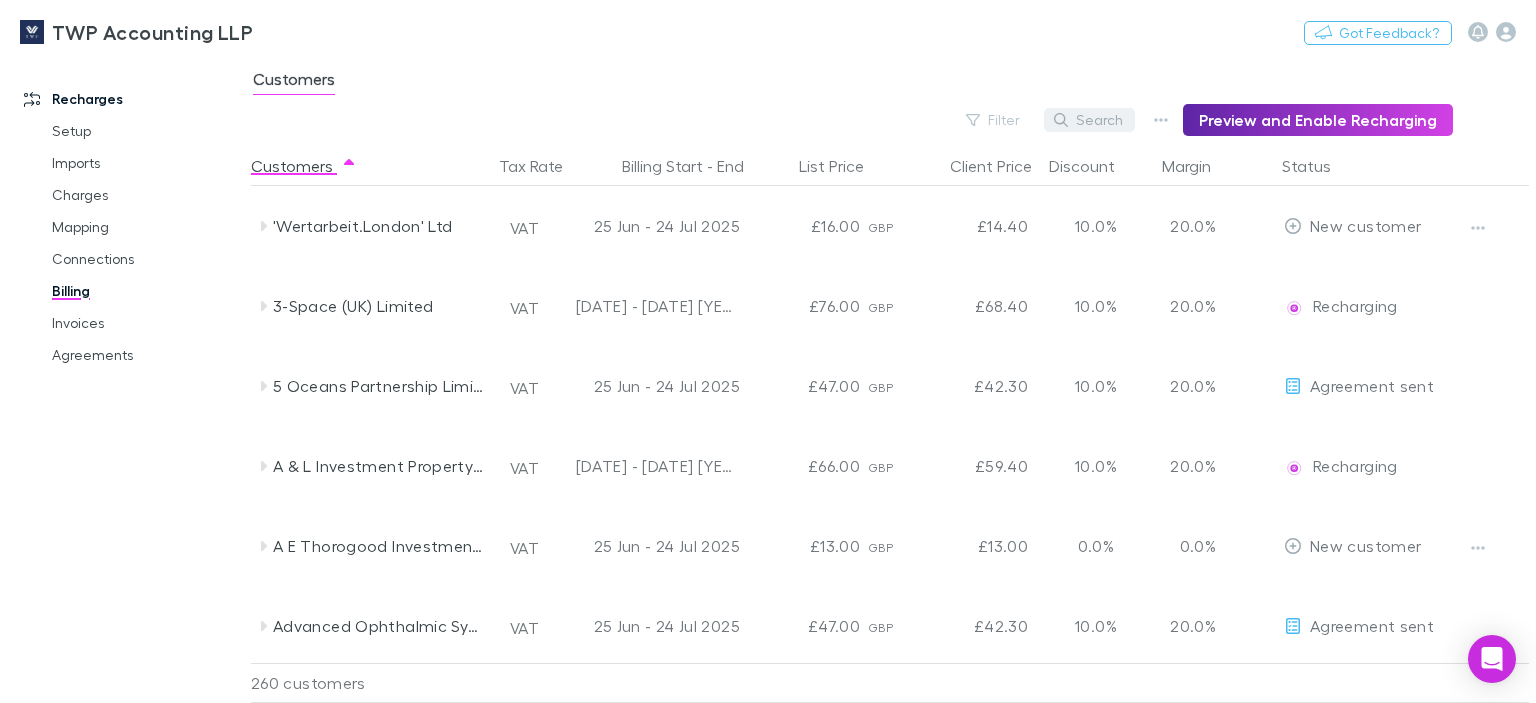 click on "Search" at bounding box center [1089, 120] 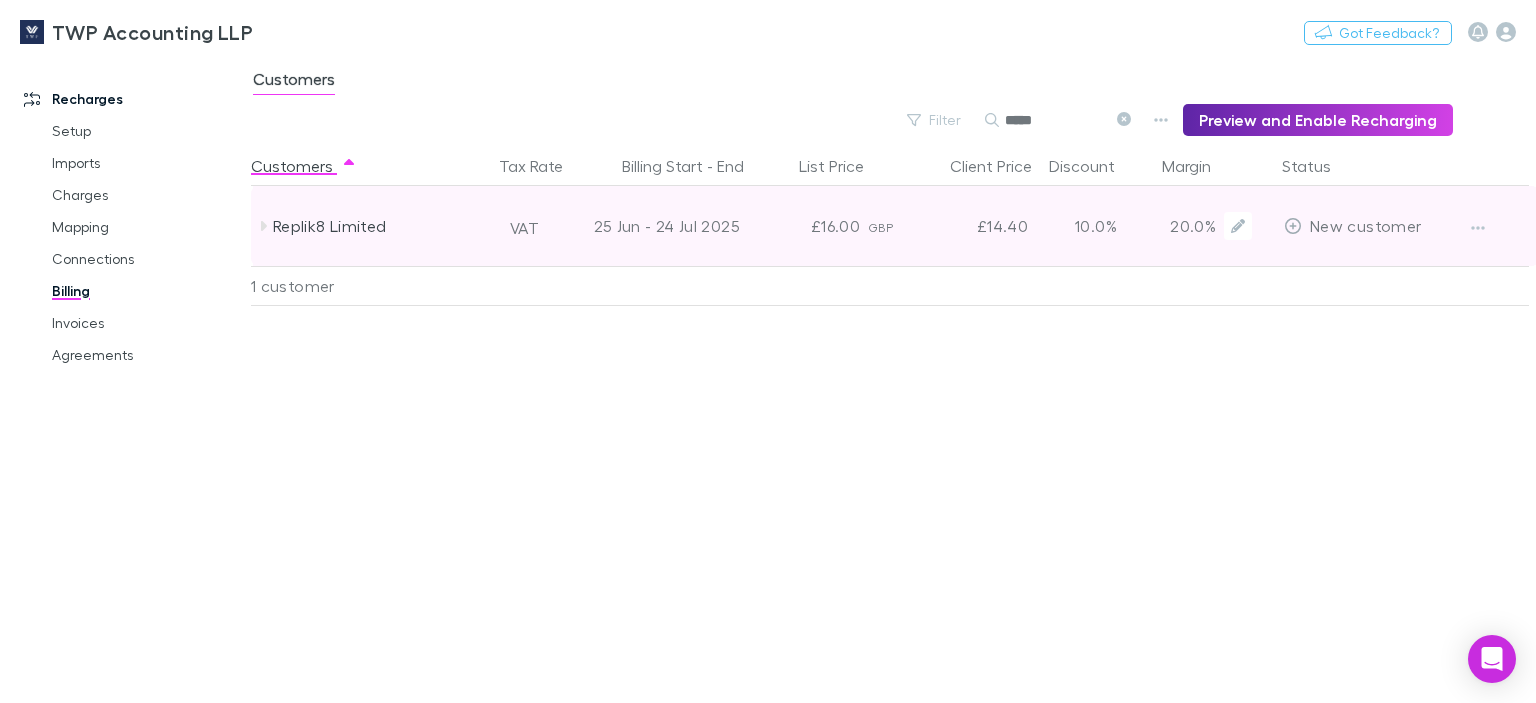 type on "*****" 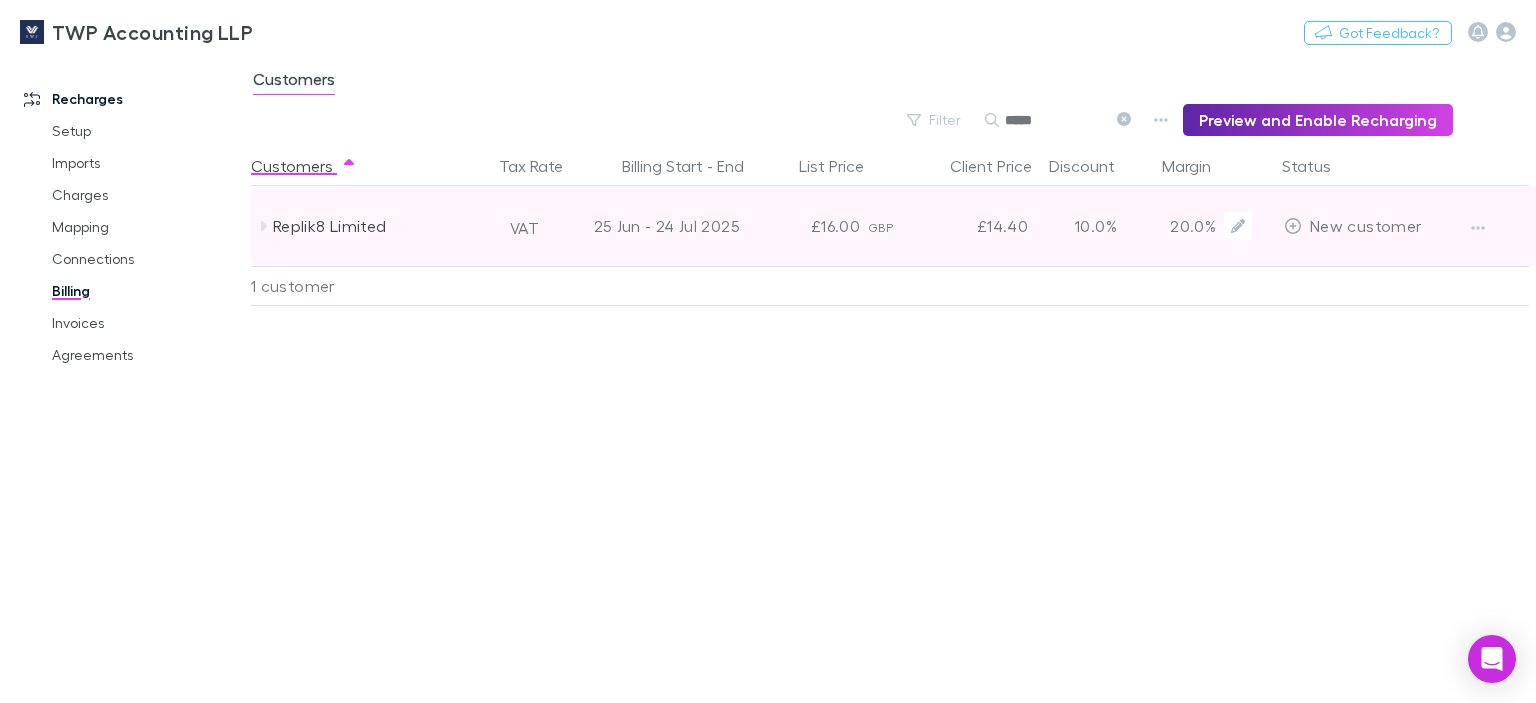 click on "Replik8 Limited" at bounding box center (379, 226) 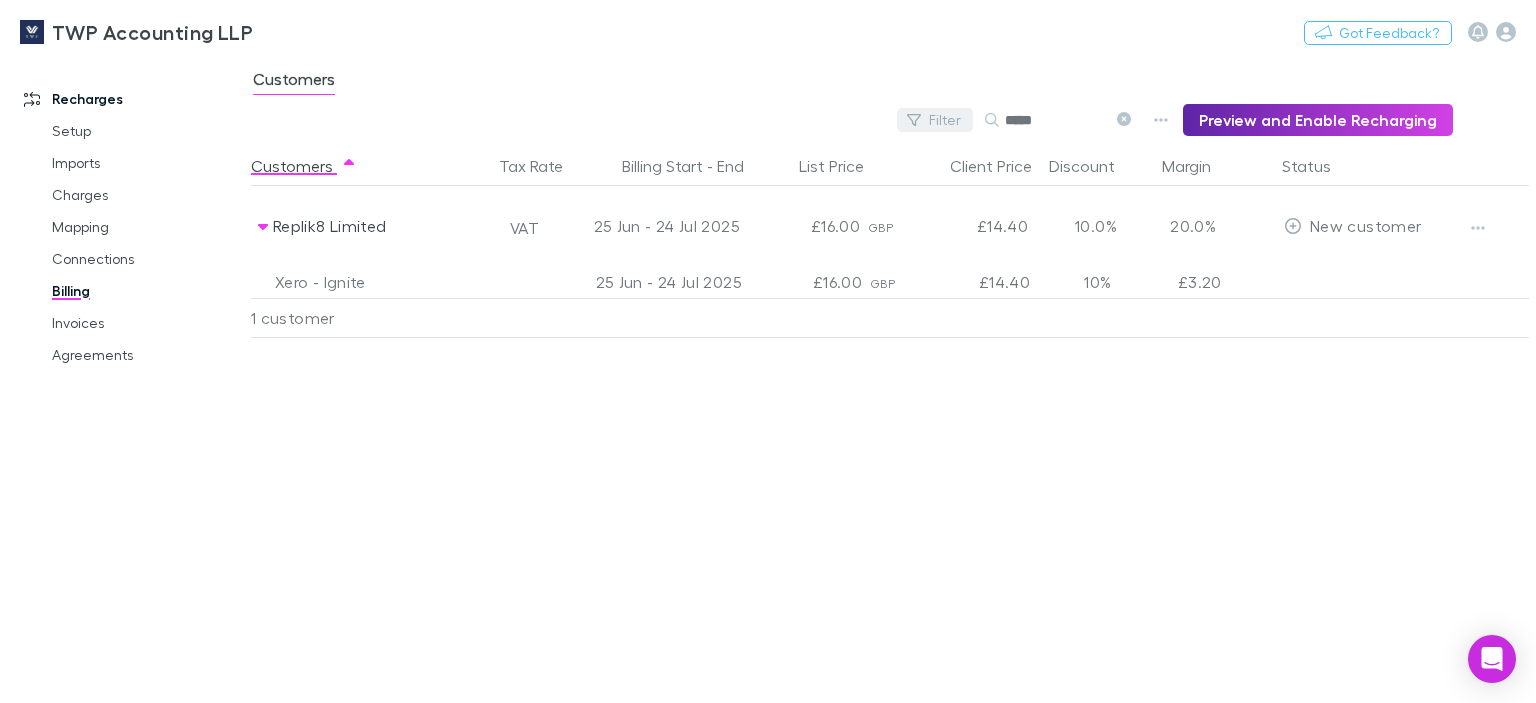 drag, startPoint x: 1132, startPoint y: 124, endPoint x: 1039, endPoint y: 111, distance: 93.904205 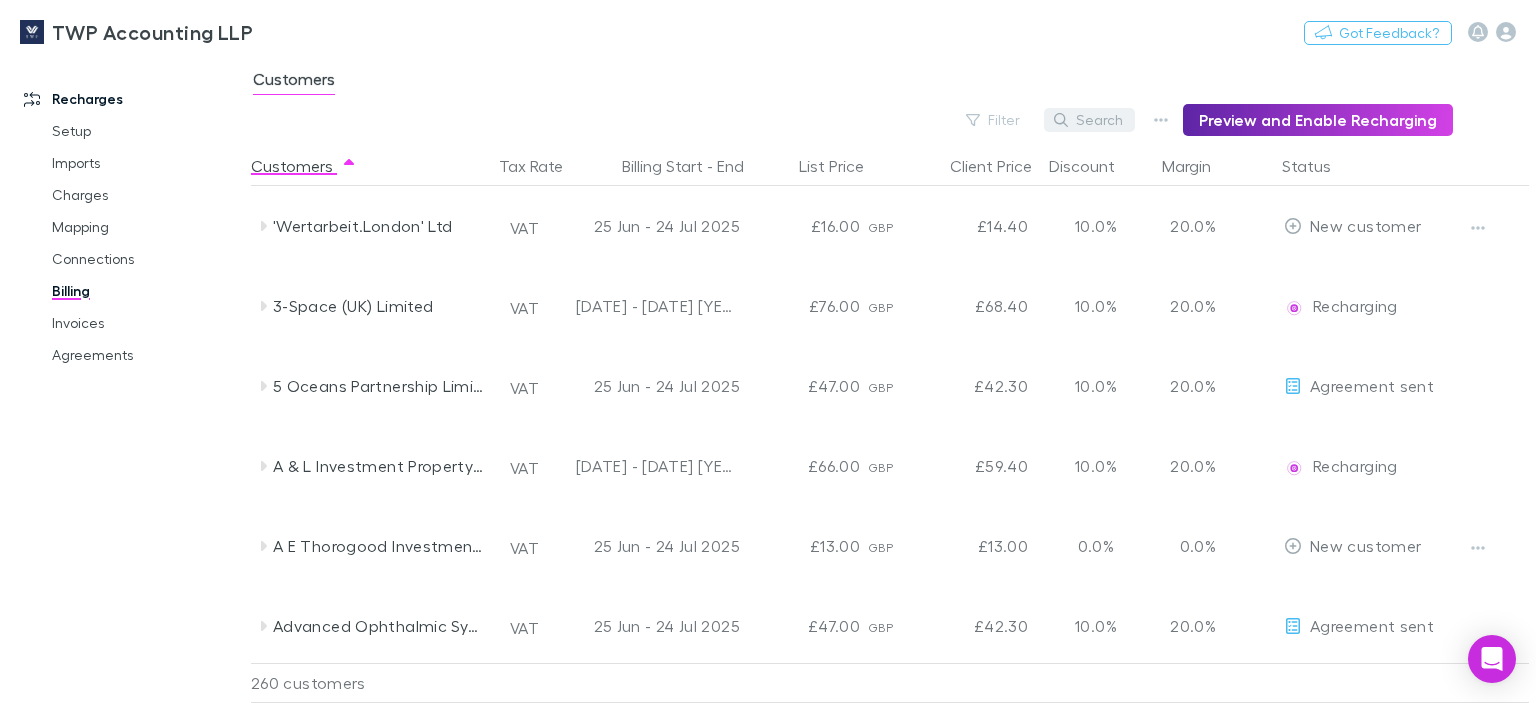 click on "Search" at bounding box center (1089, 120) 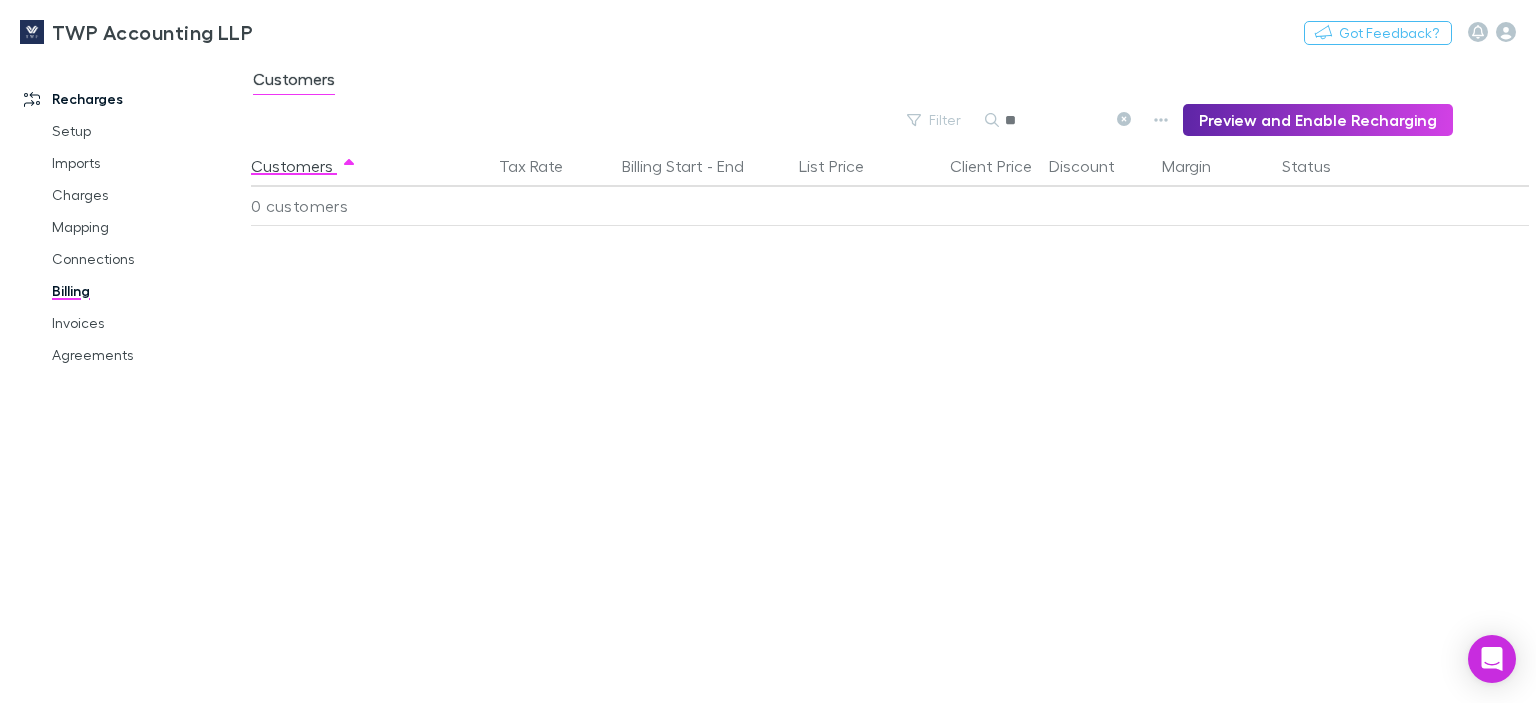 type on "*" 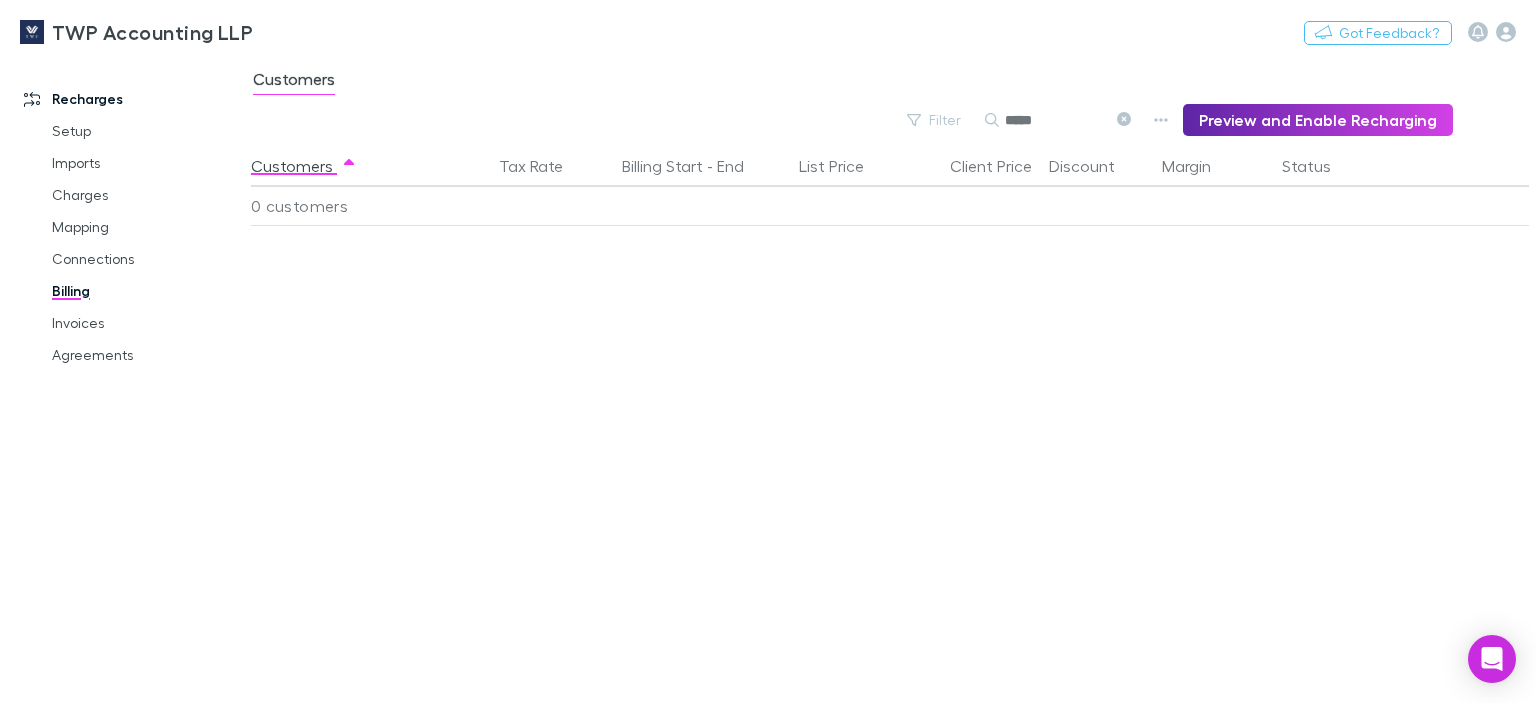 type on "*****" 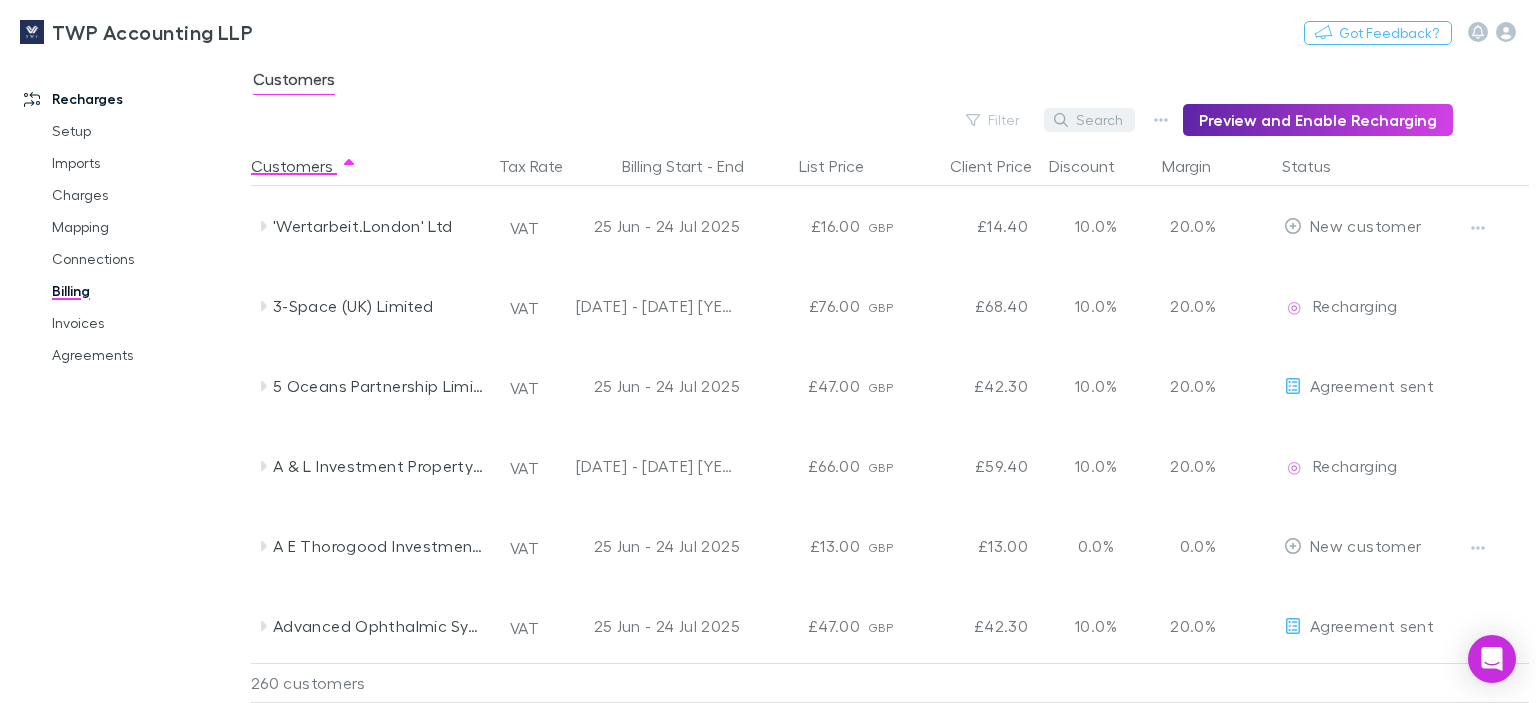 click on "Search" at bounding box center (1089, 120) 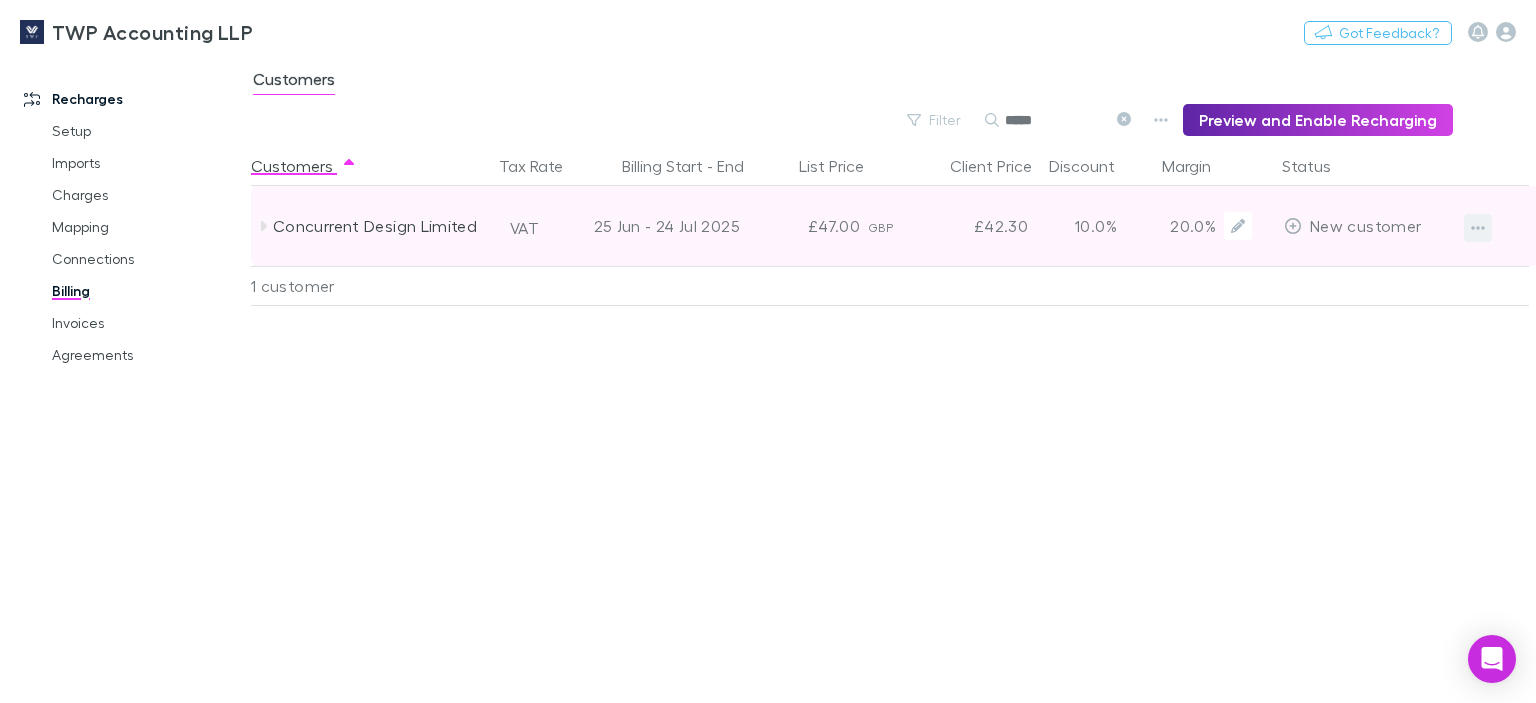 type on "*****" 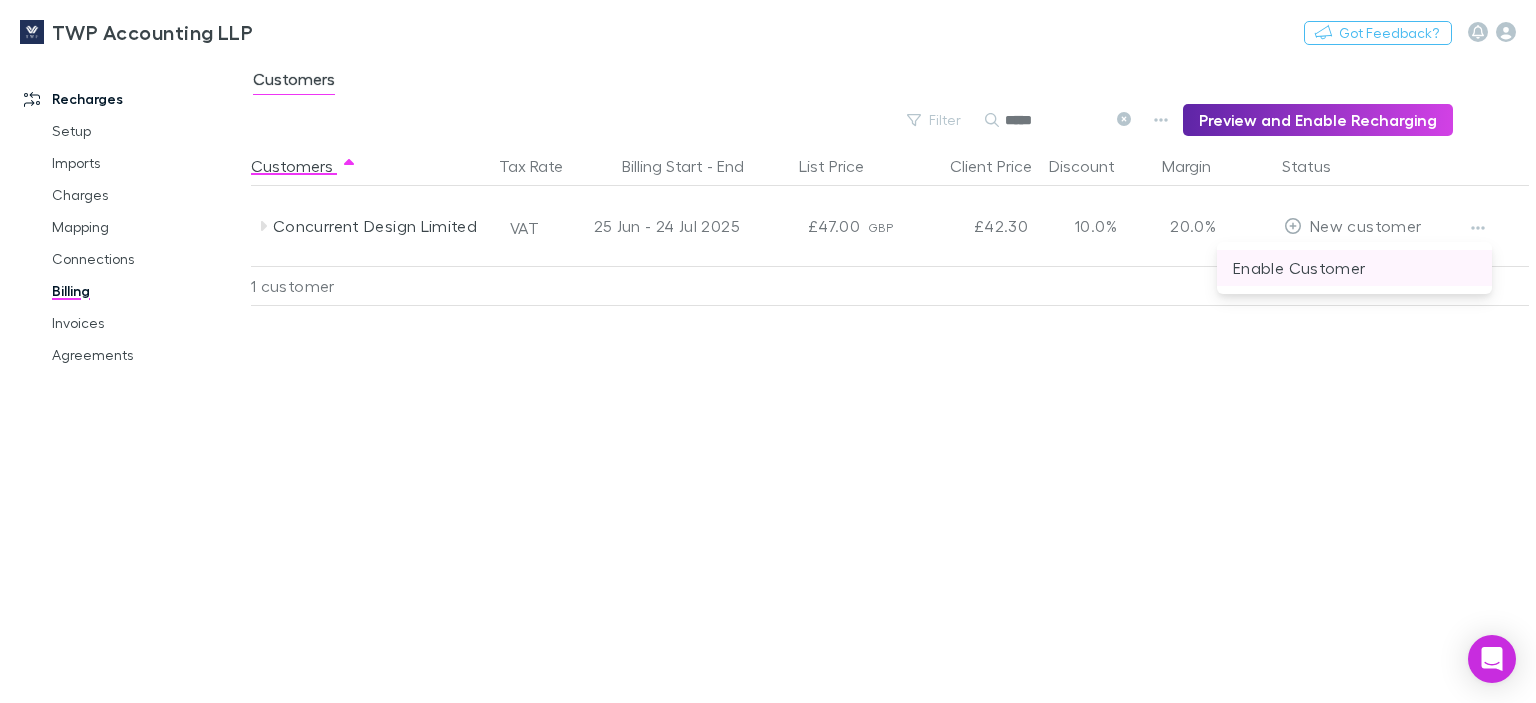 click on "Enable Customer" at bounding box center [1354, 268] 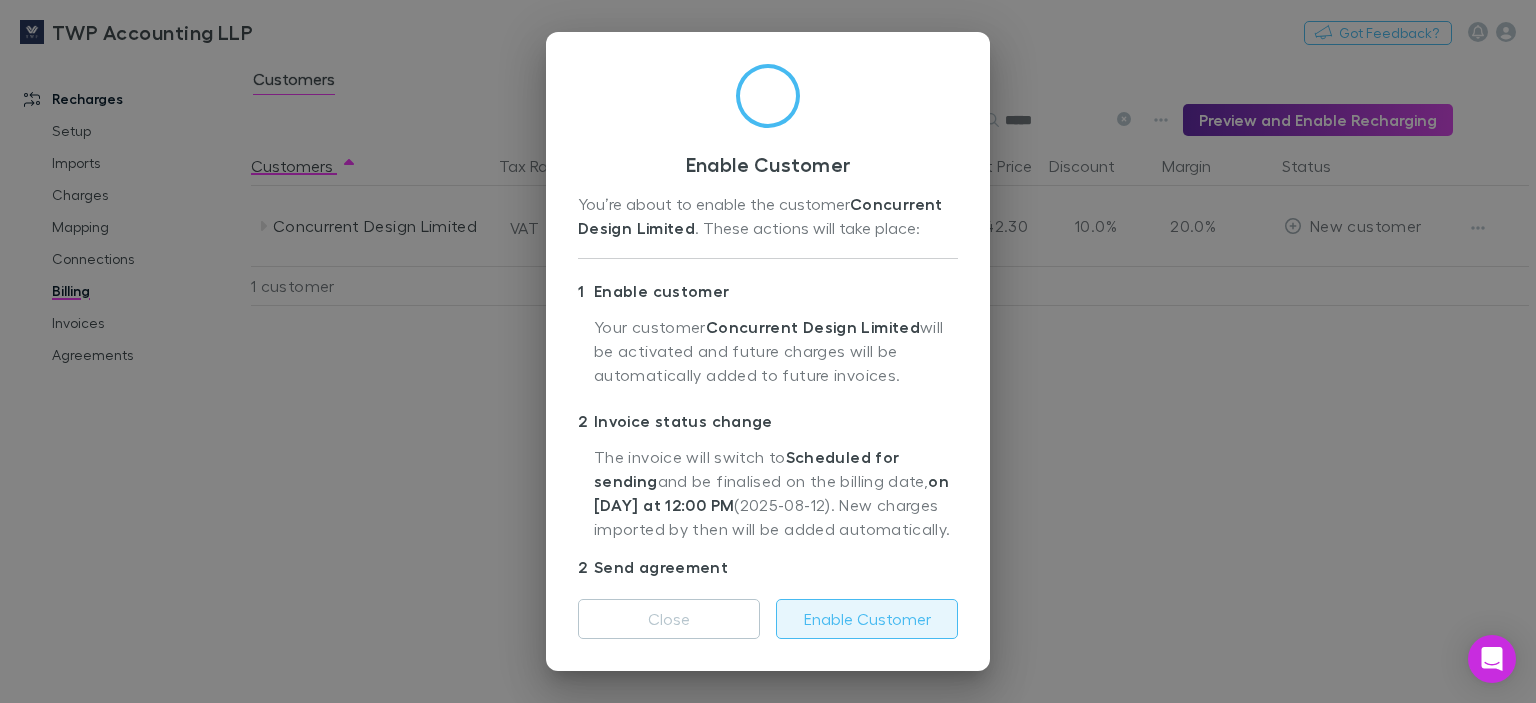 click on "Enable Customer" at bounding box center [867, 619] 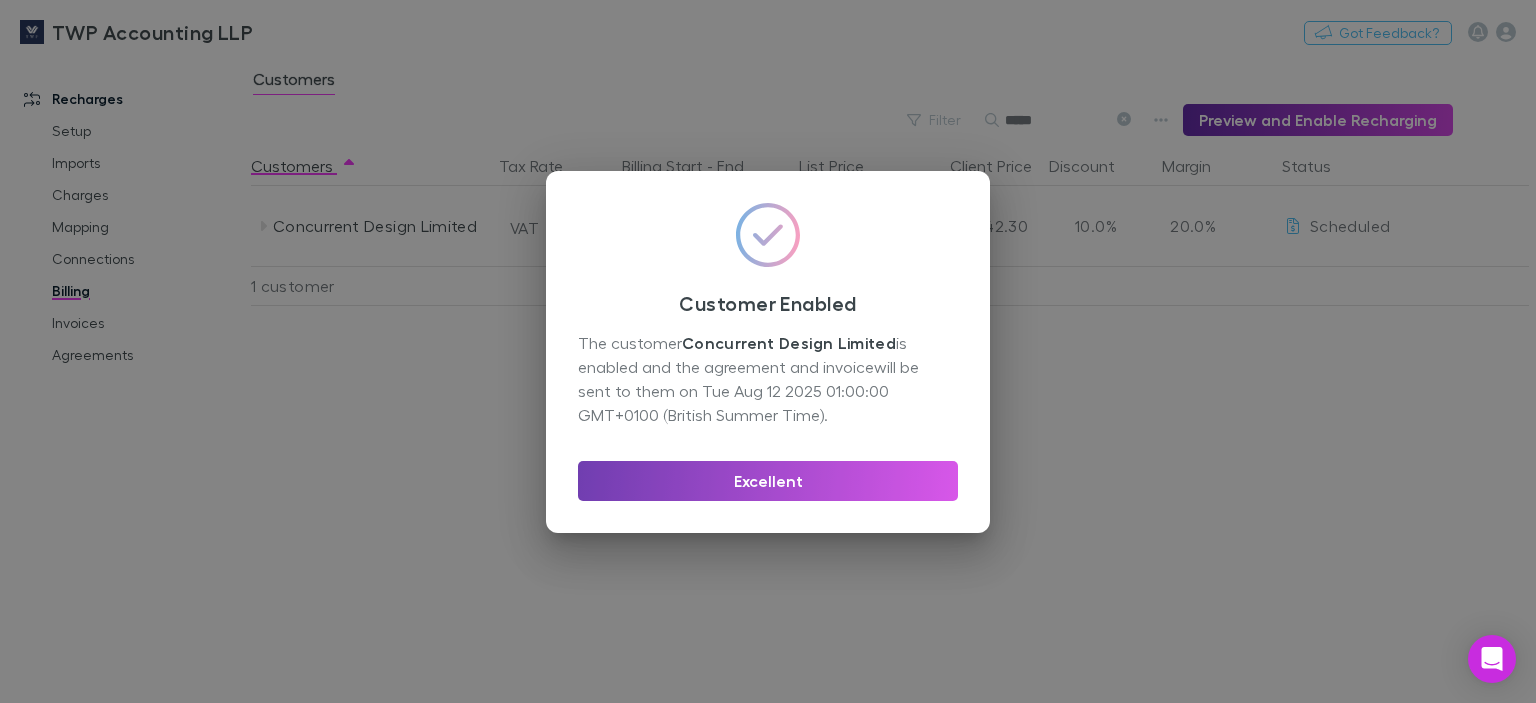 click on "Excellent" at bounding box center (768, 481) 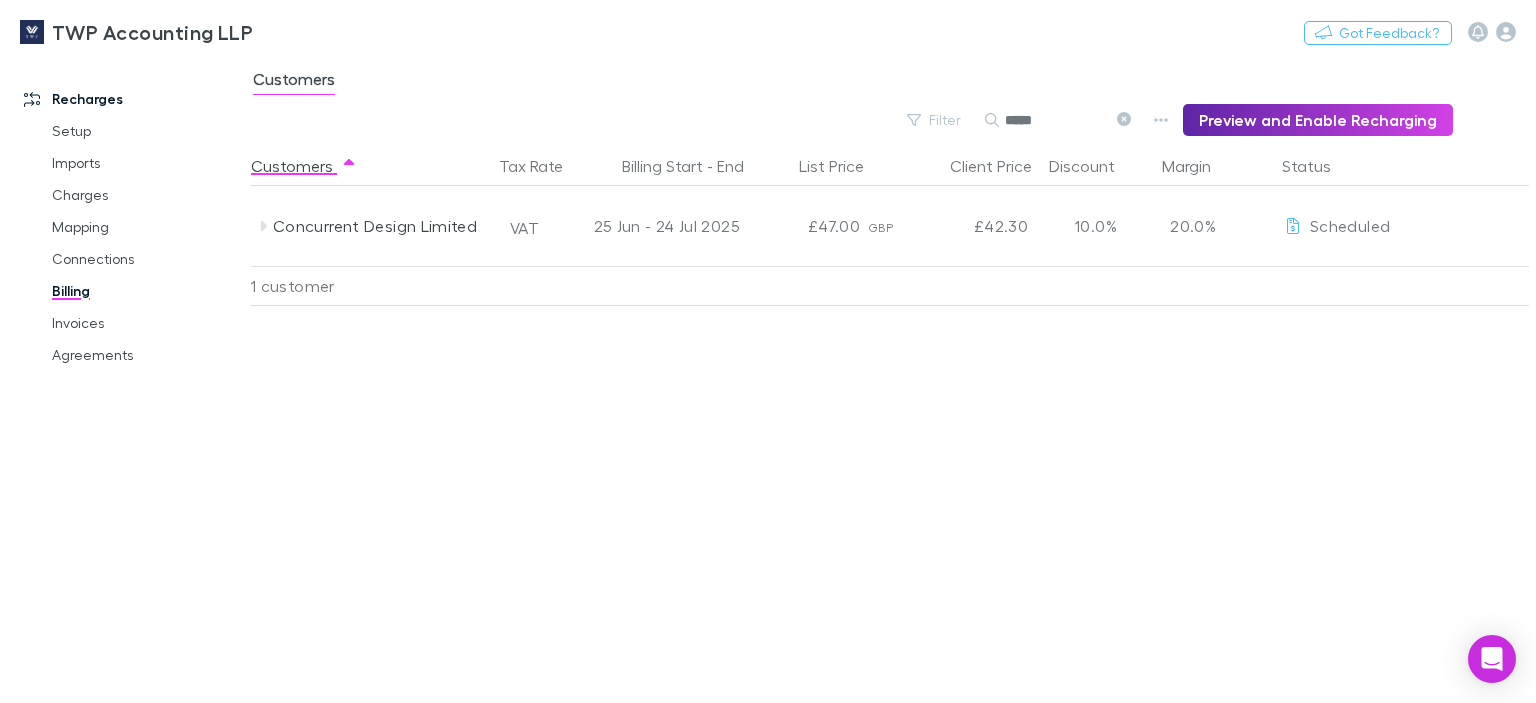 drag, startPoint x: 1132, startPoint y: 116, endPoint x: 1052, endPoint y: 119, distance: 80.05623 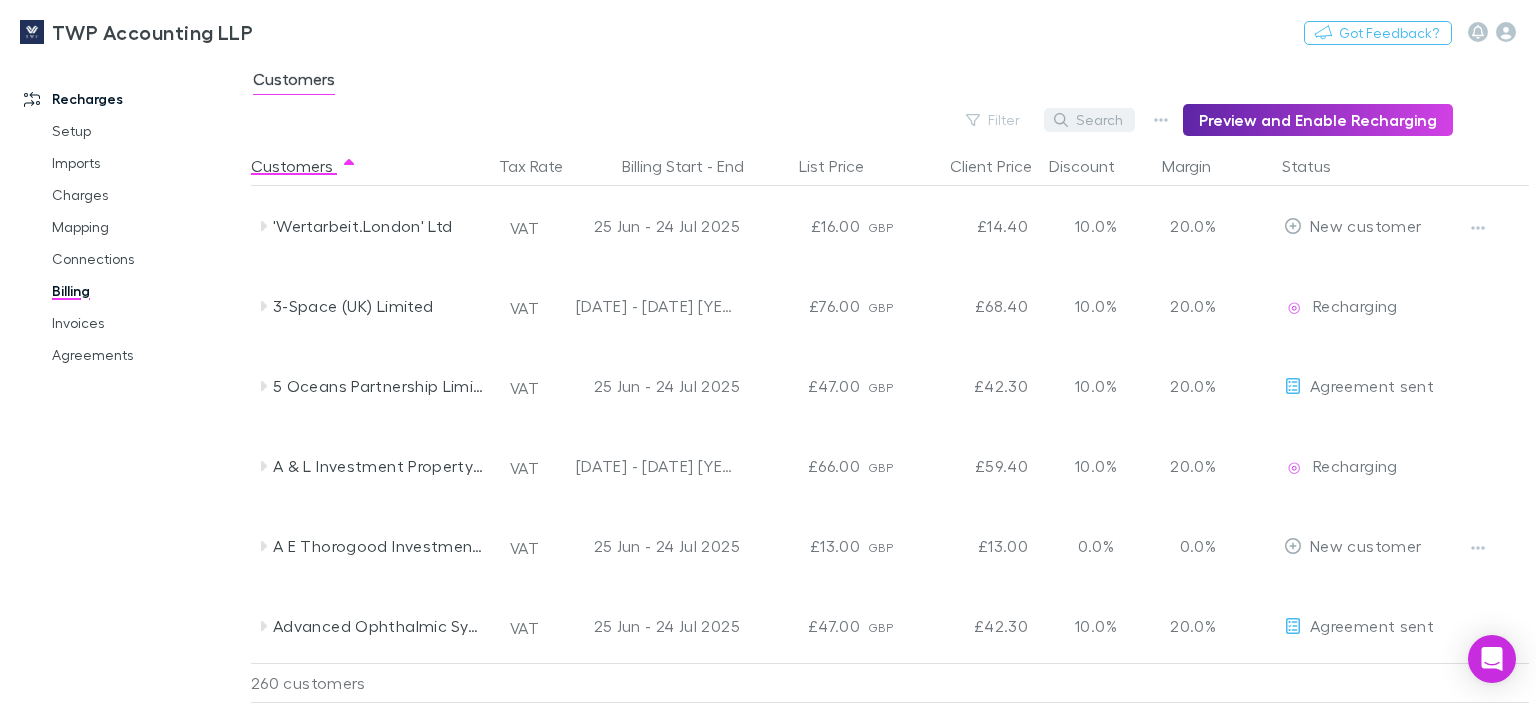 click on "Search" at bounding box center (1089, 120) 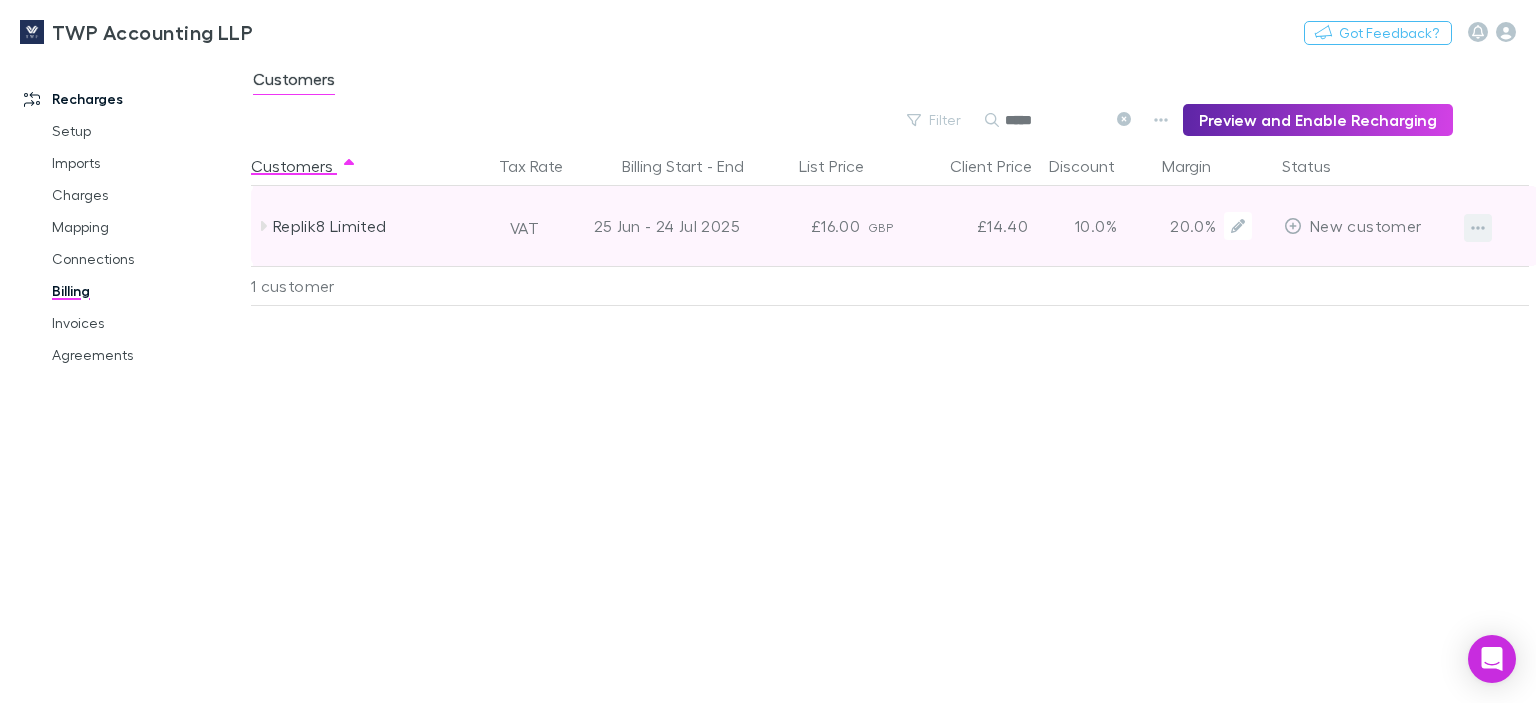 click 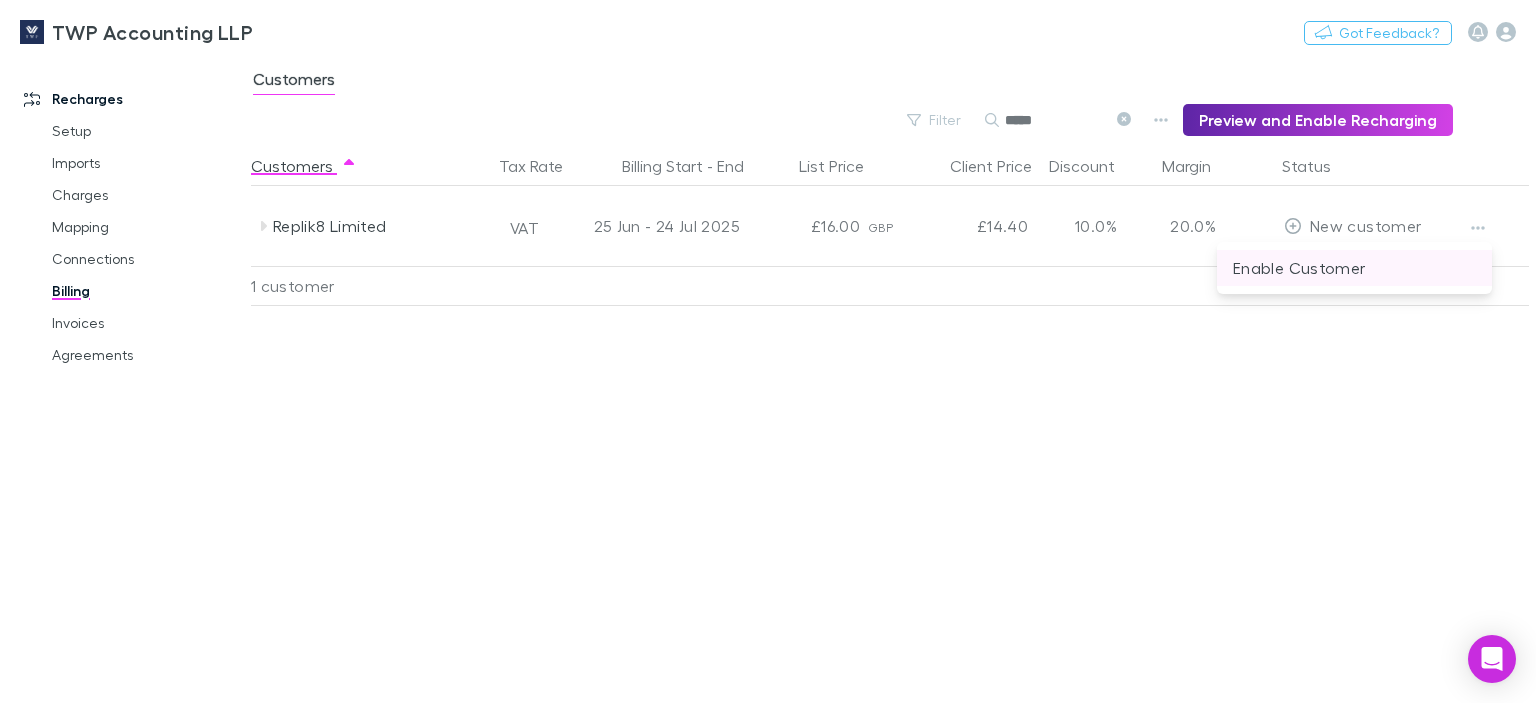 click on "Enable Customer" at bounding box center (1354, 268) 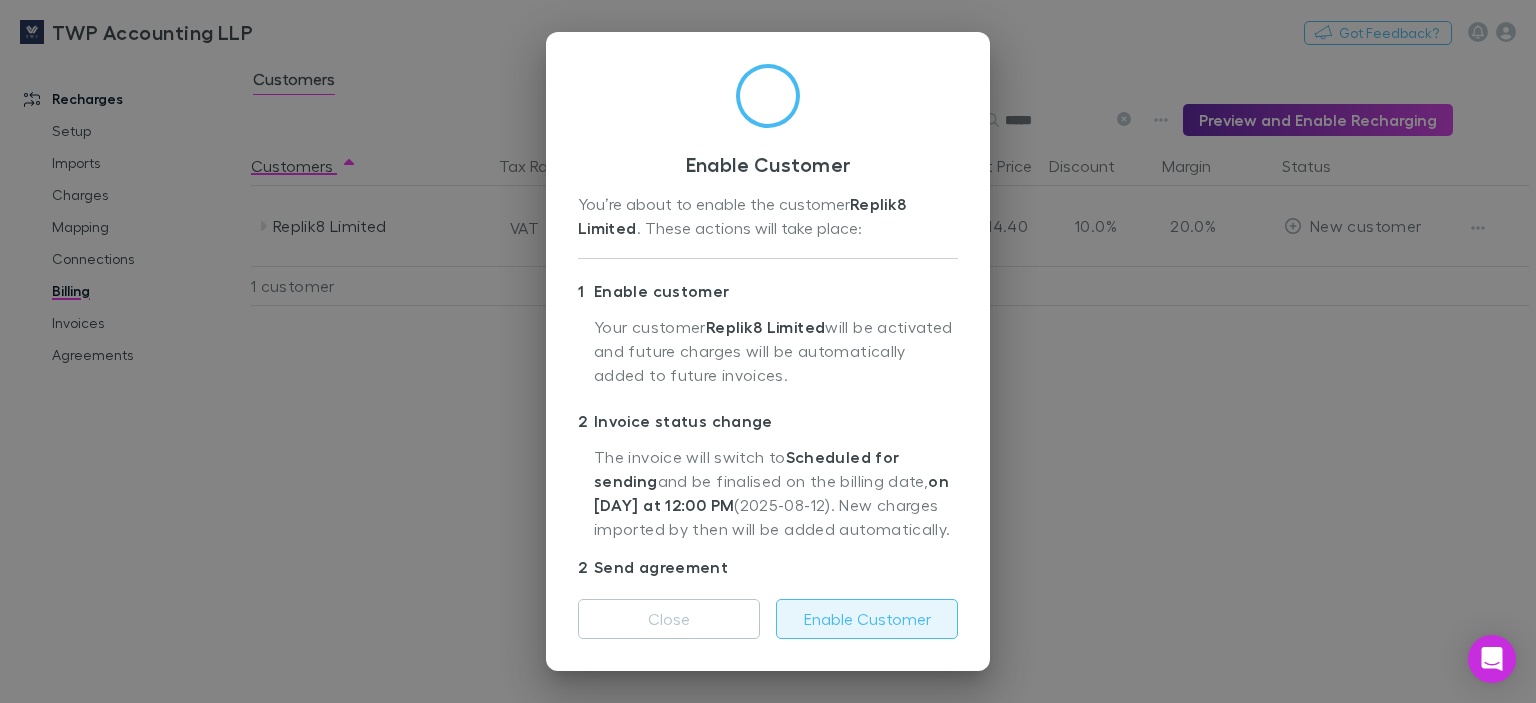 click on "Enable Customer" at bounding box center [867, 619] 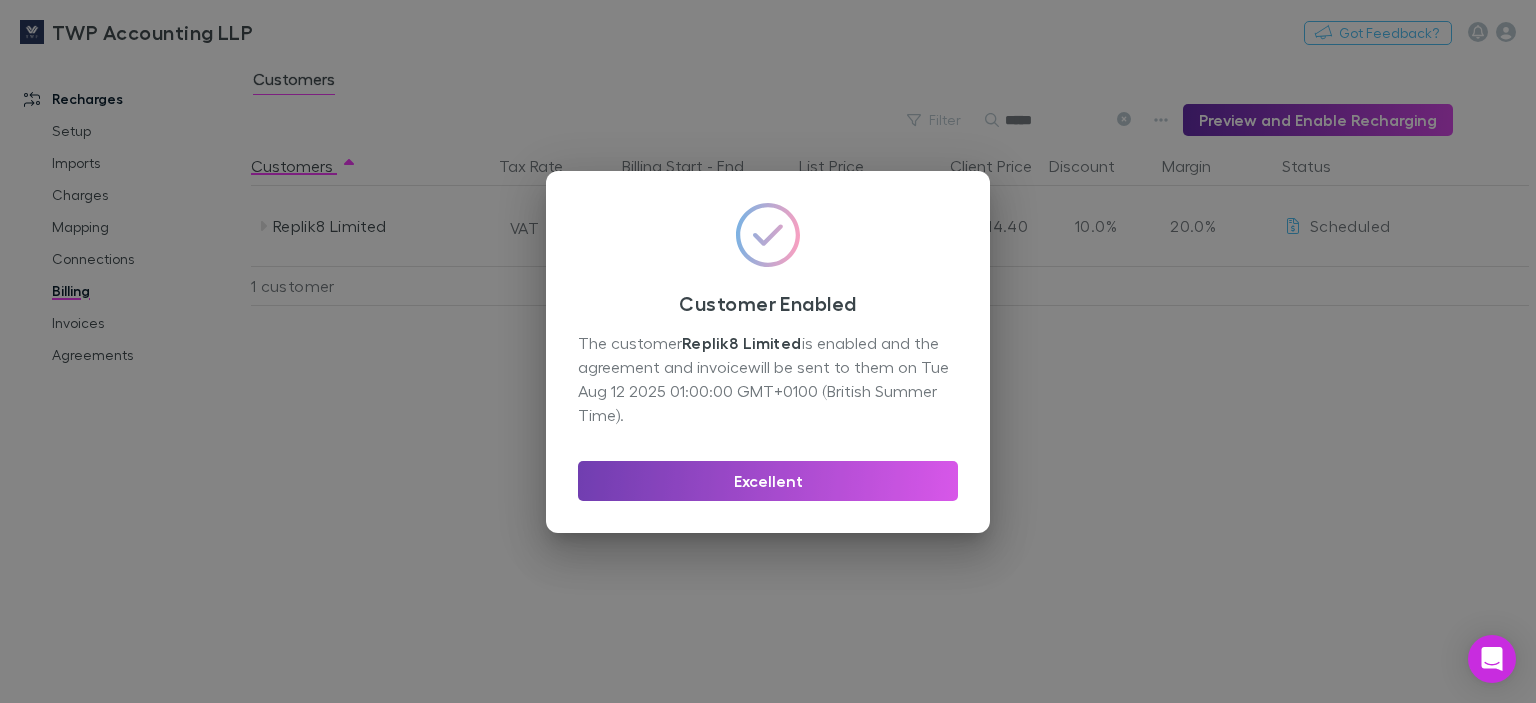 click on "Excellent" at bounding box center [768, 481] 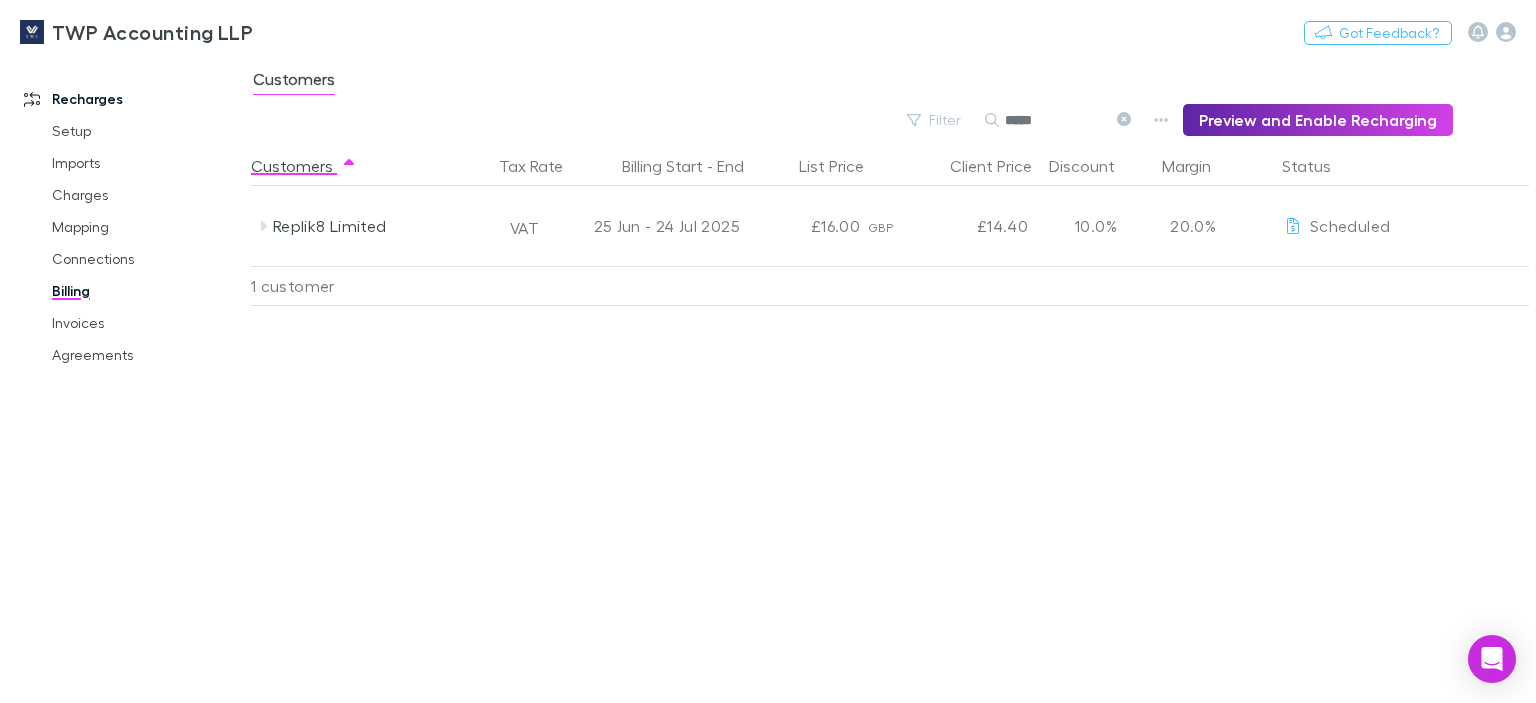 click 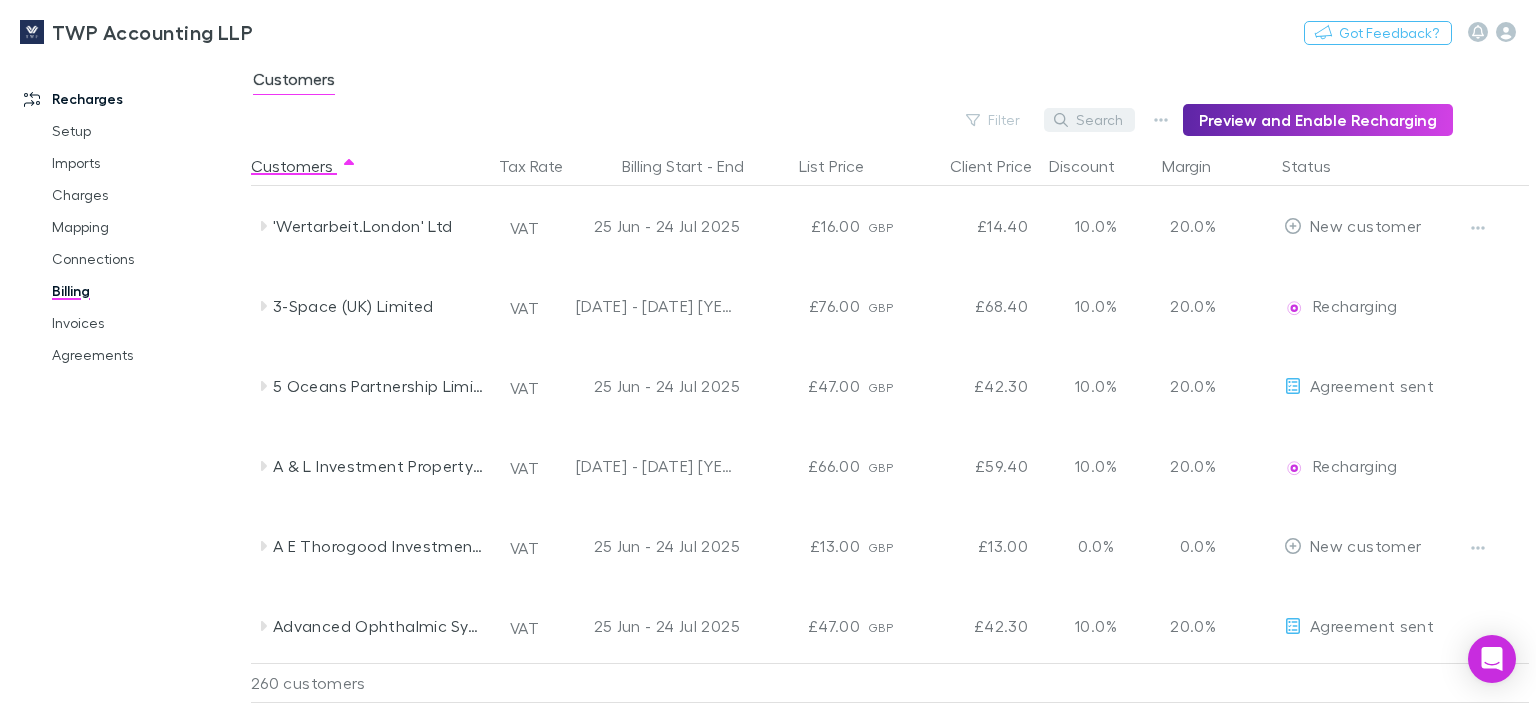 click on "Search" at bounding box center [1089, 120] 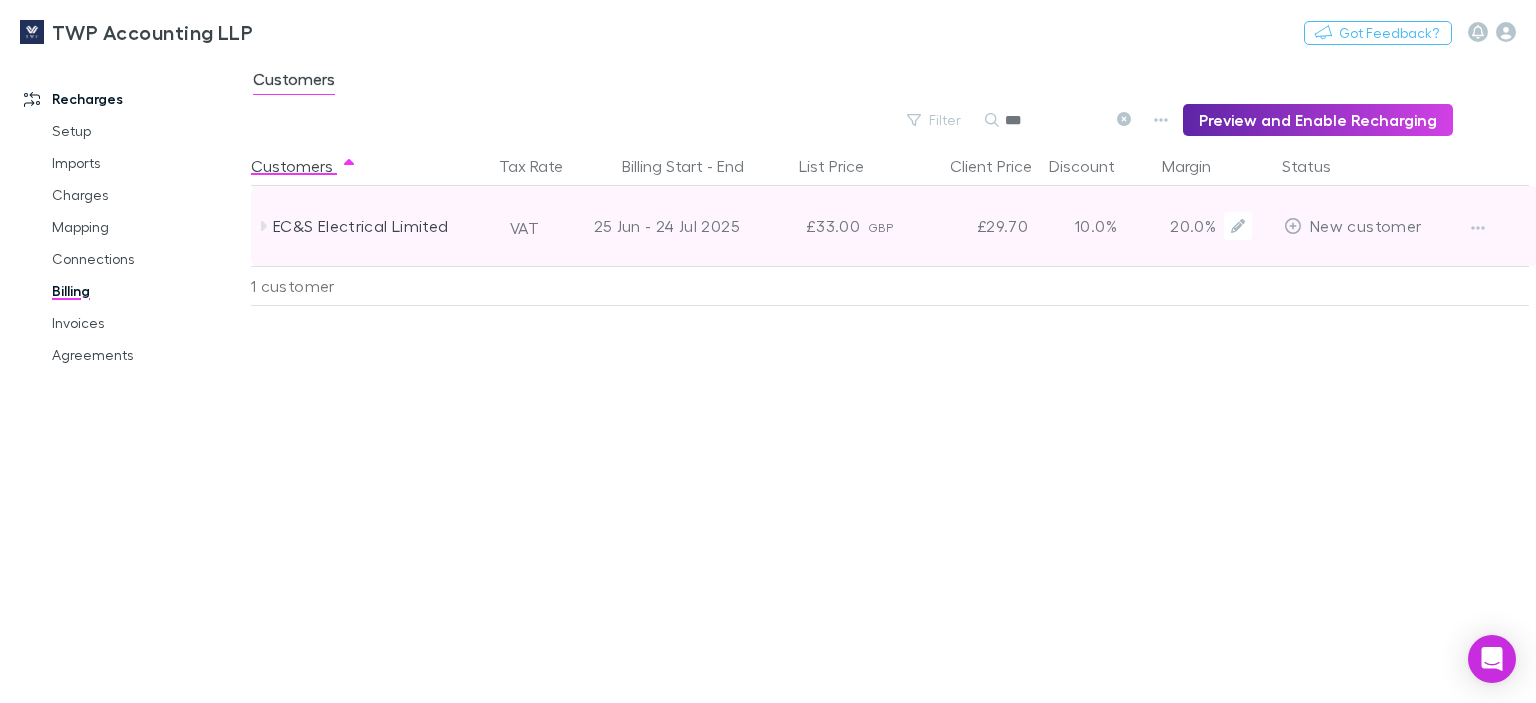 type on "***" 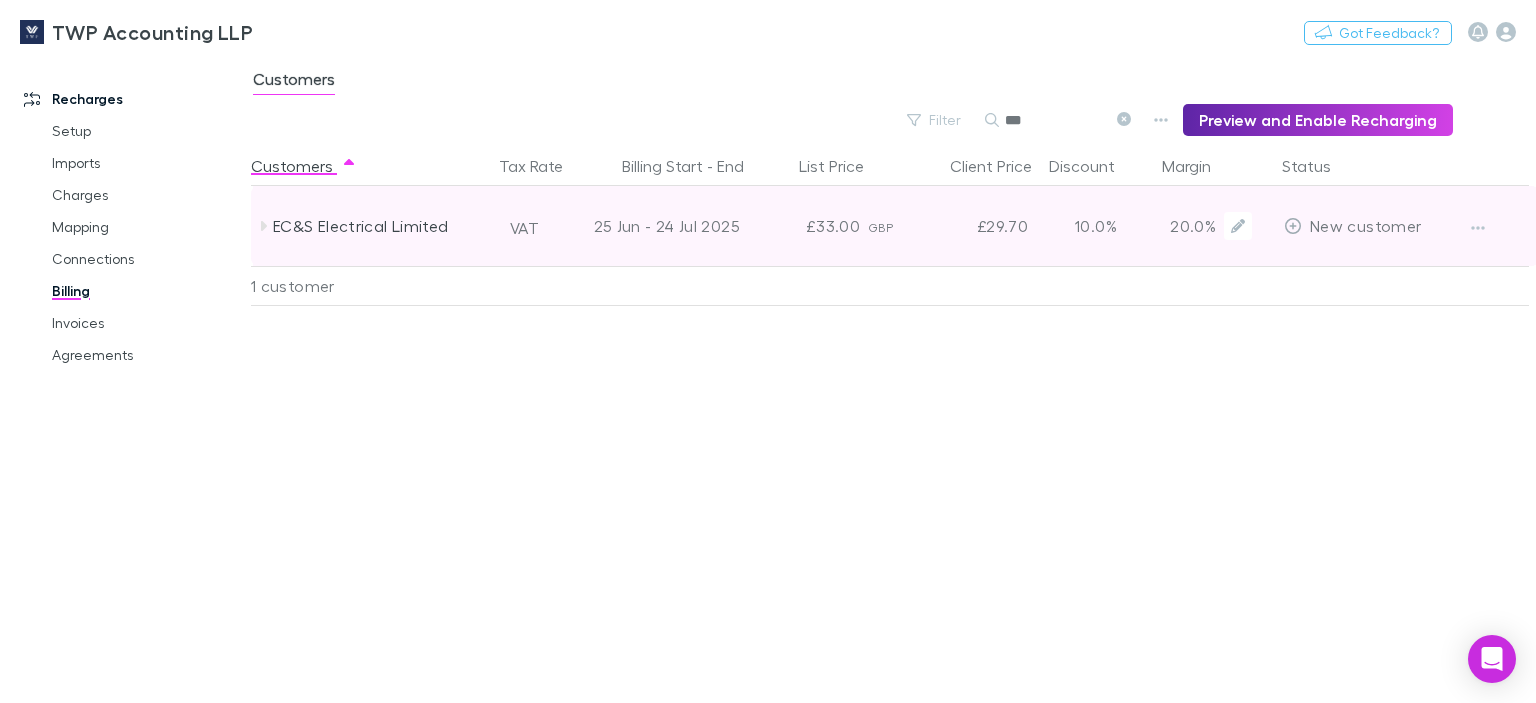 click on "25 Jun - 24 Jul 2025" at bounding box center (658, 226) 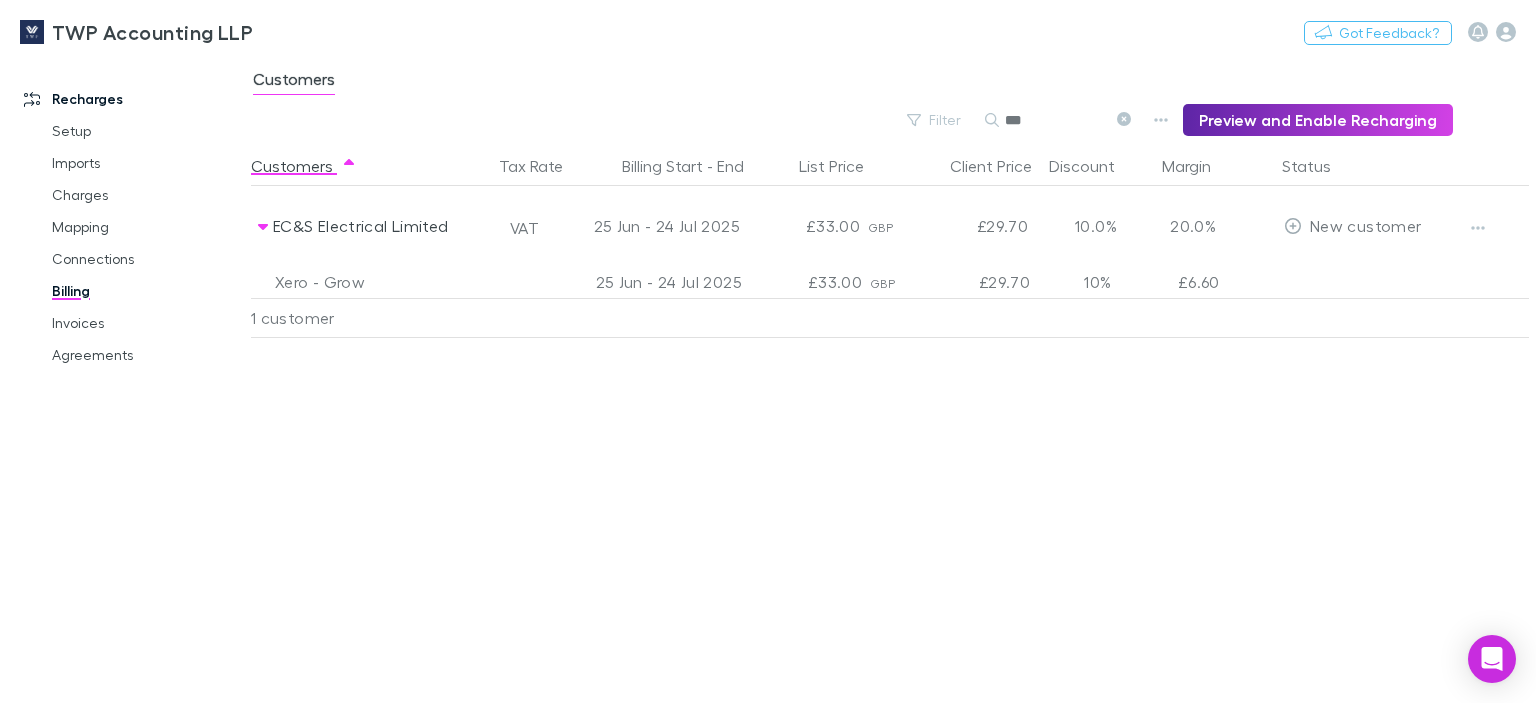 drag, startPoint x: 1133, startPoint y: 118, endPoint x: 1073, endPoint y: 118, distance: 60 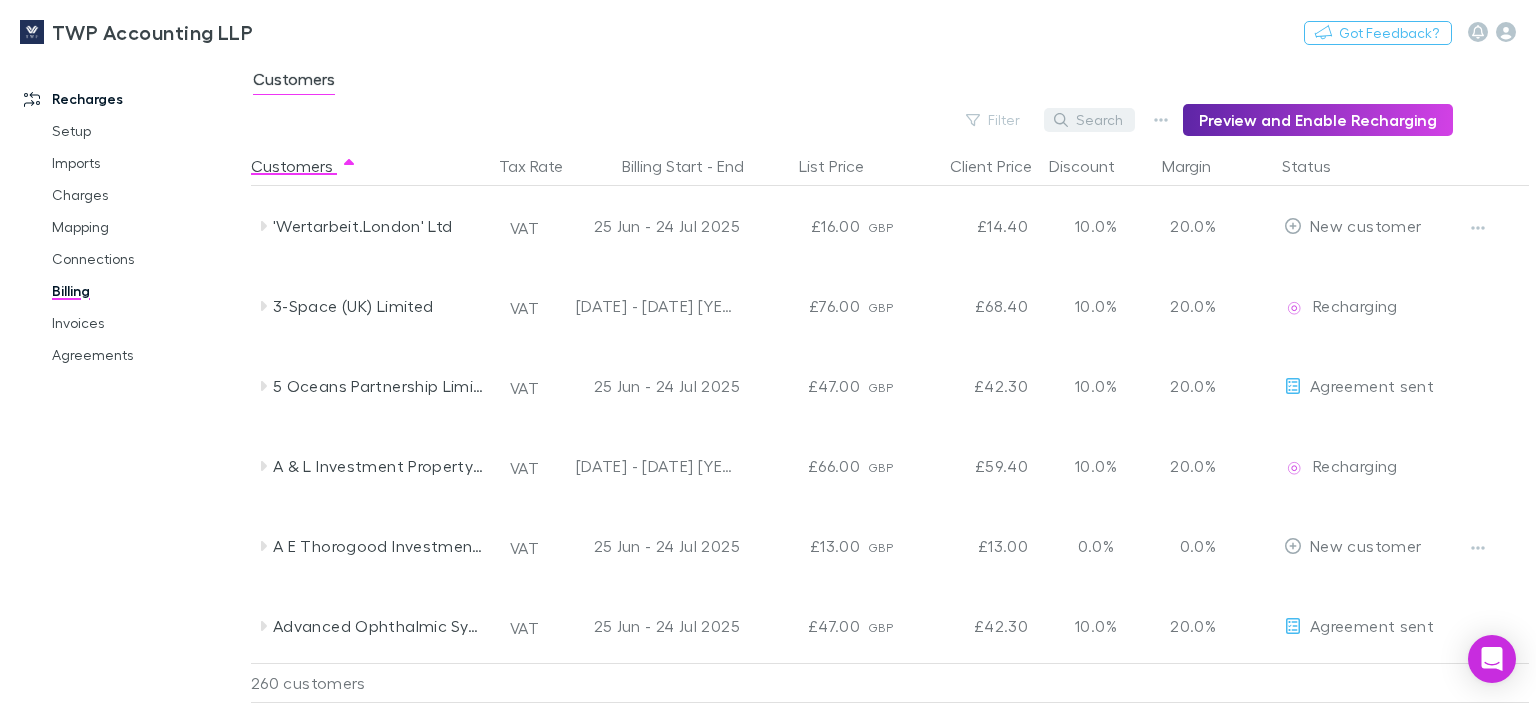 click on "Search" at bounding box center (1089, 120) 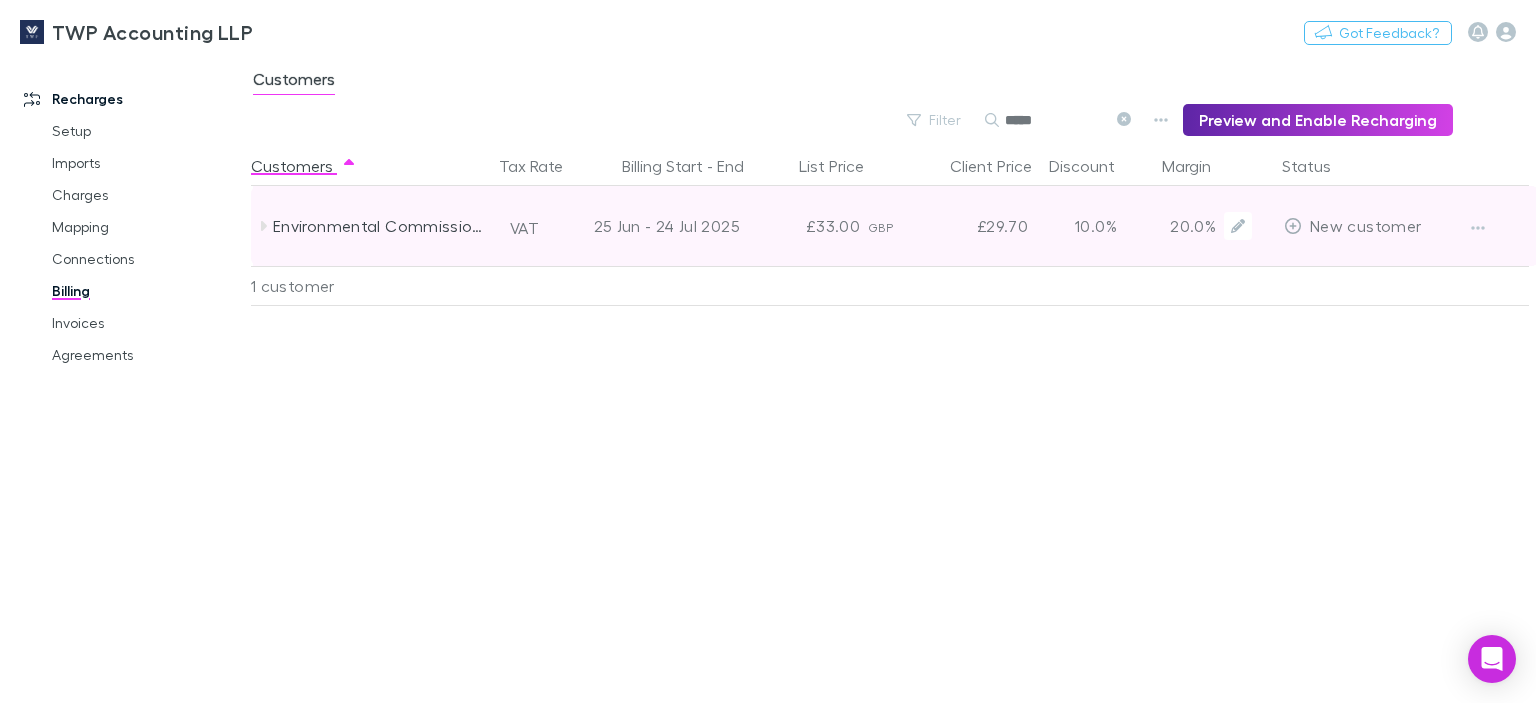 type on "*****" 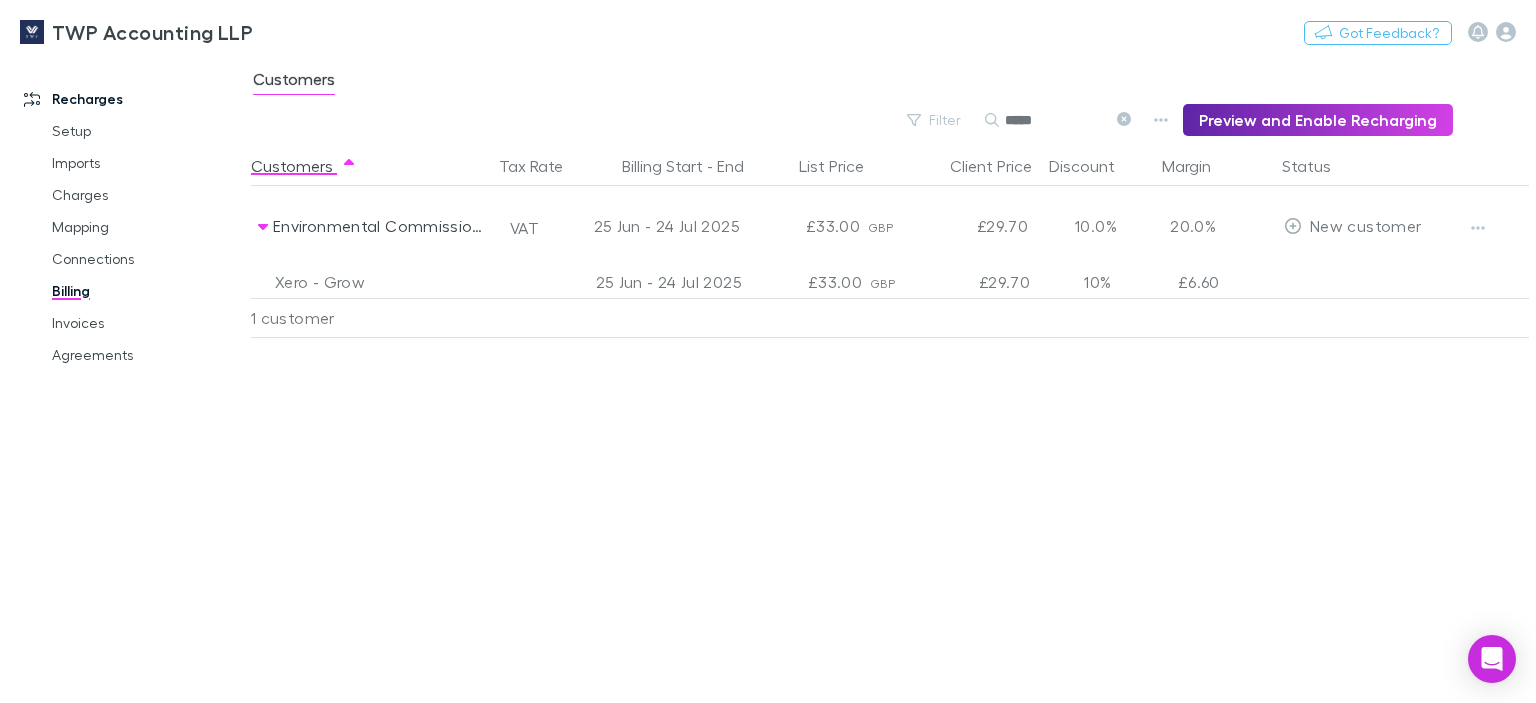 drag, startPoint x: 1136, startPoint y: 118, endPoint x: 1077, endPoint y: 123, distance: 59.211487 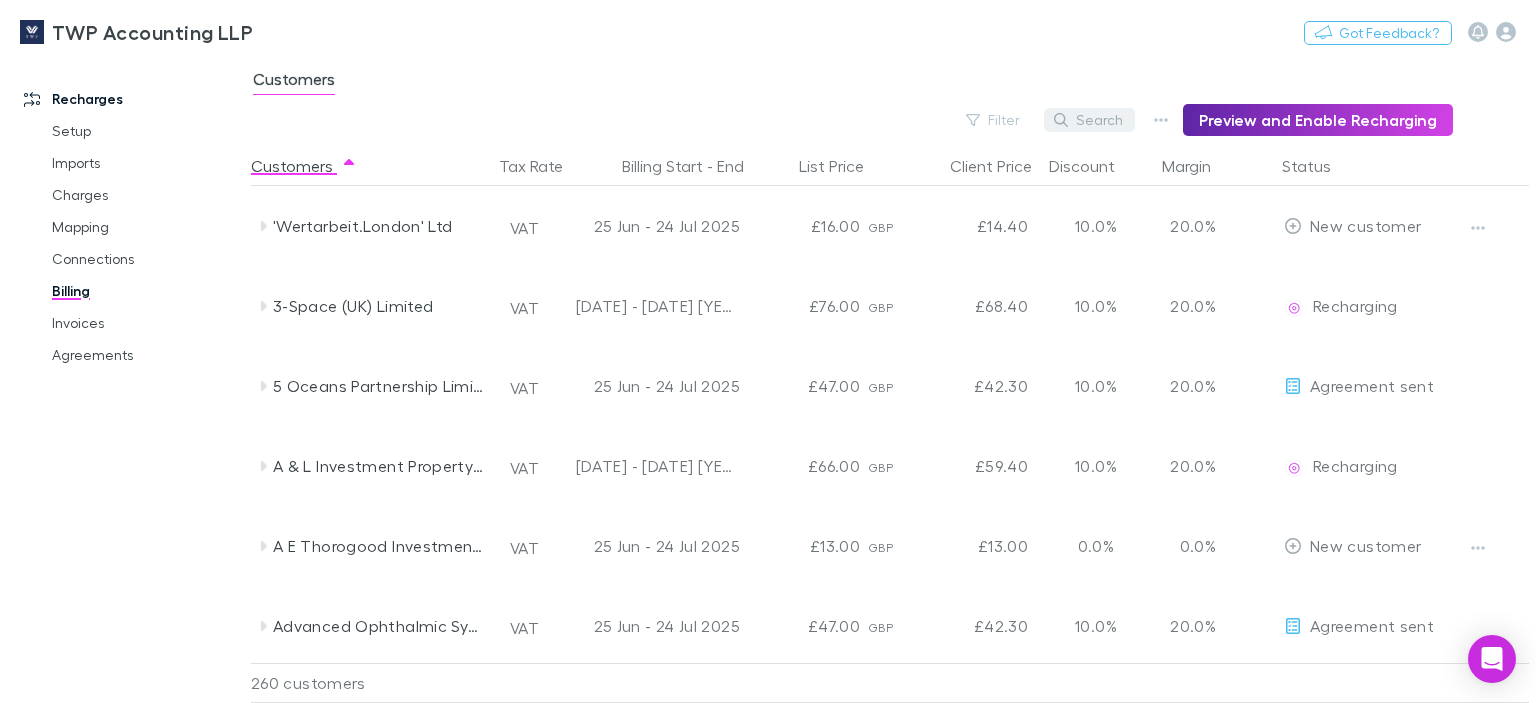 click on "Search" at bounding box center [1089, 120] 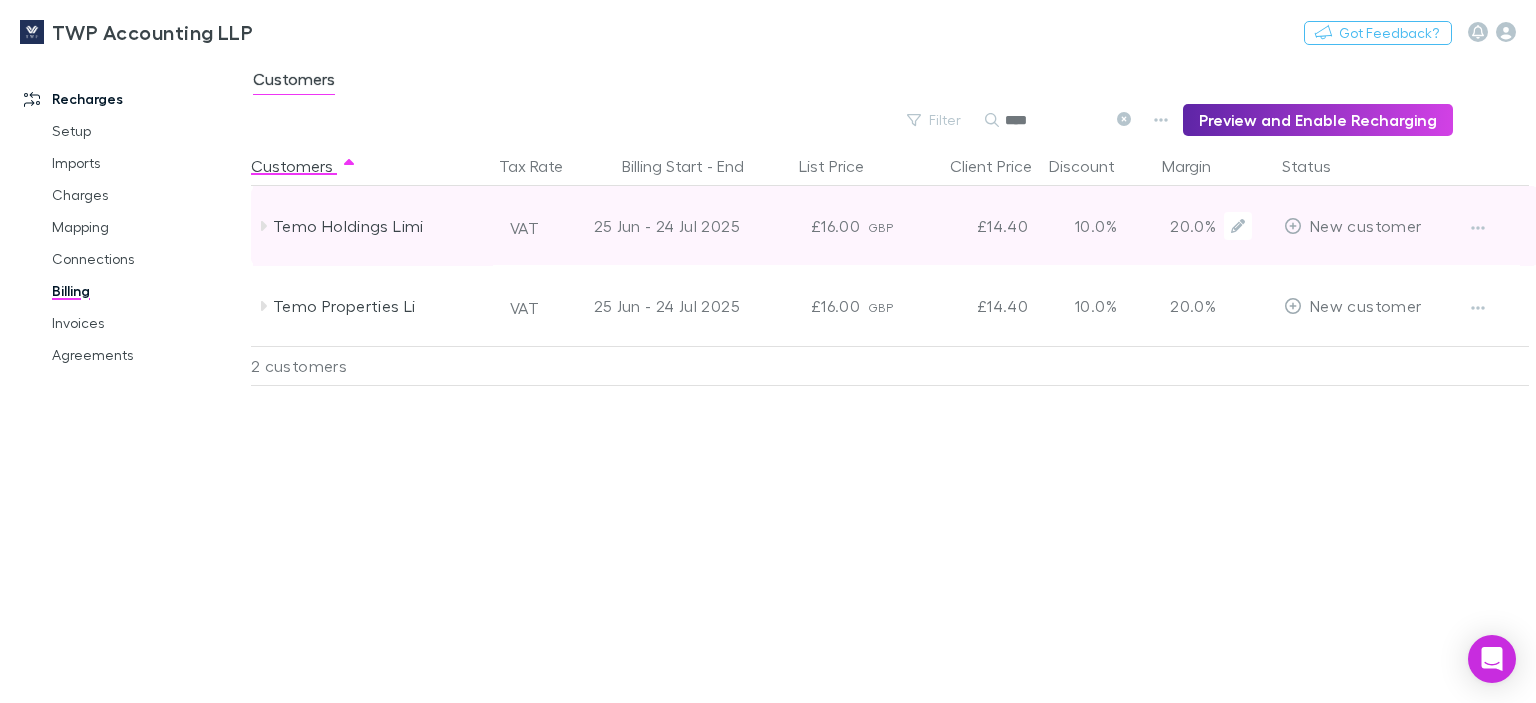 type on "****" 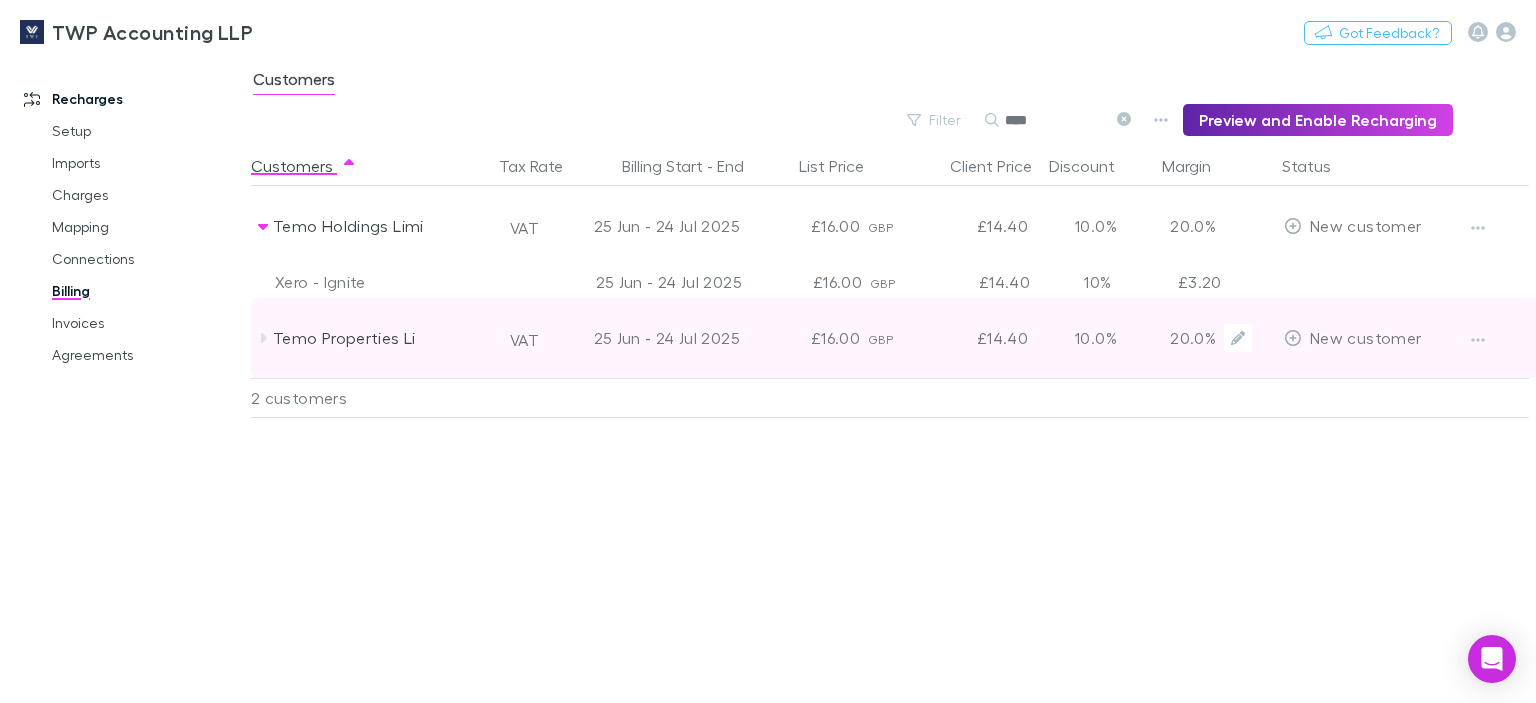 click on "Temo Properties Li" at bounding box center [379, 338] 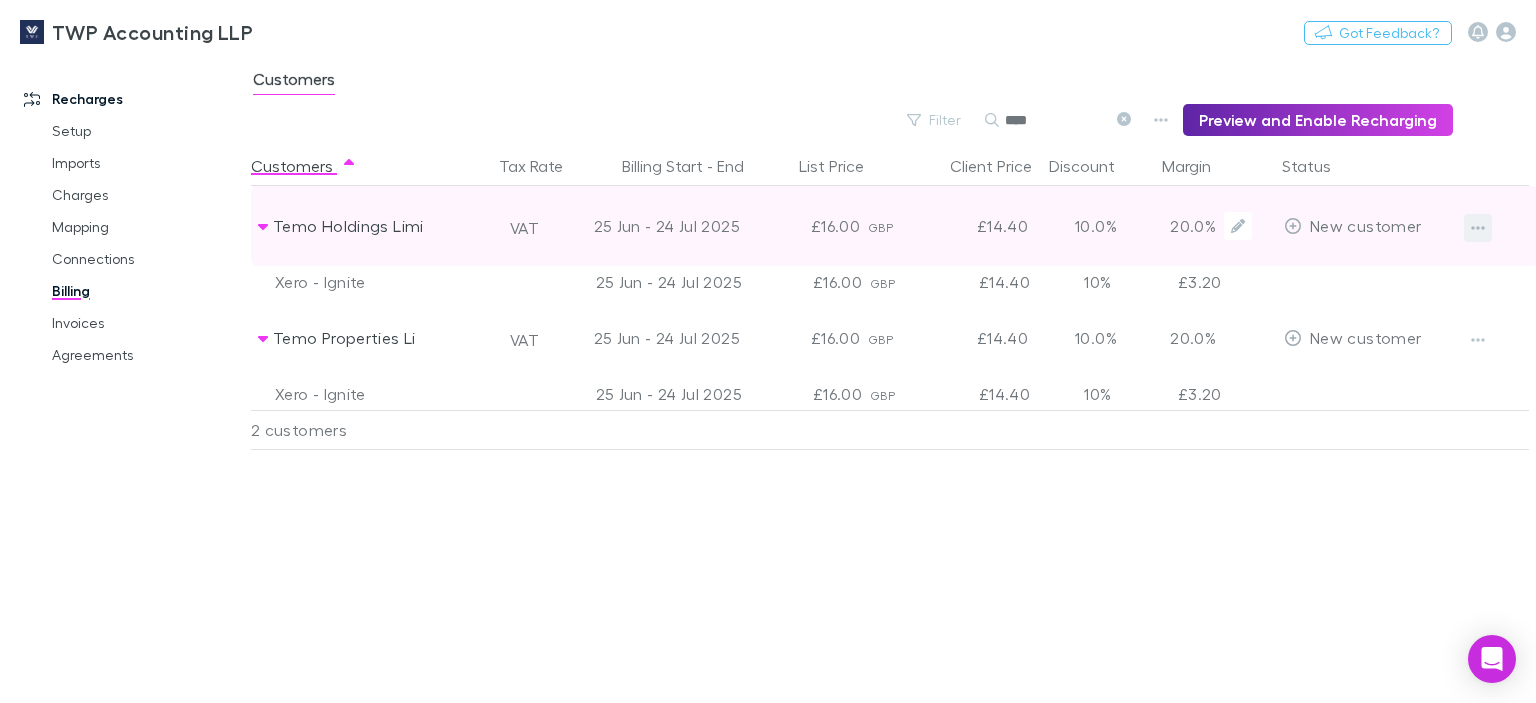 click 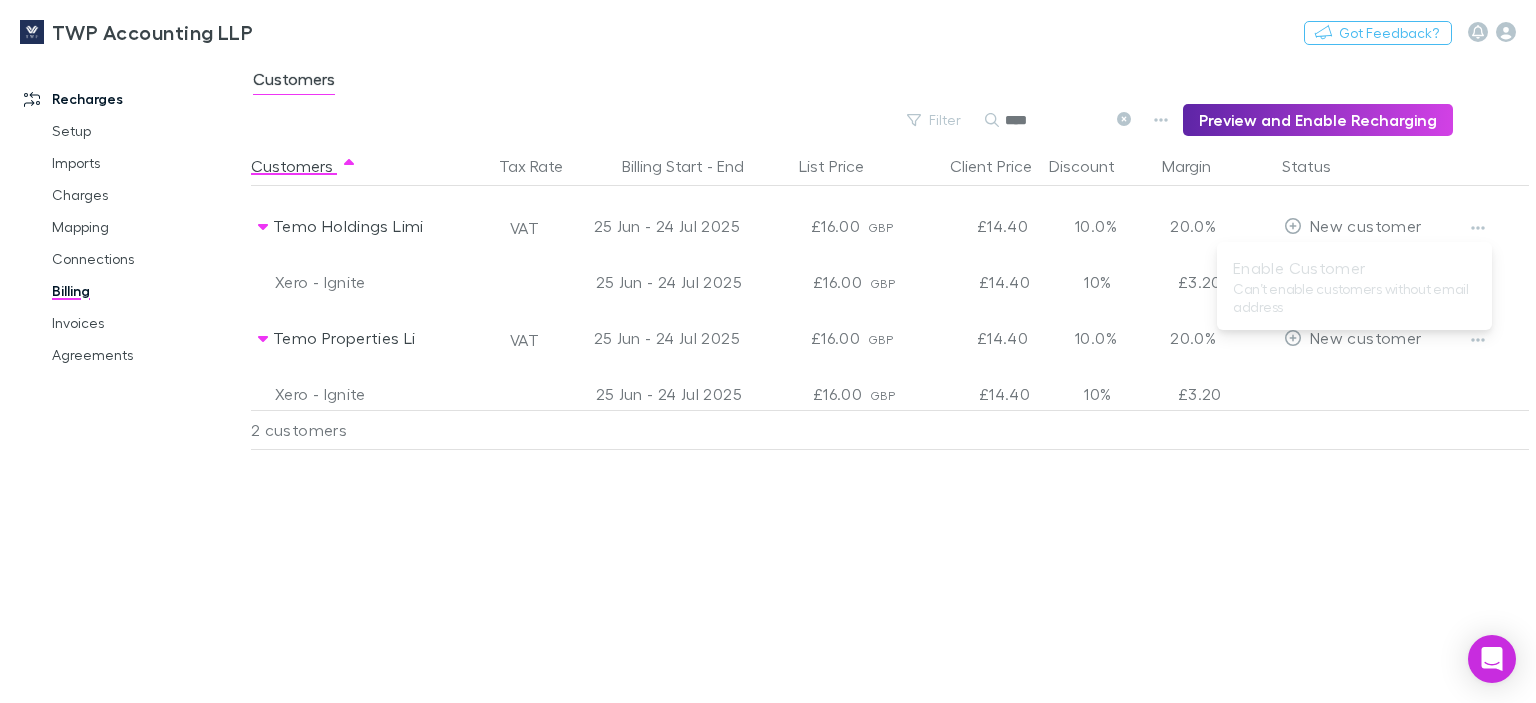 click at bounding box center (768, 351) 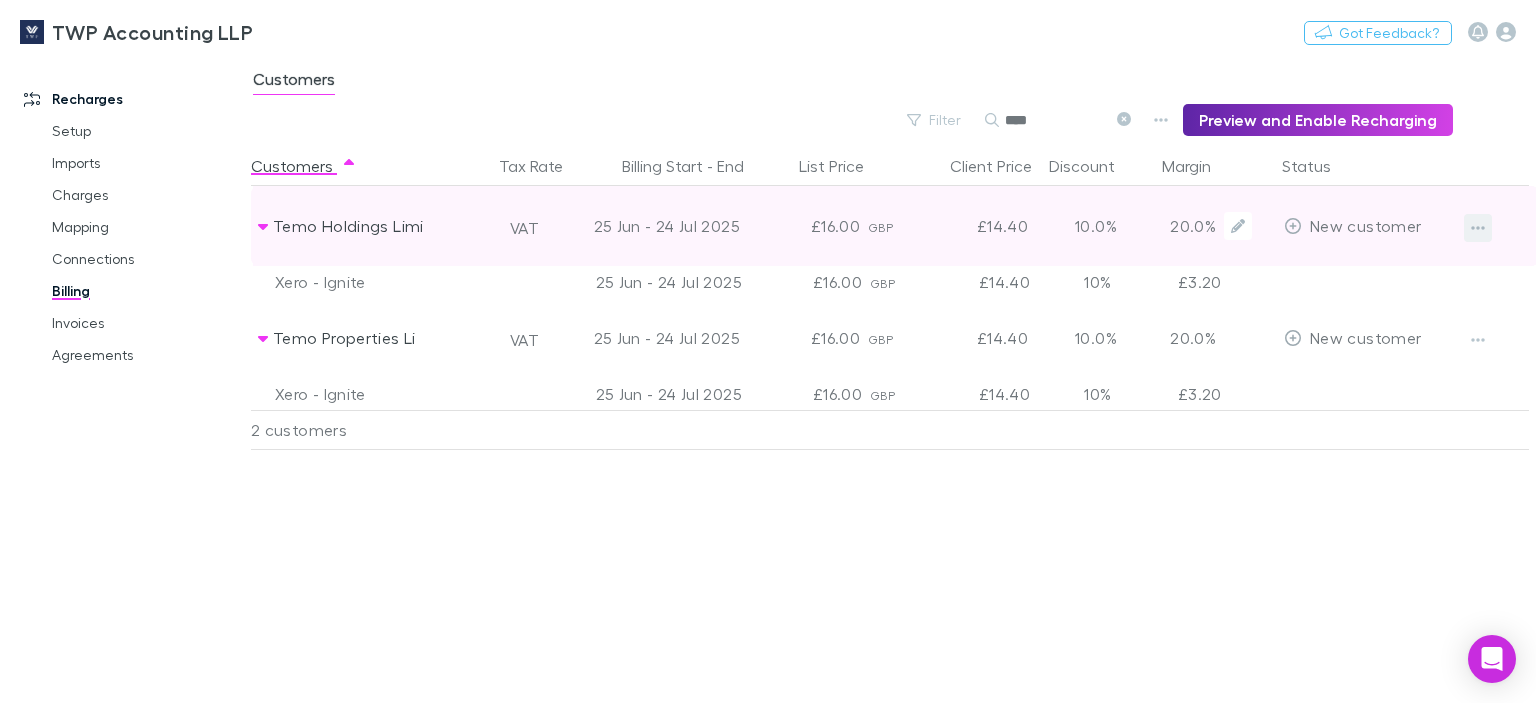 click 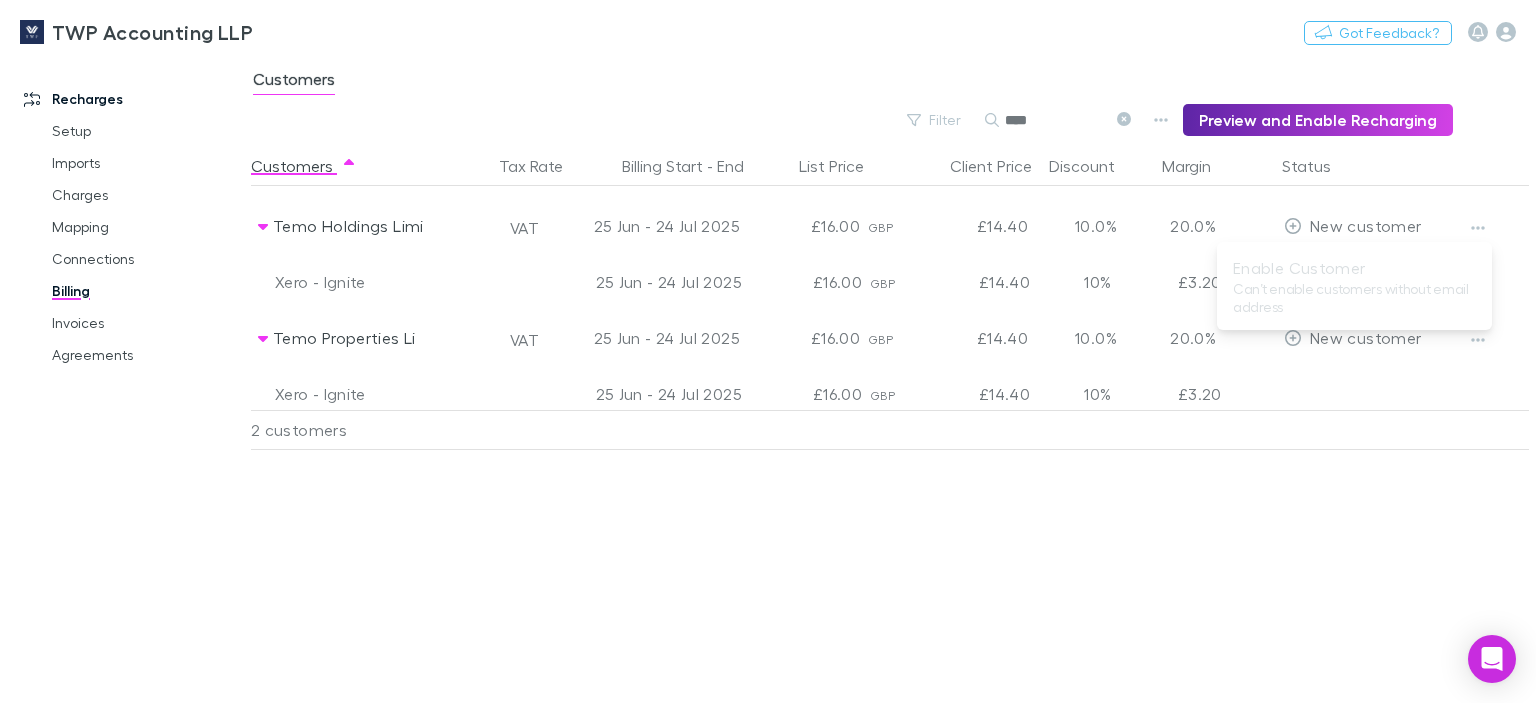 click on "Enable Customer Can’t enable customers without email address" at bounding box center (1354, 286) 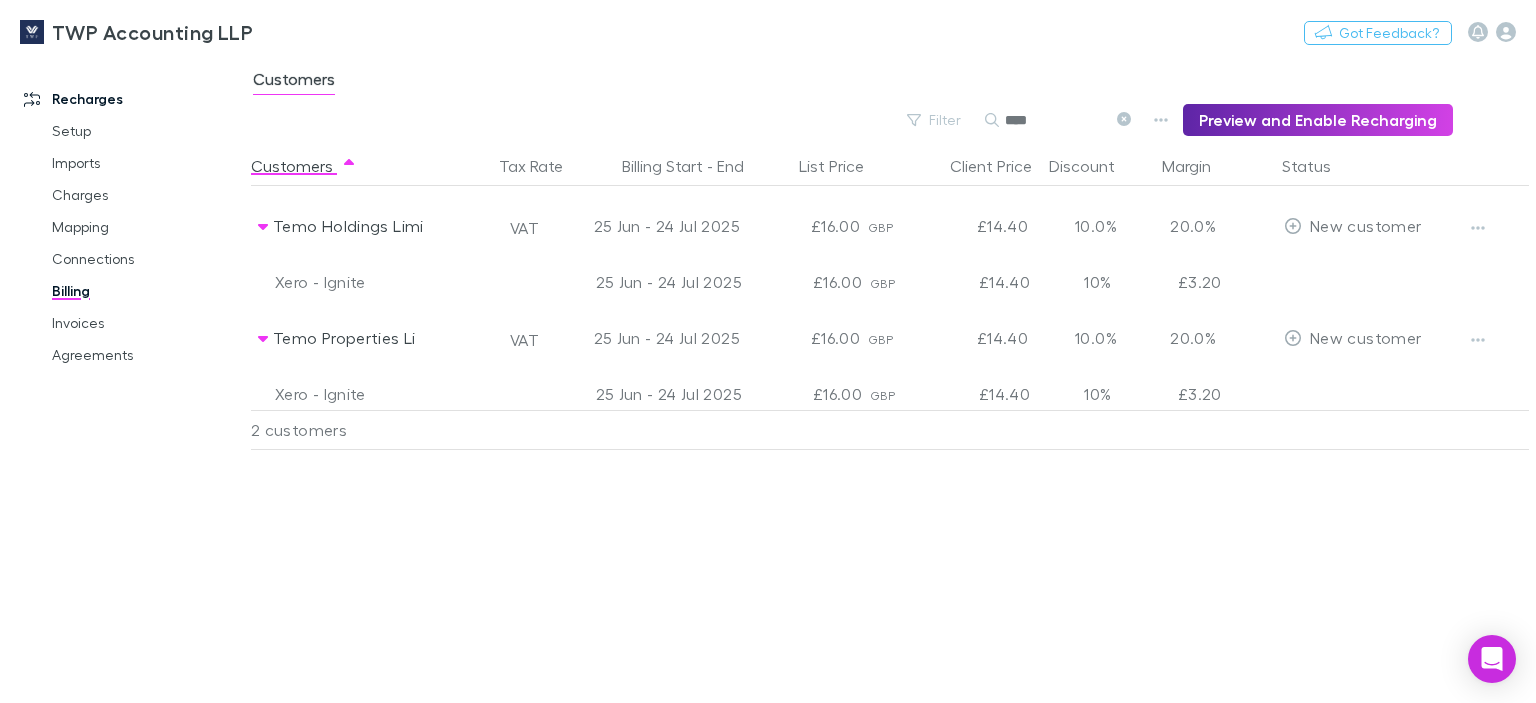 click at bounding box center [532, 282] 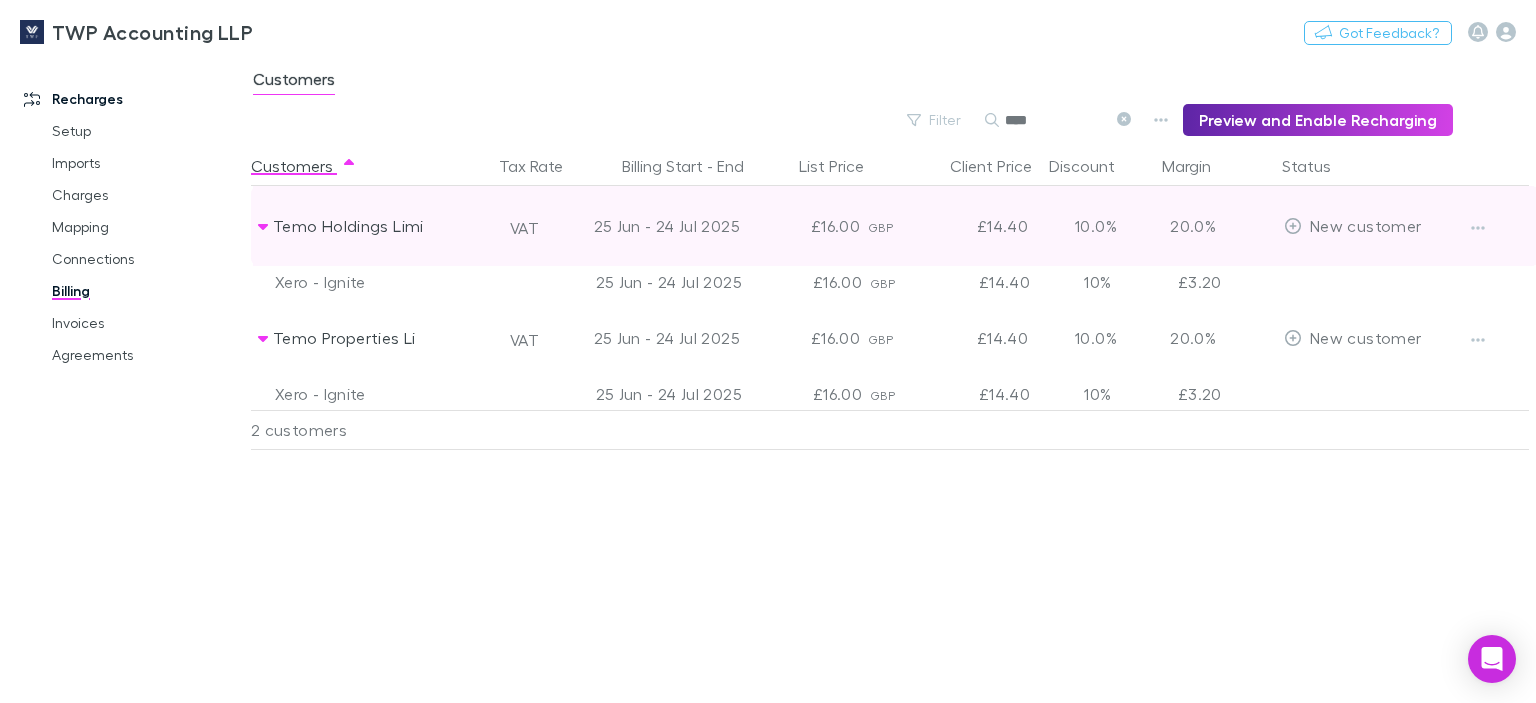 click 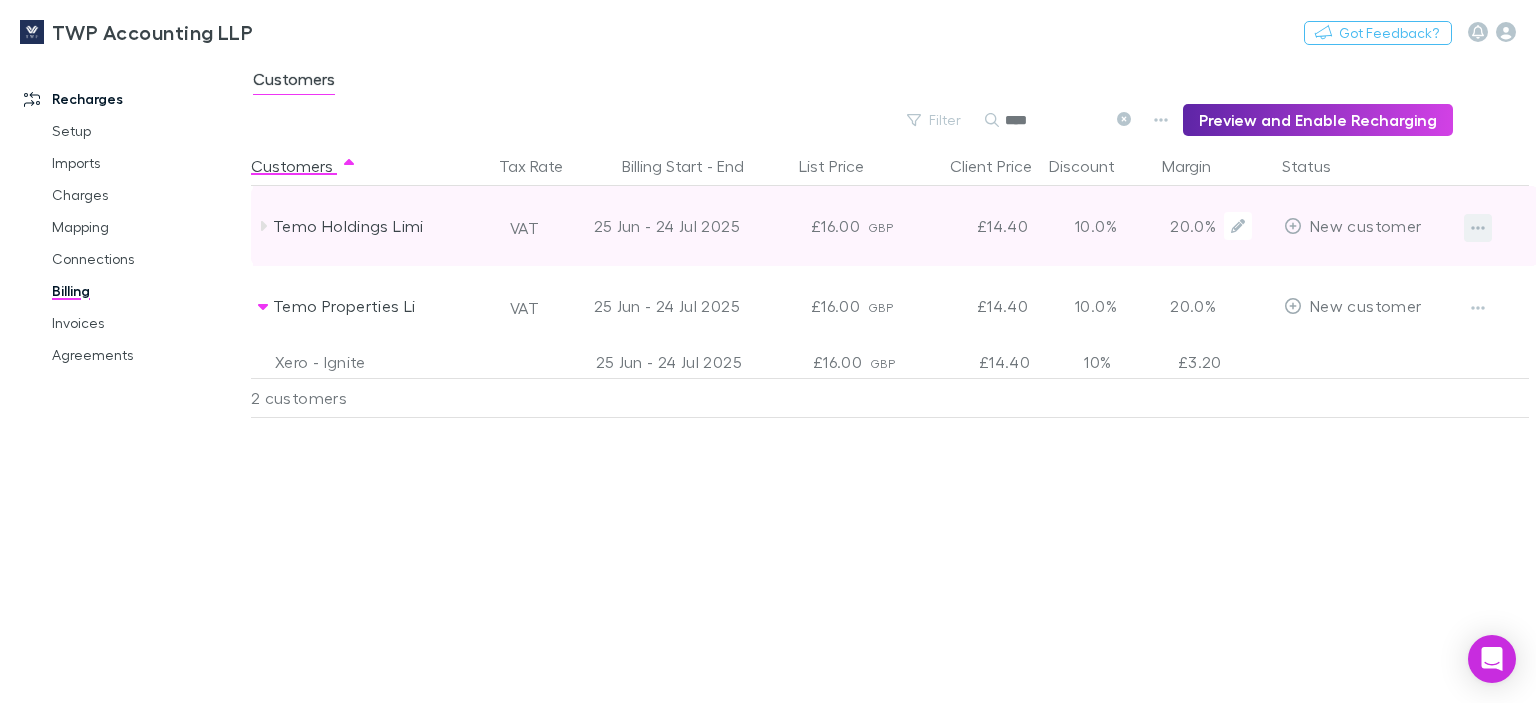 click at bounding box center (1478, 228) 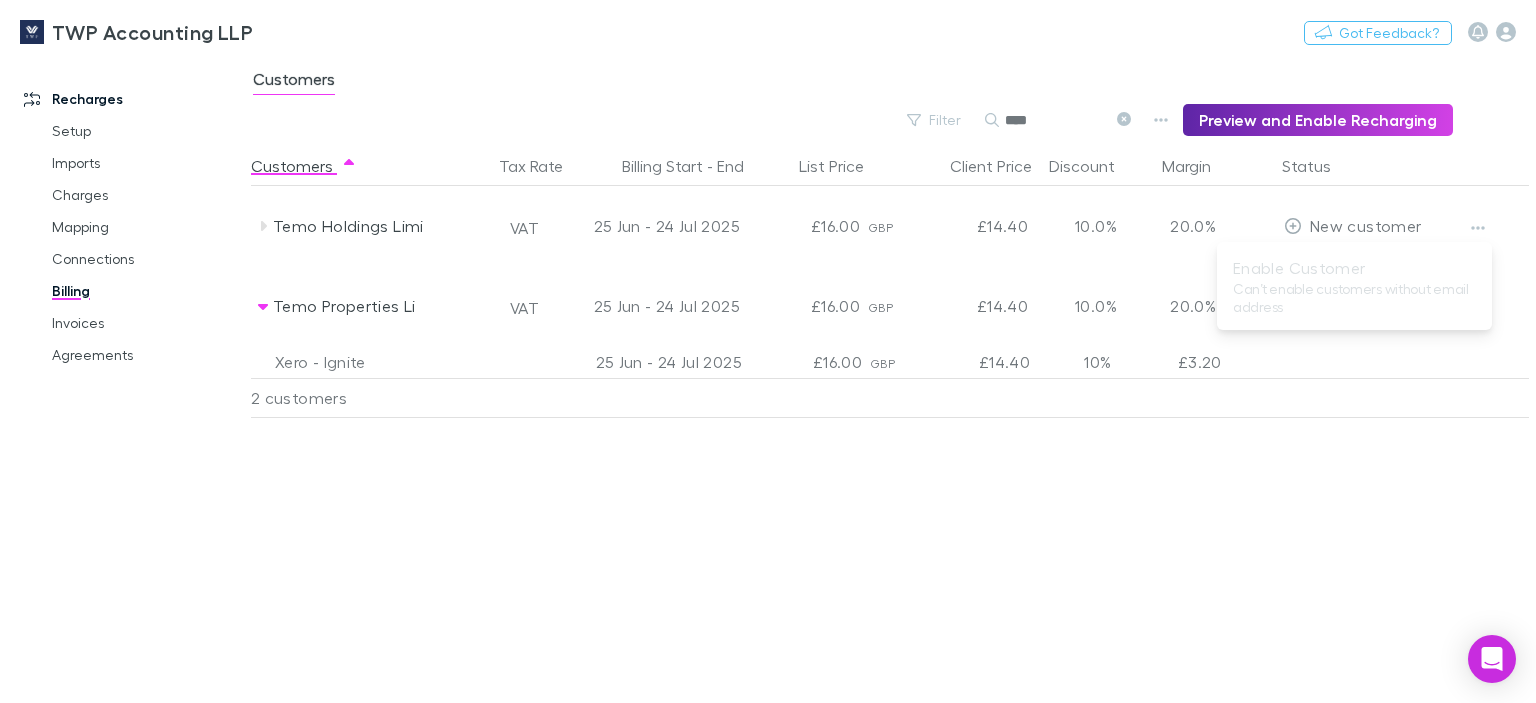 click at bounding box center (768, 351) 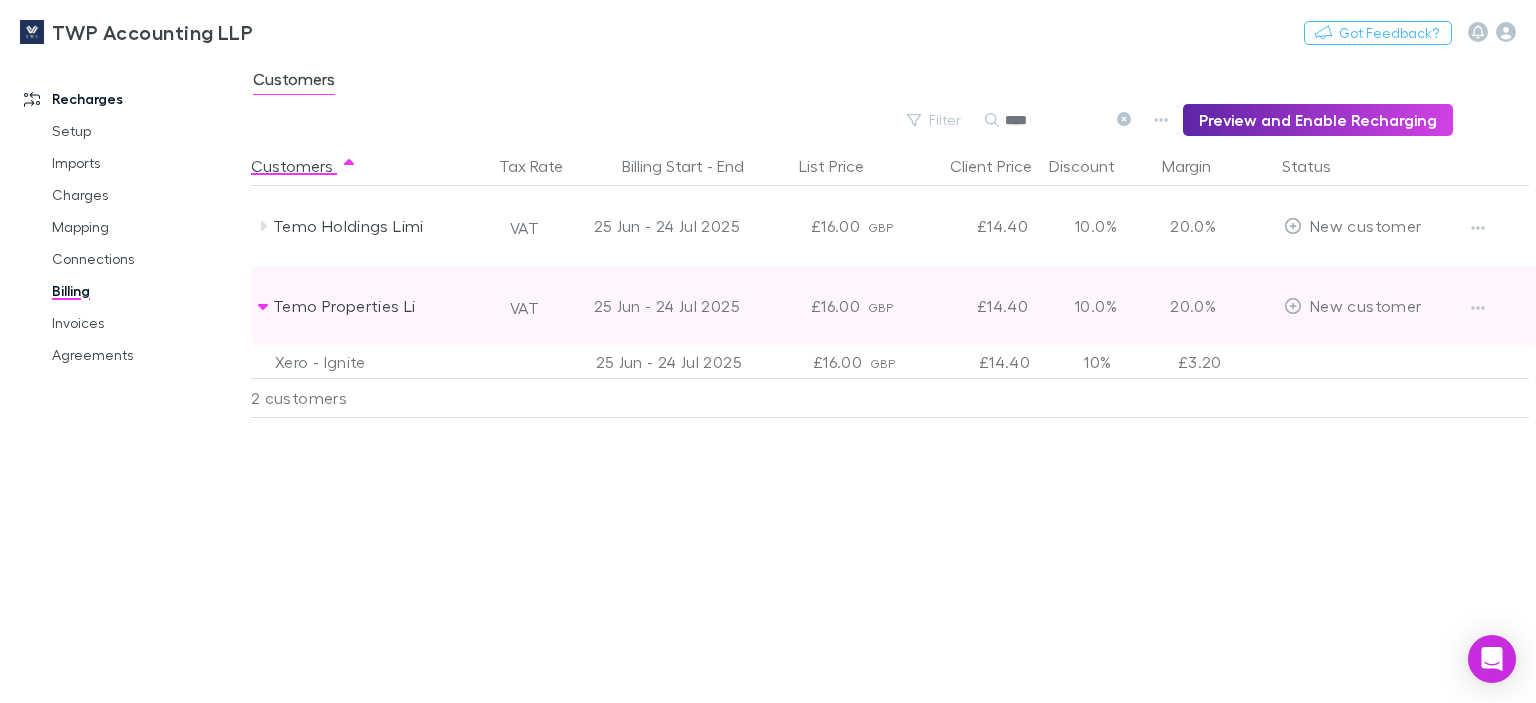 click 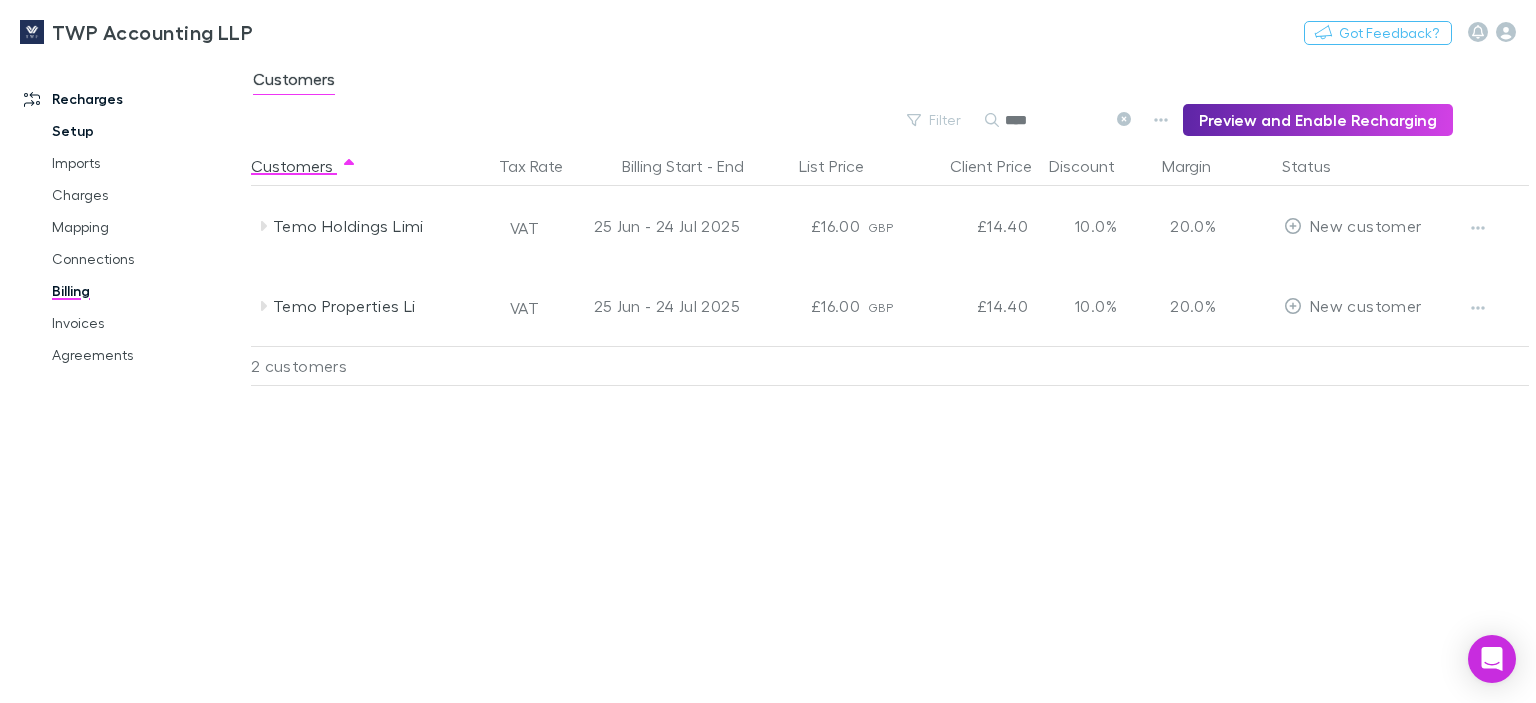 click on "Setup" at bounding box center [147, 131] 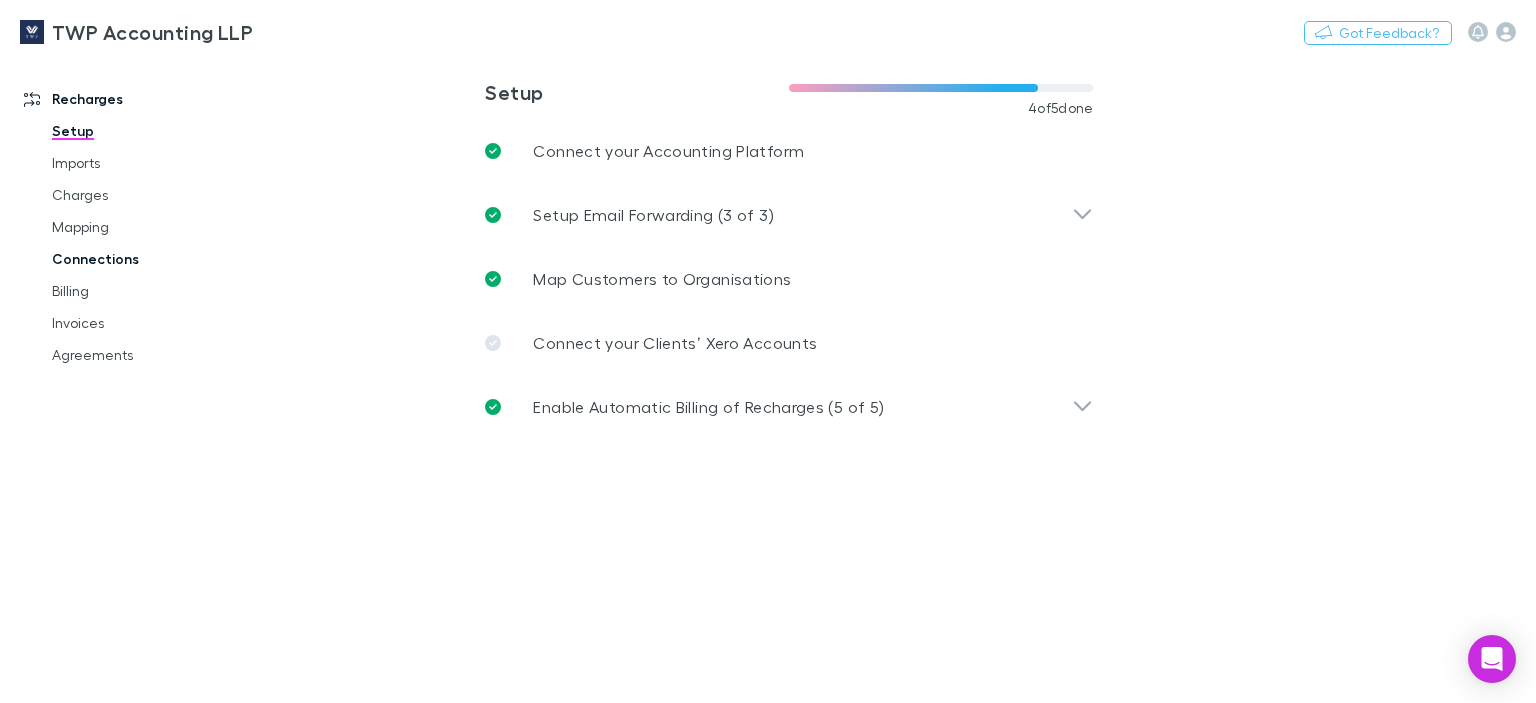 click on "Connections" at bounding box center (147, 259) 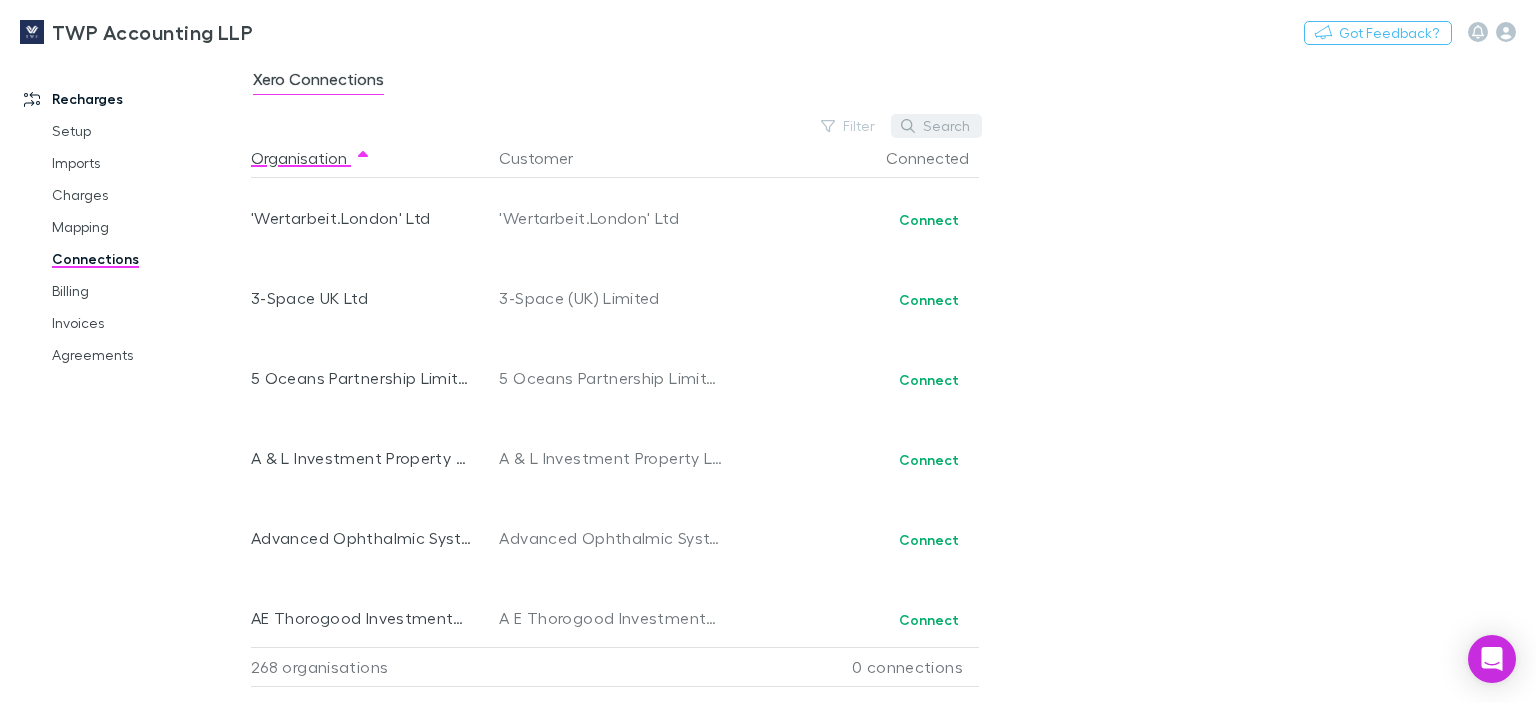 click on "Search" at bounding box center (936, 126) 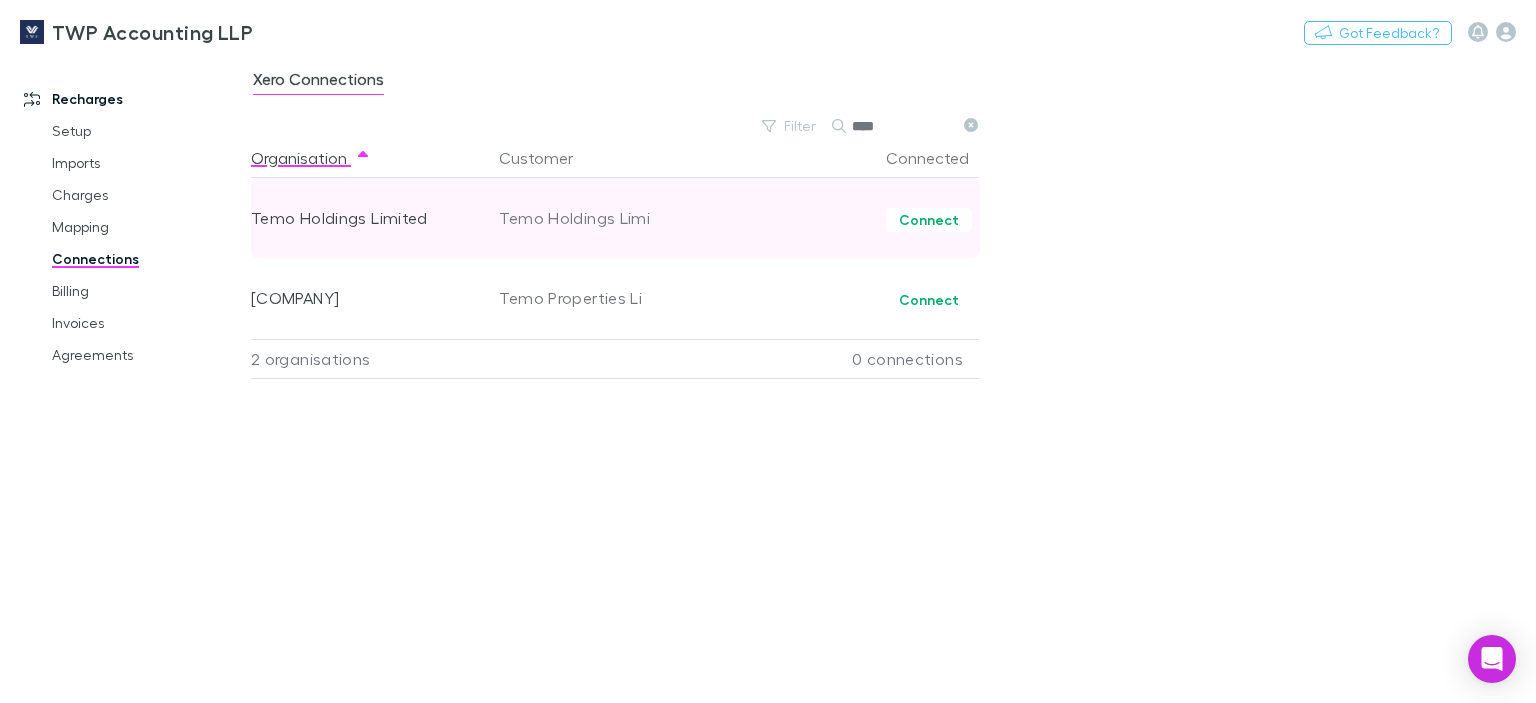 type on "****" 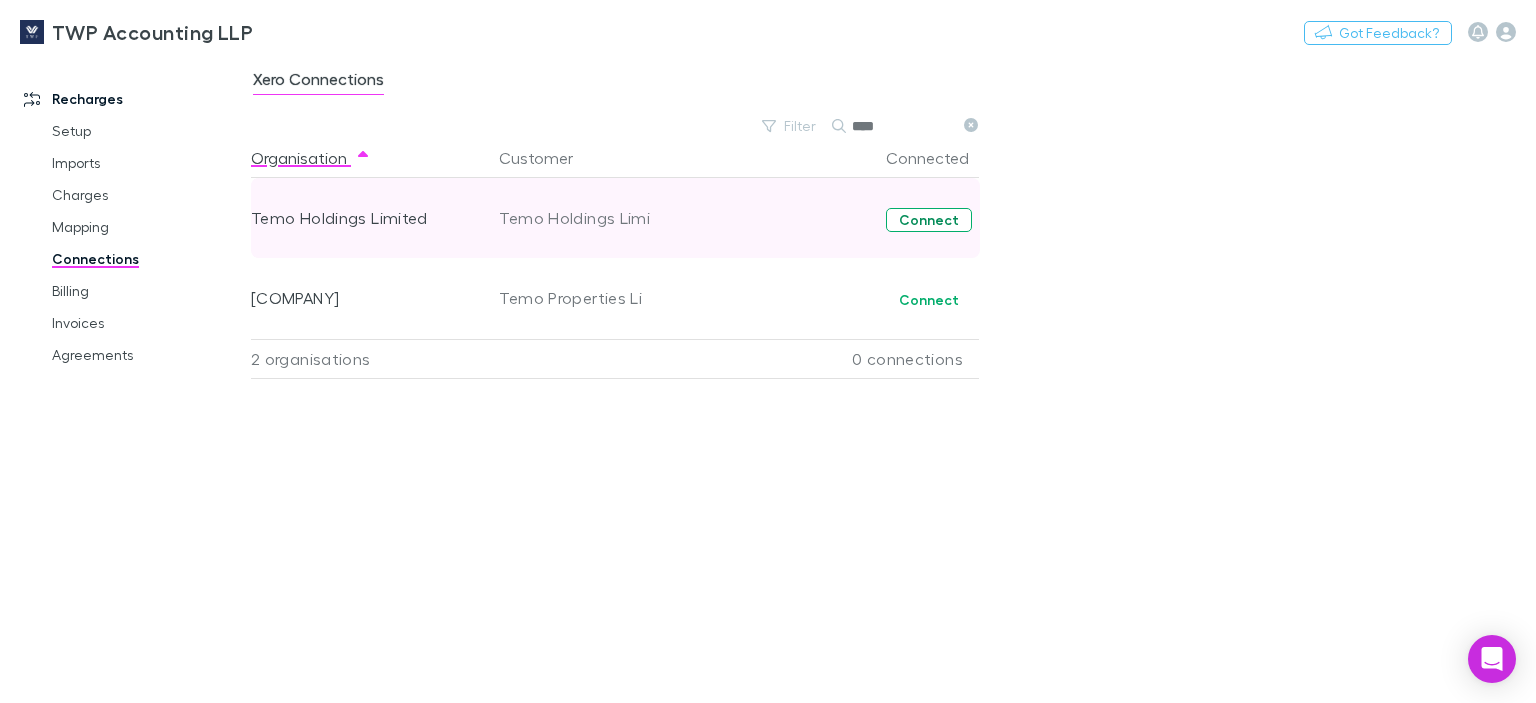 click on "Connect" at bounding box center [929, 220] 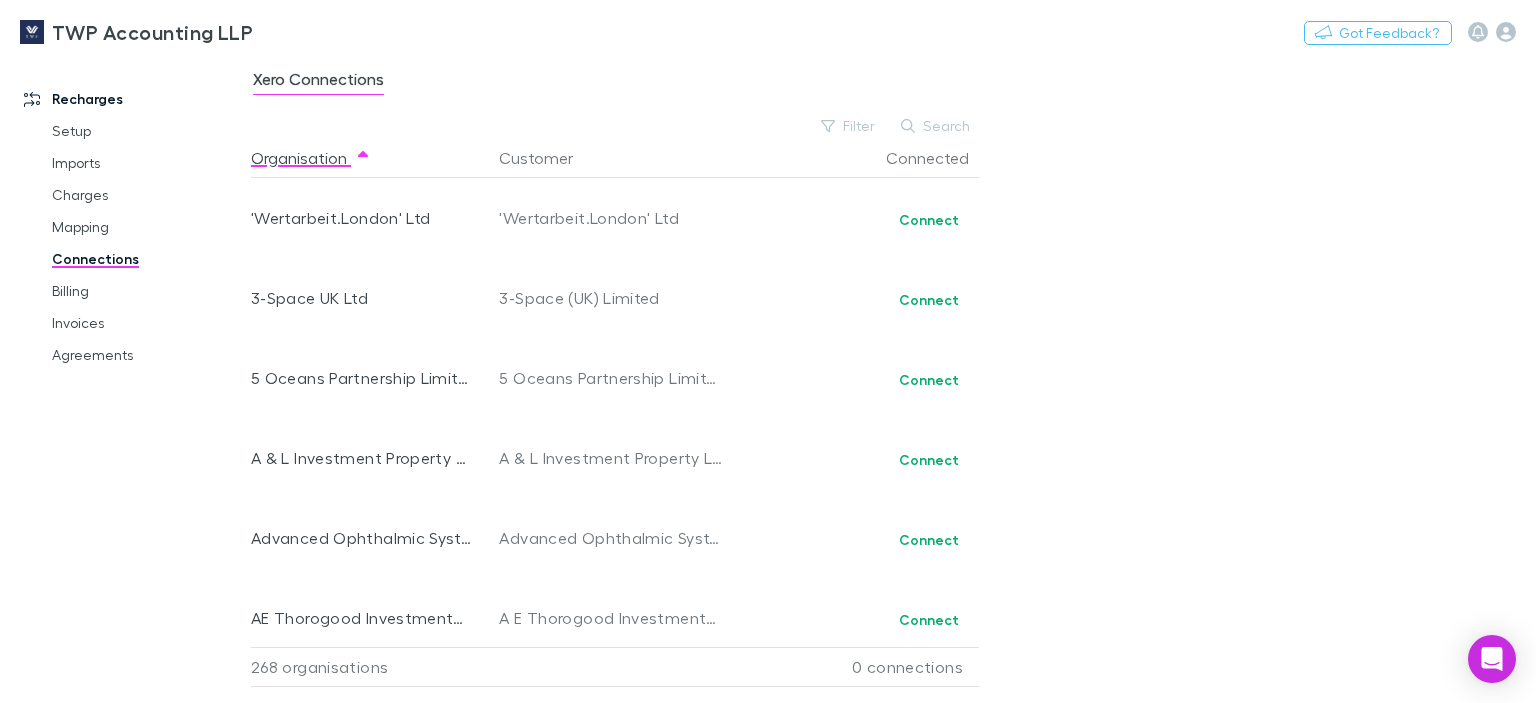 scroll, scrollTop: 0, scrollLeft: 0, axis: both 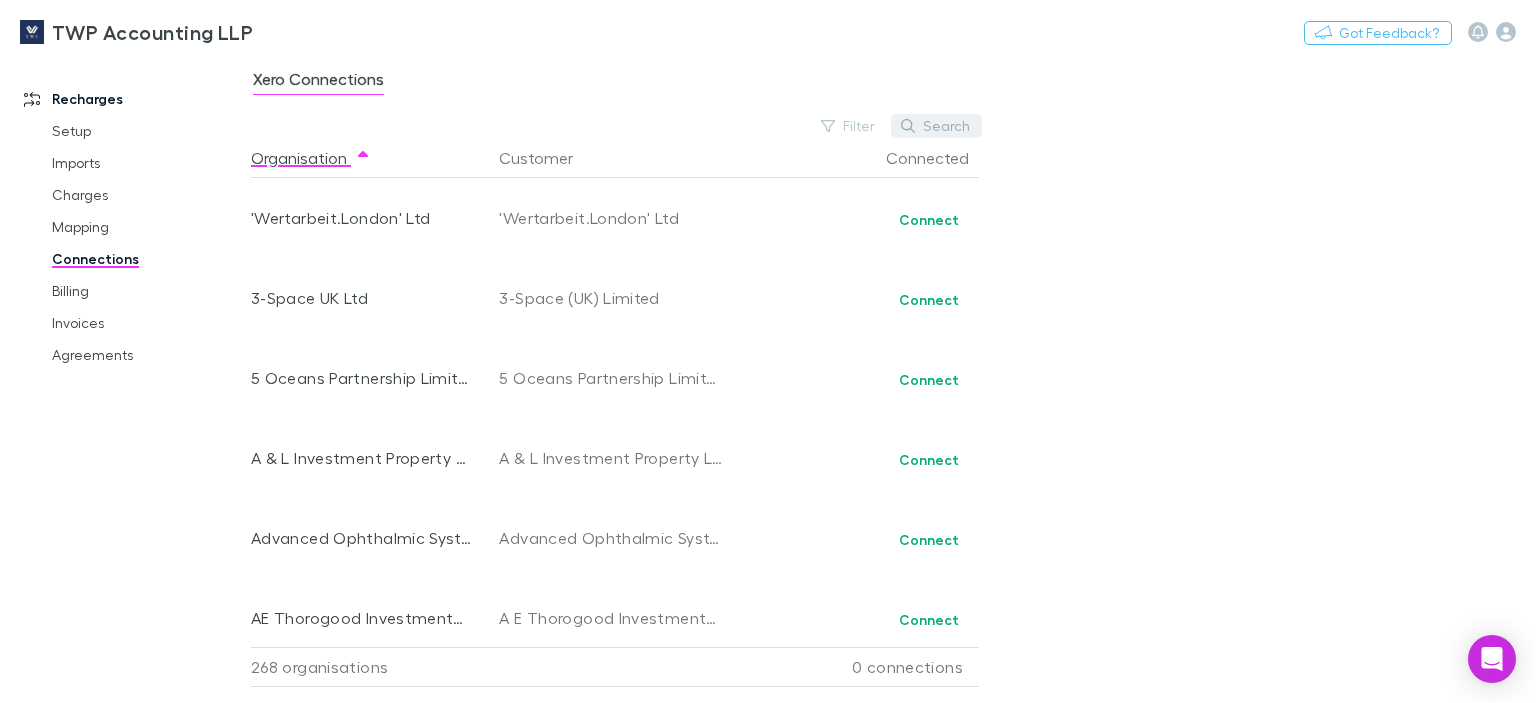 click on "Search" at bounding box center (936, 126) 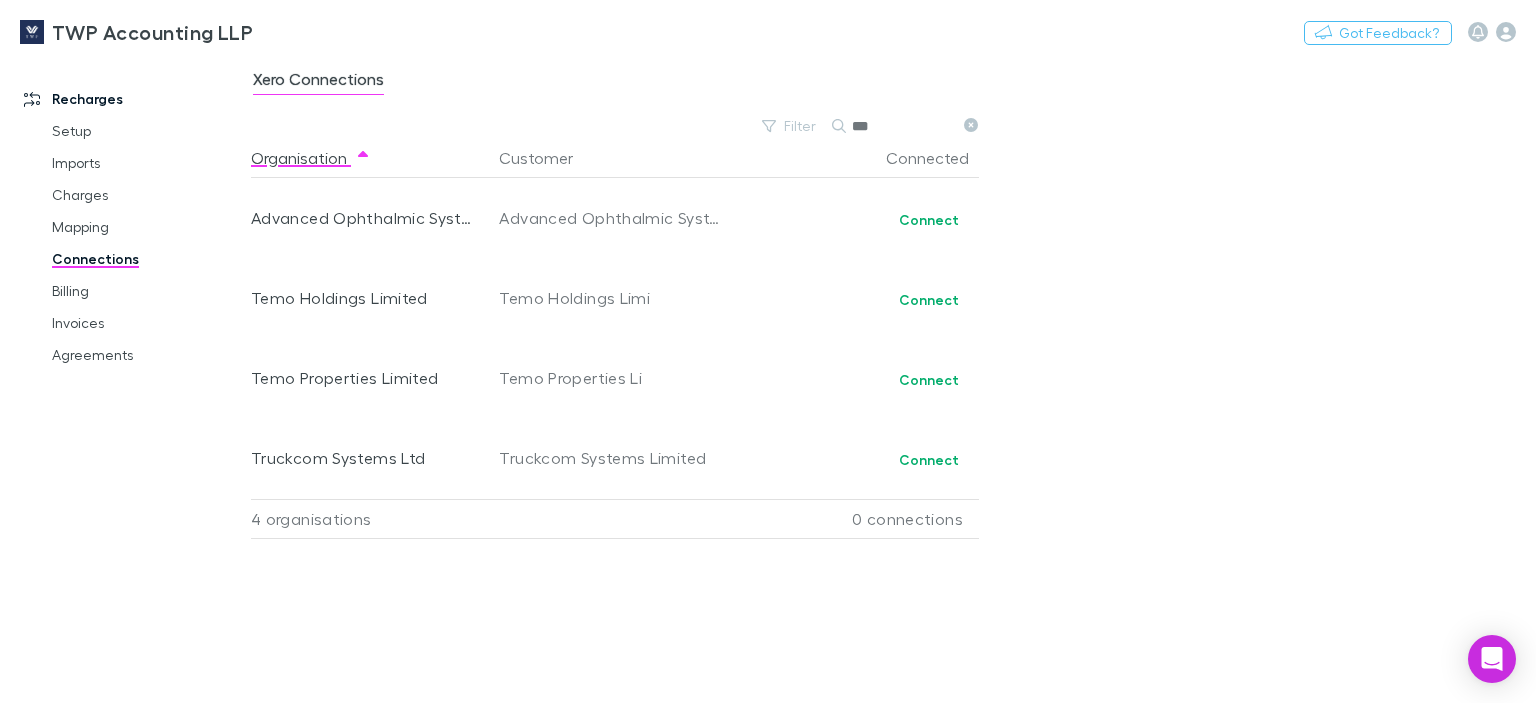 type on "****" 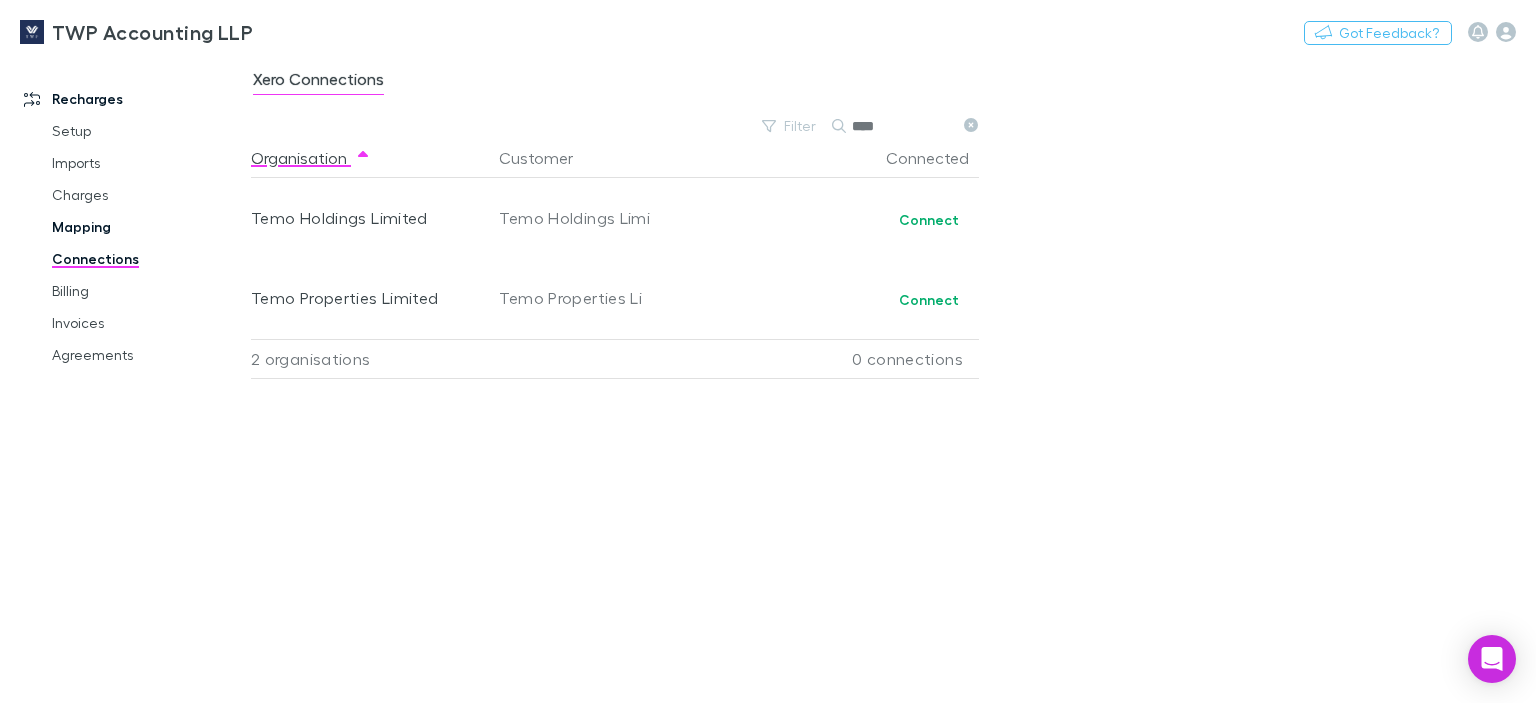 click on "Mapping" at bounding box center (147, 227) 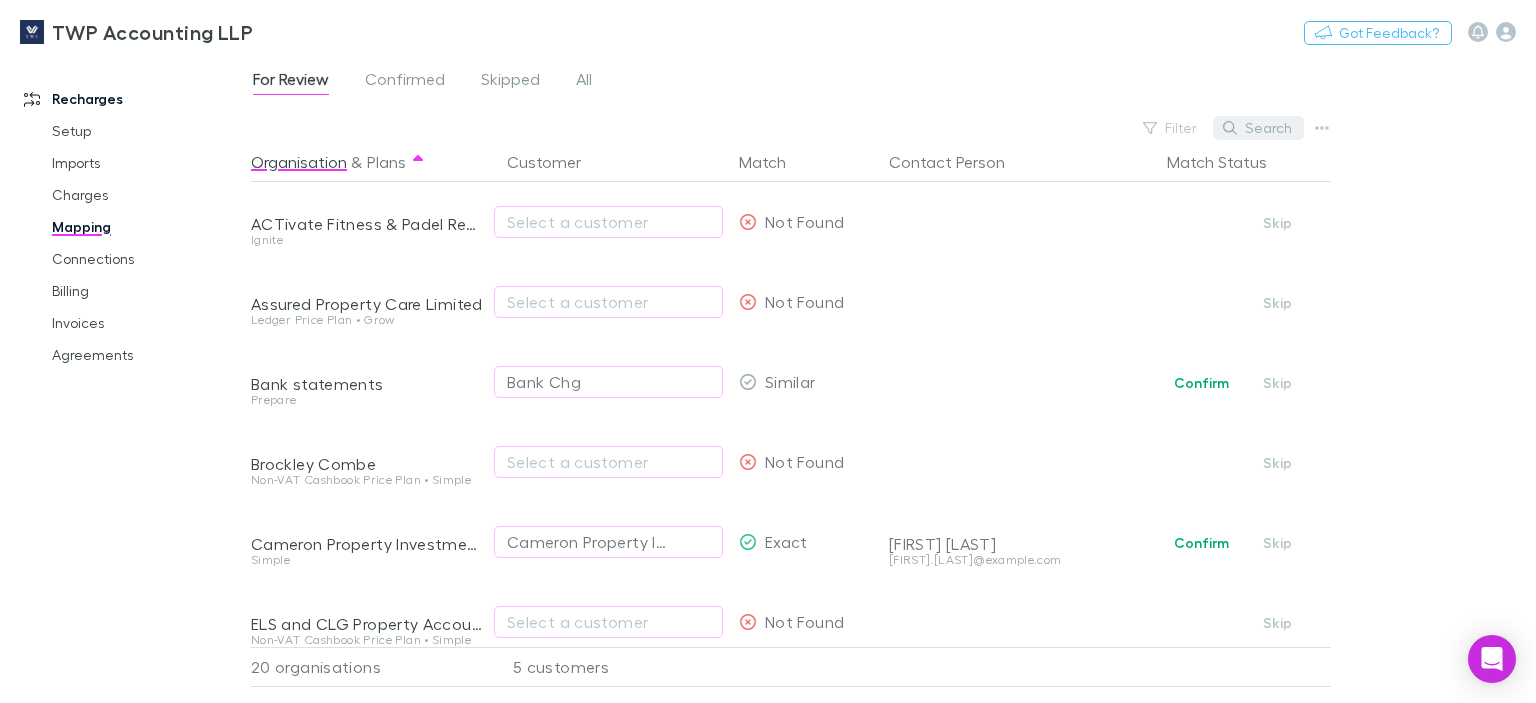 click on "Search" at bounding box center (1258, 128) 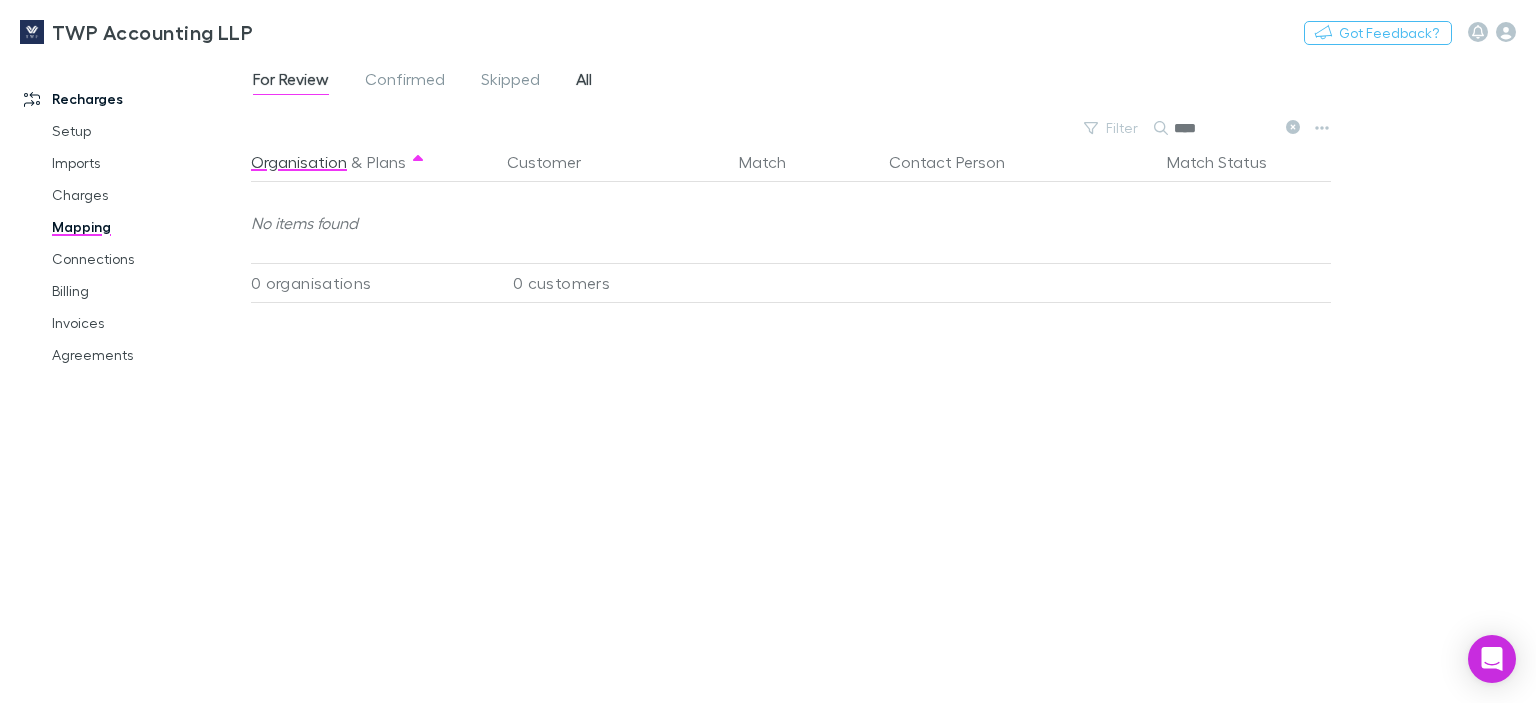 type on "****" 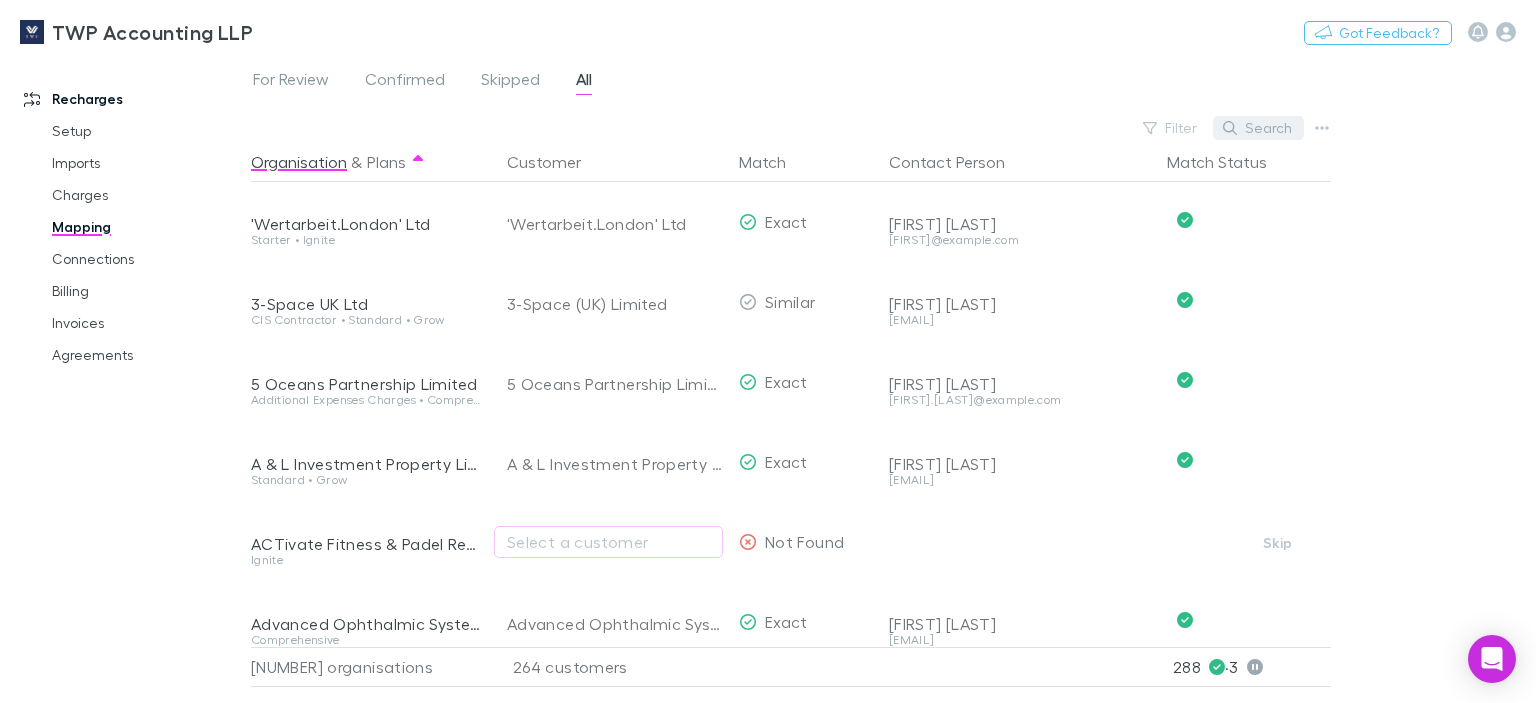 click on "Search" at bounding box center (1258, 128) 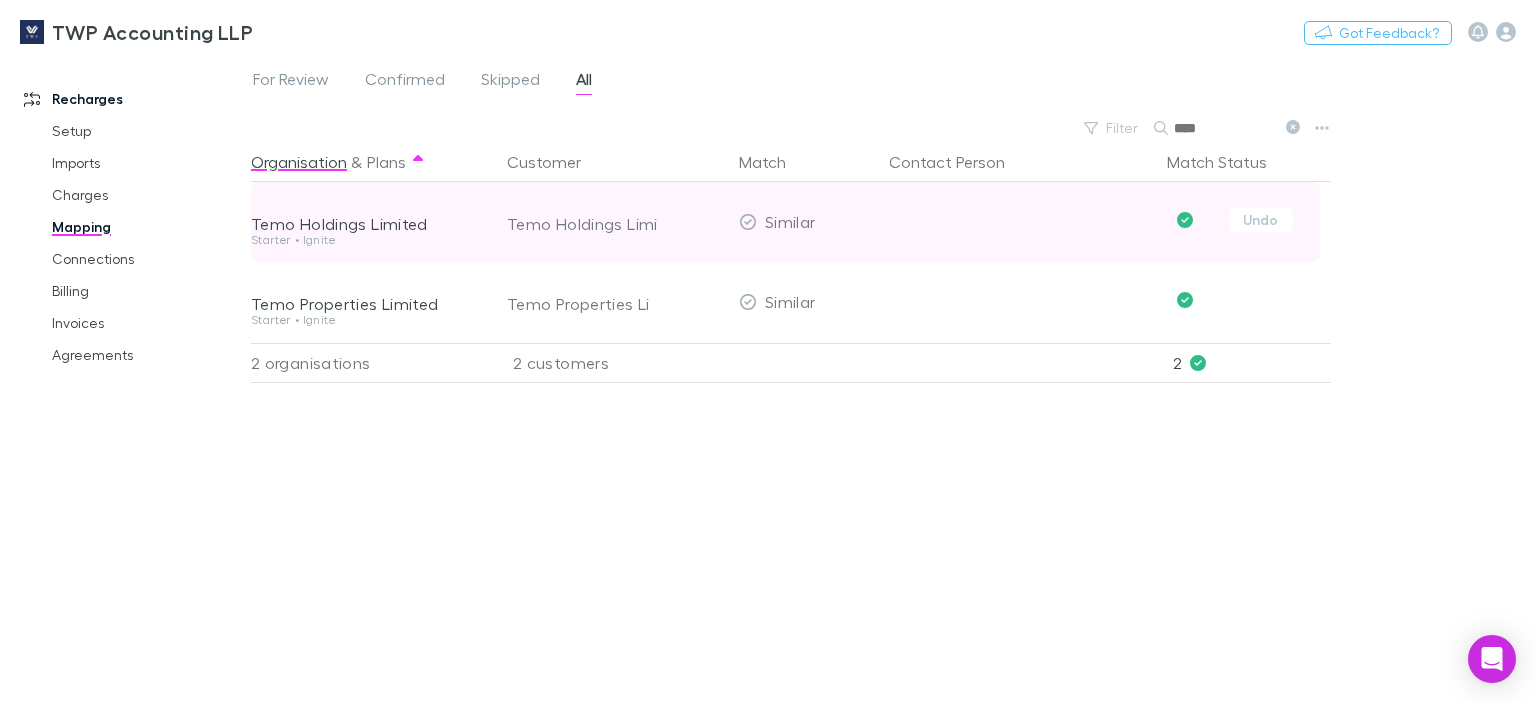 type on "****" 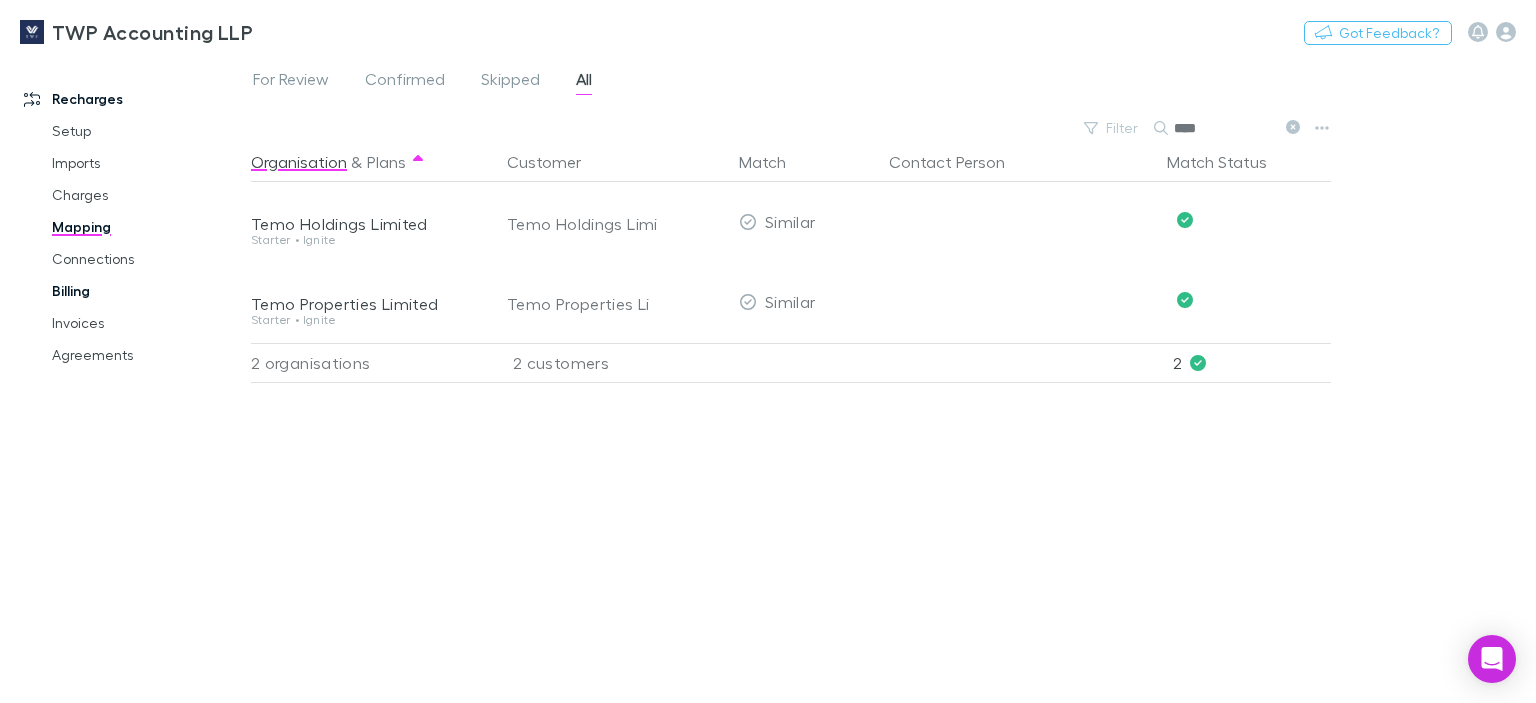 click on "Billing" at bounding box center [147, 291] 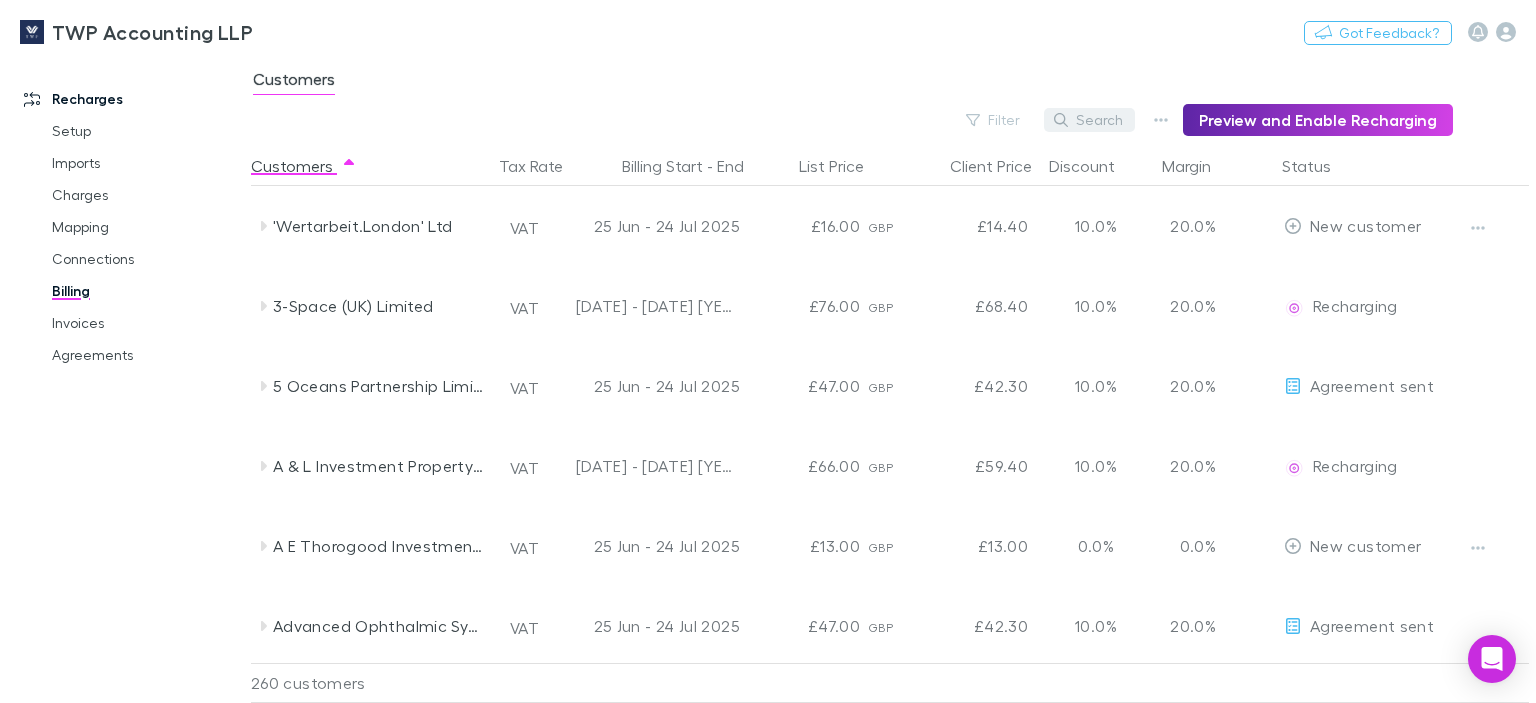 click on "Search" at bounding box center (1089, 120) 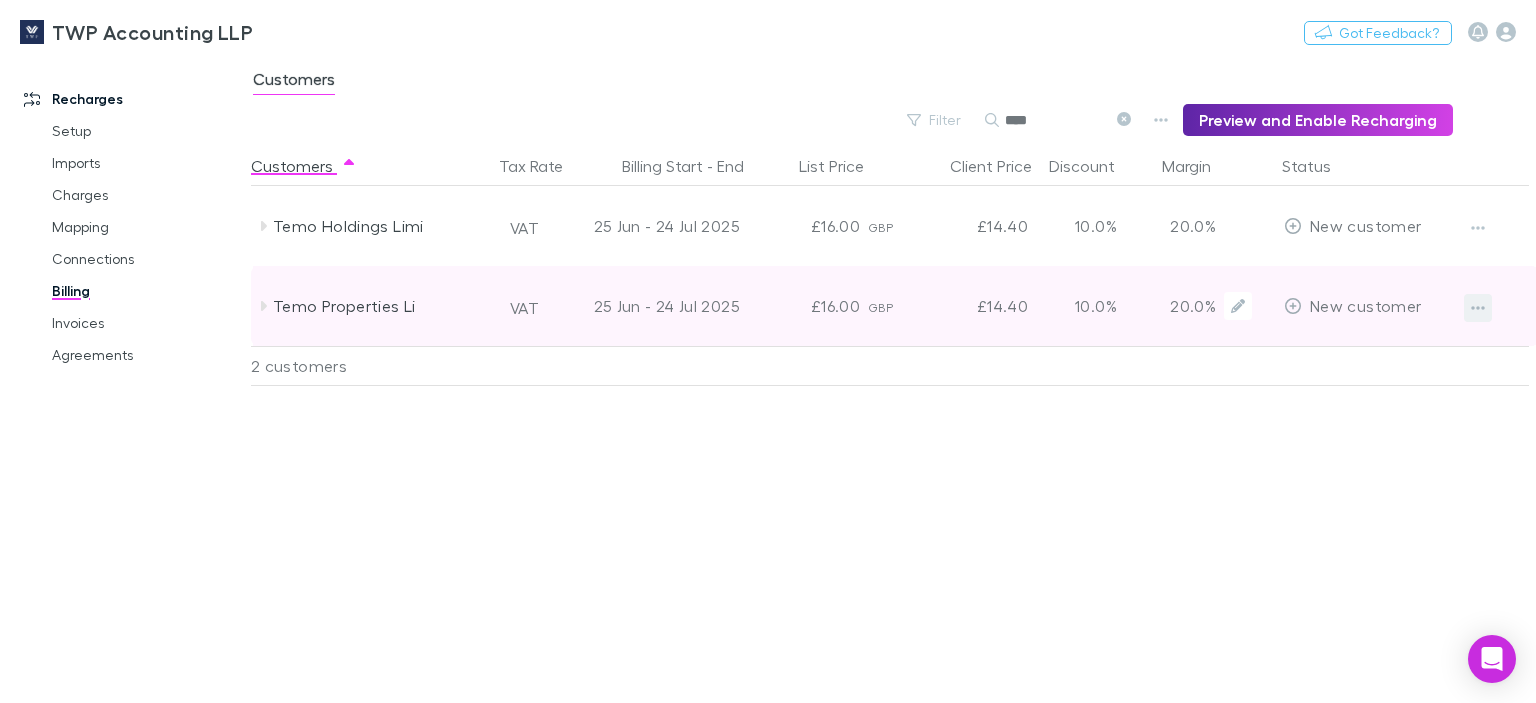 type on "****" 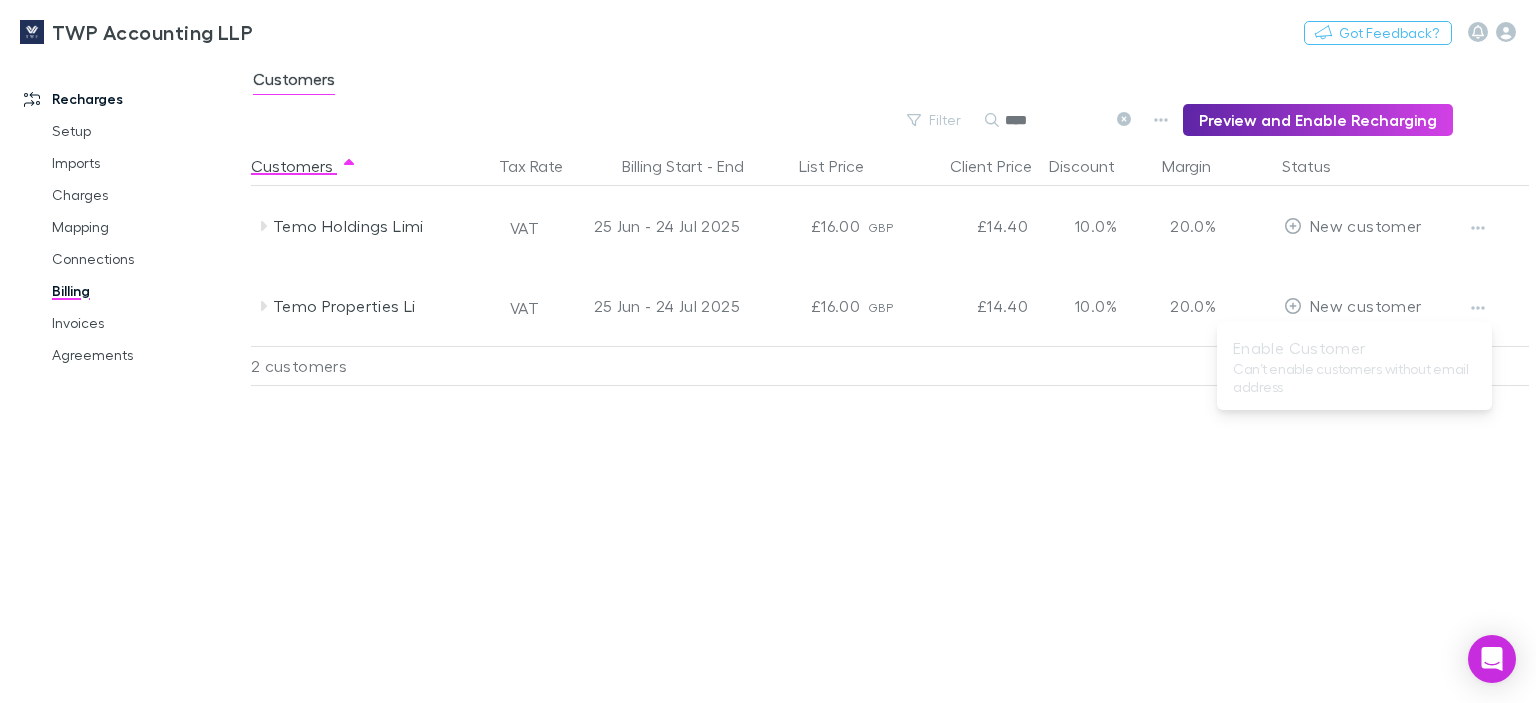 click at bounding box center [768, 351] 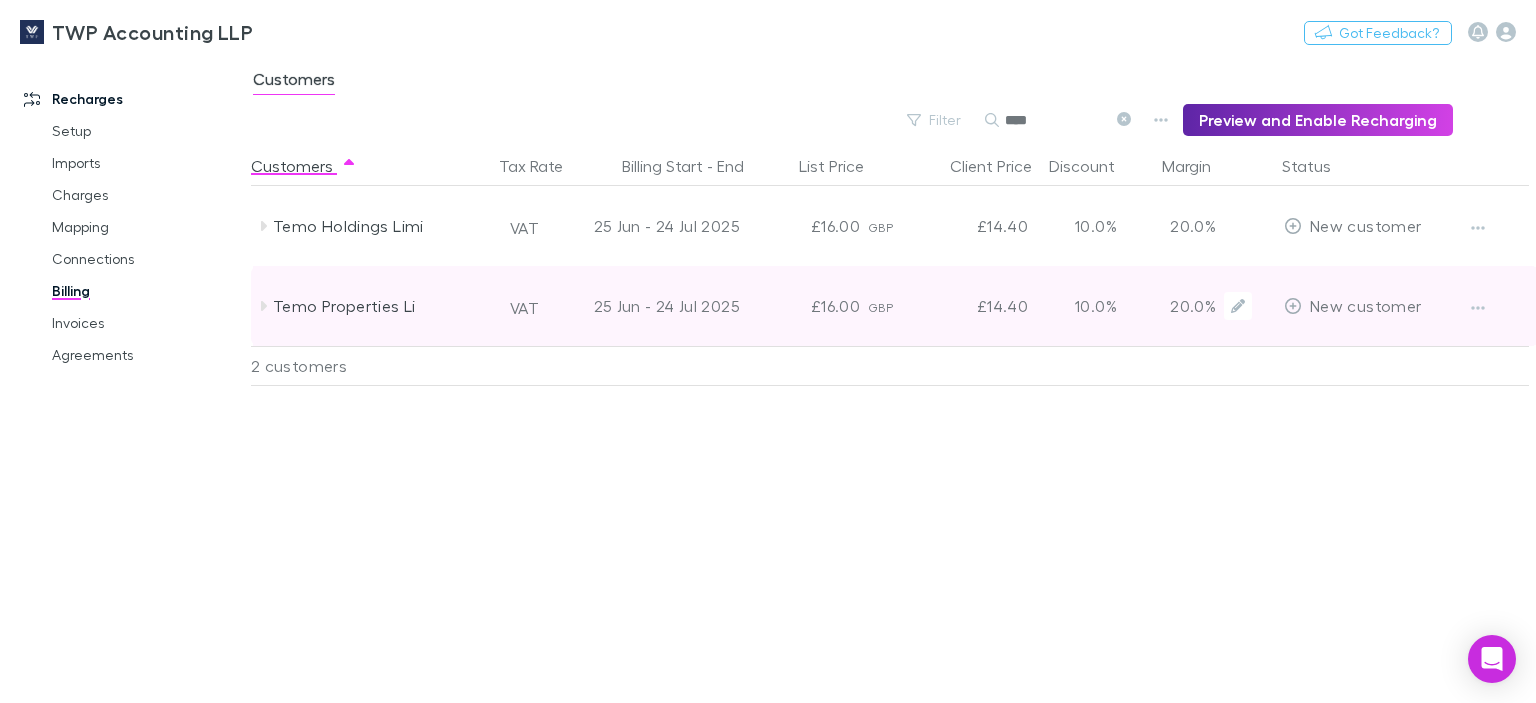 click on "Temo Properties Li" at bounding box center [379, 306] 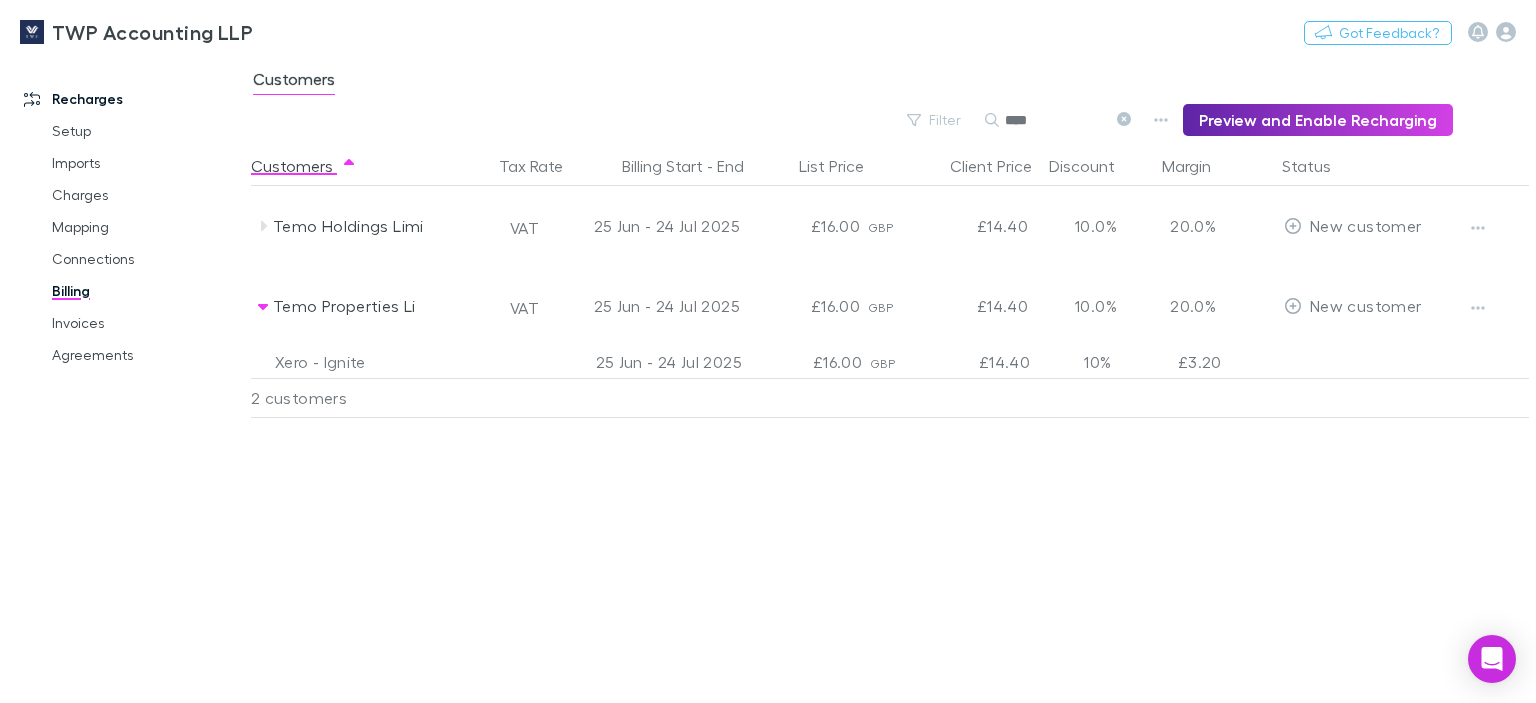 click on "Xero - Ignite" at bounding box center (379, 362) 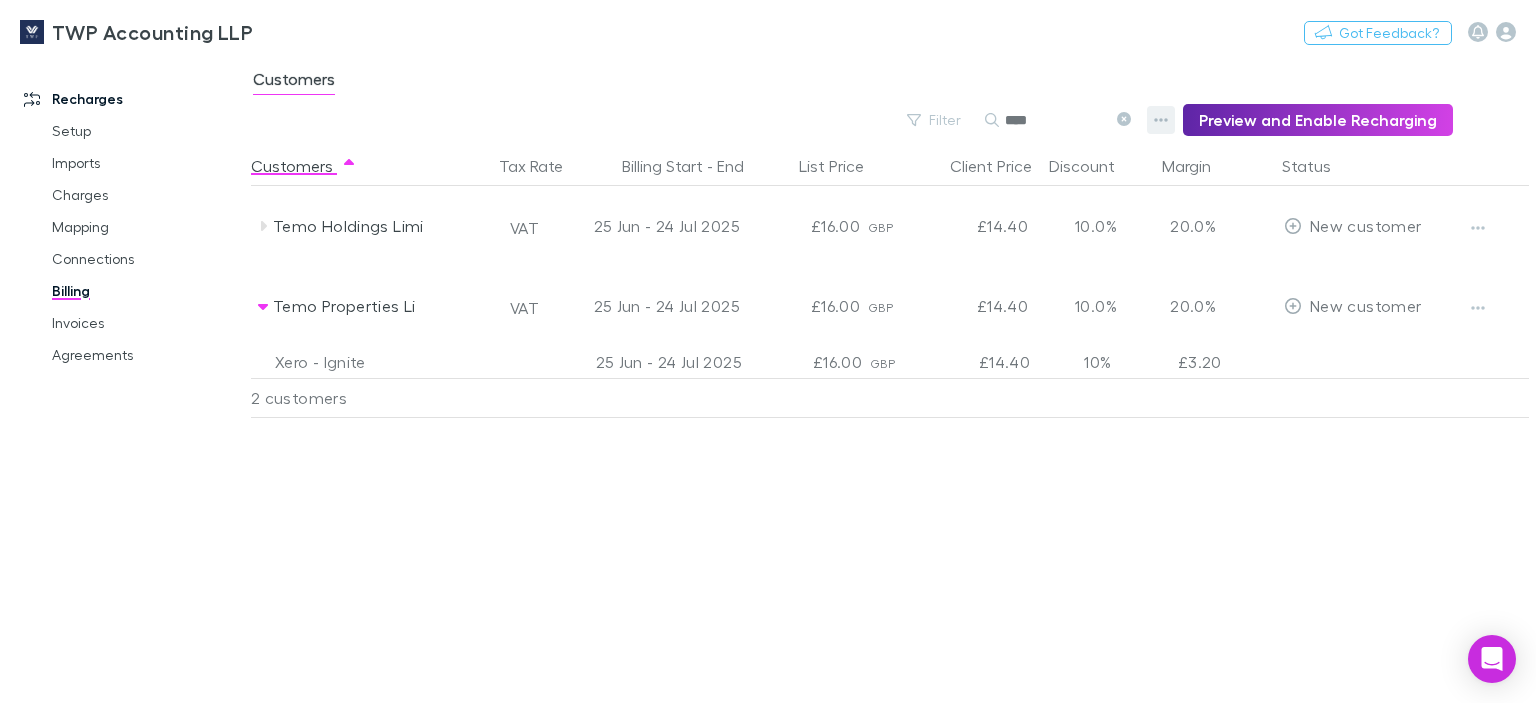 click 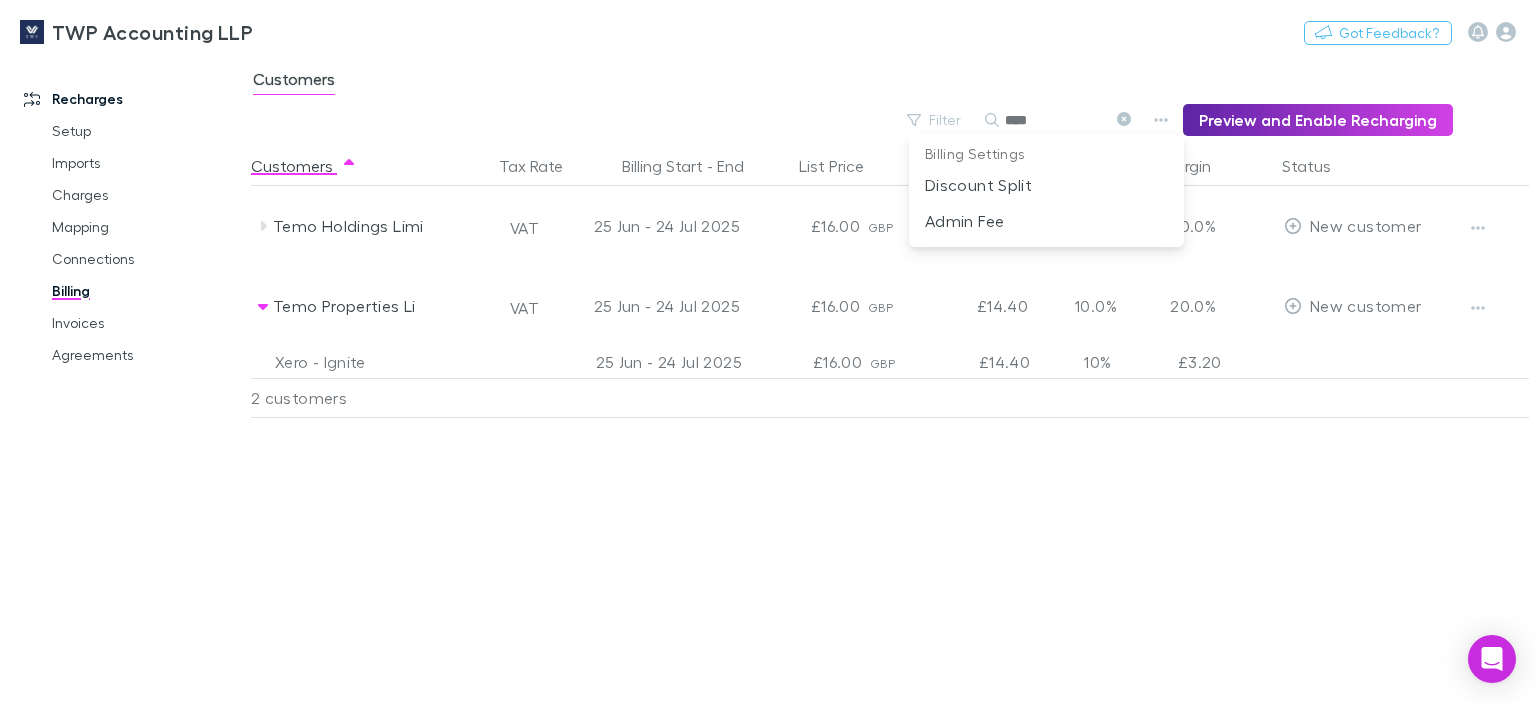 click at bounding box center [768, 351] 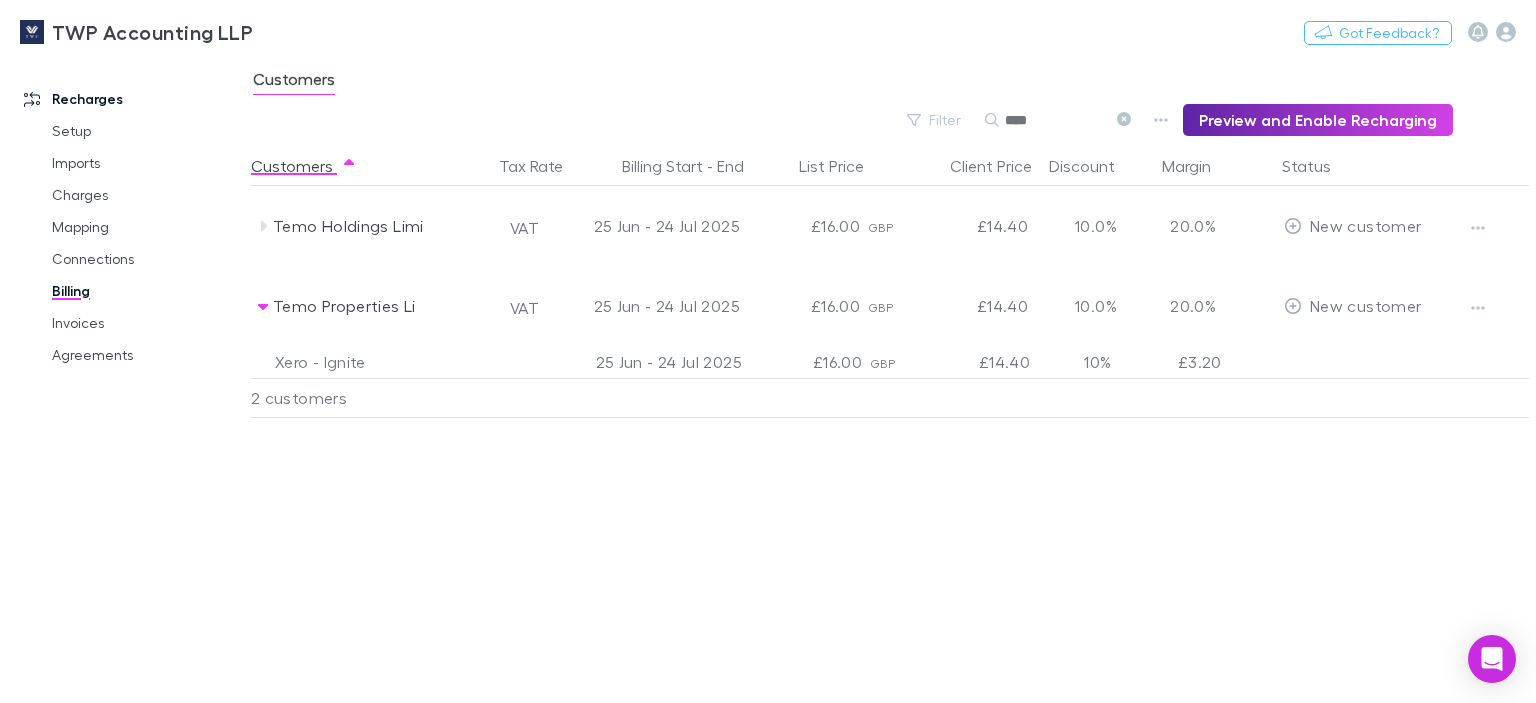 click 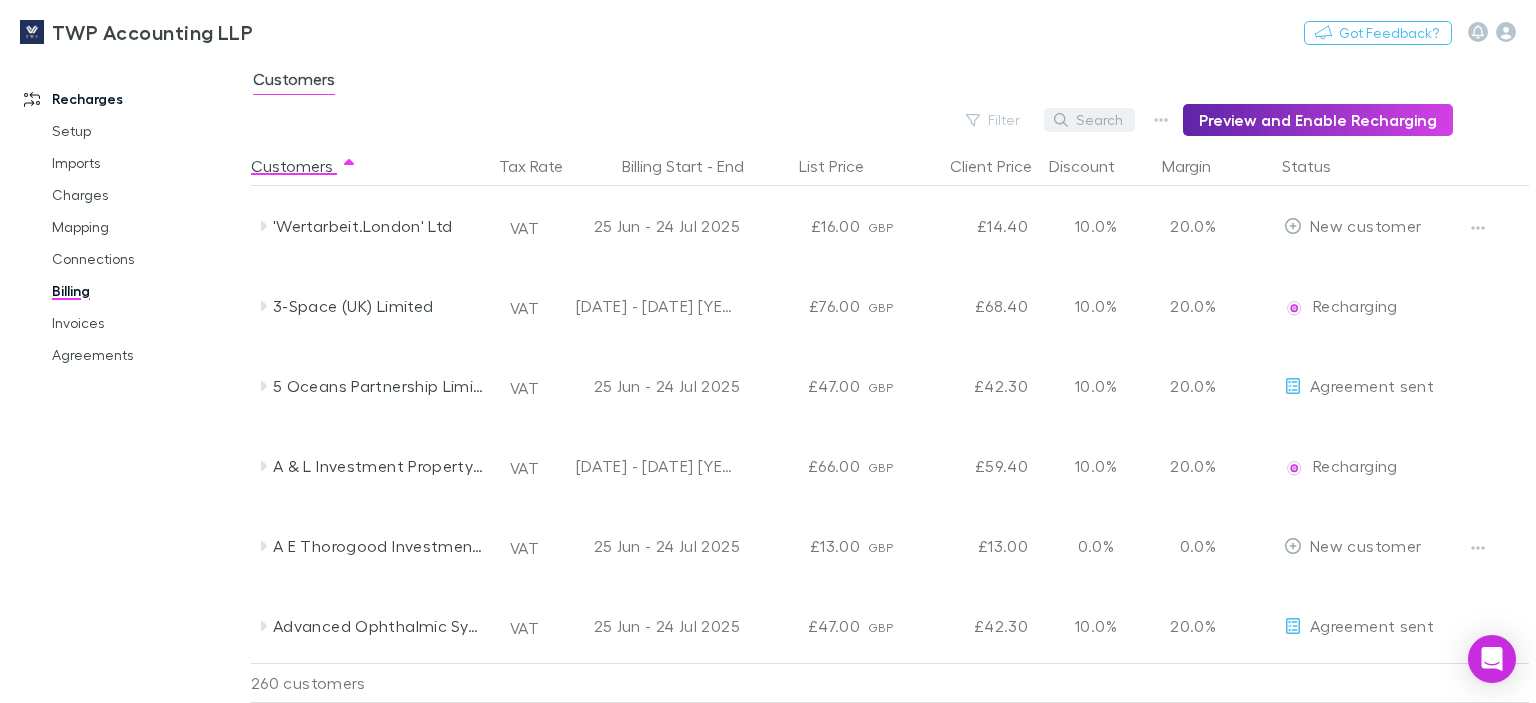 click 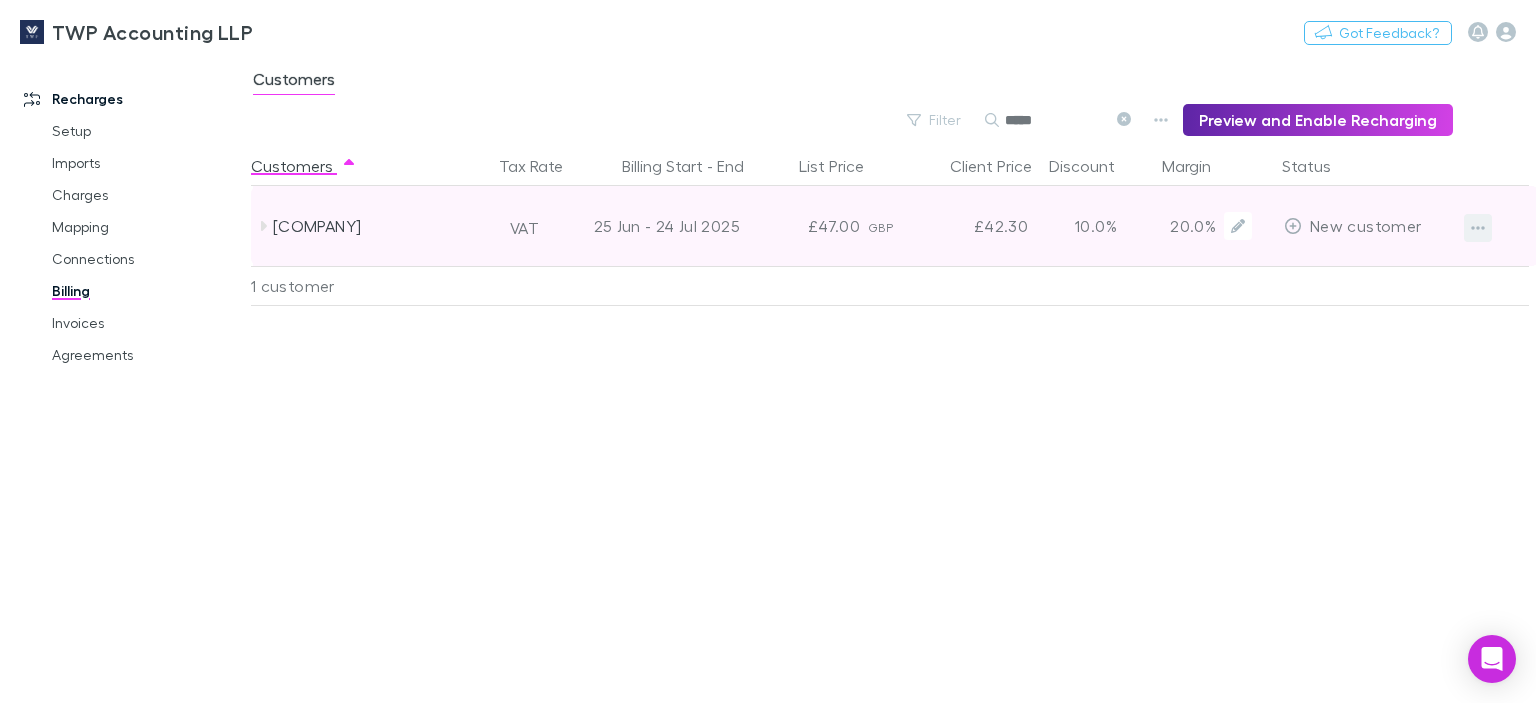 click at bounding box center [1478, 228] 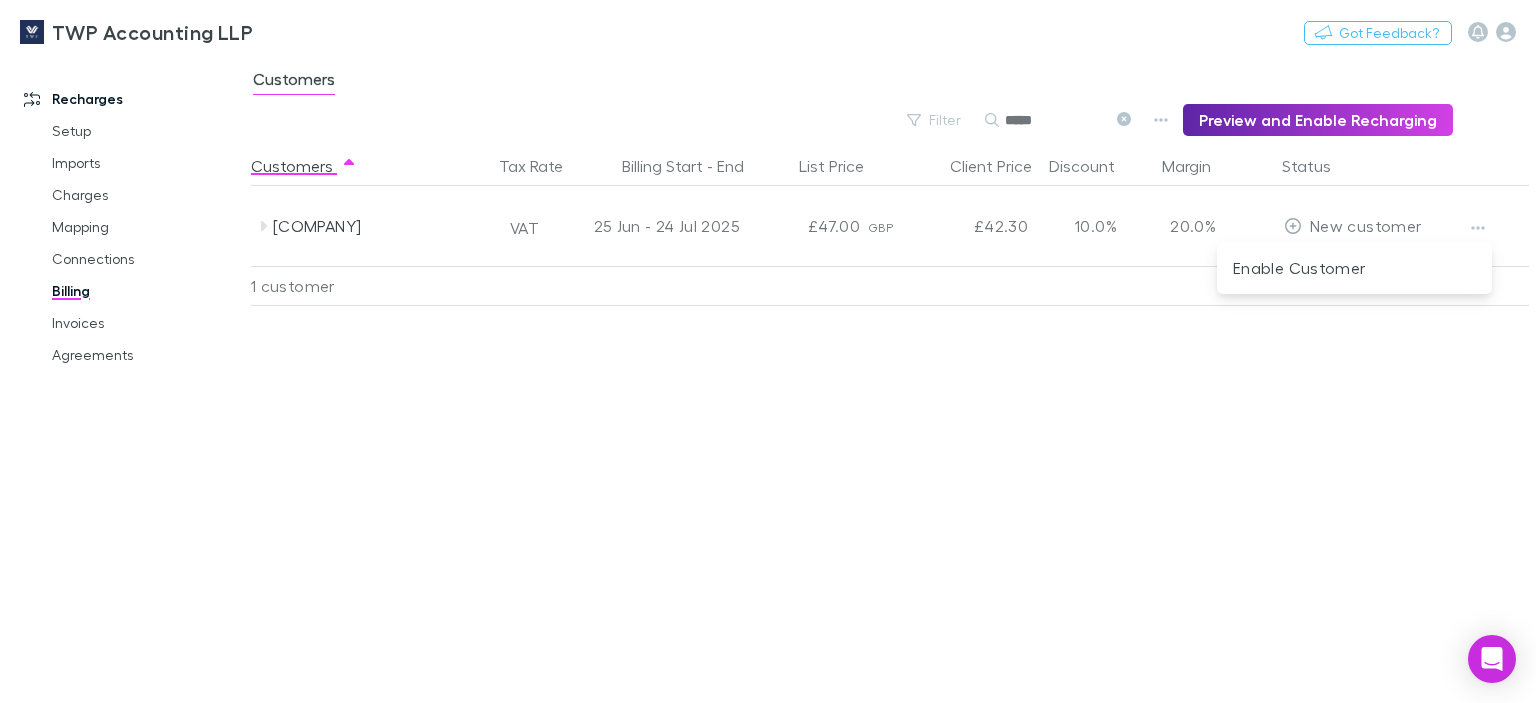 click at bounding box center [768, 351] 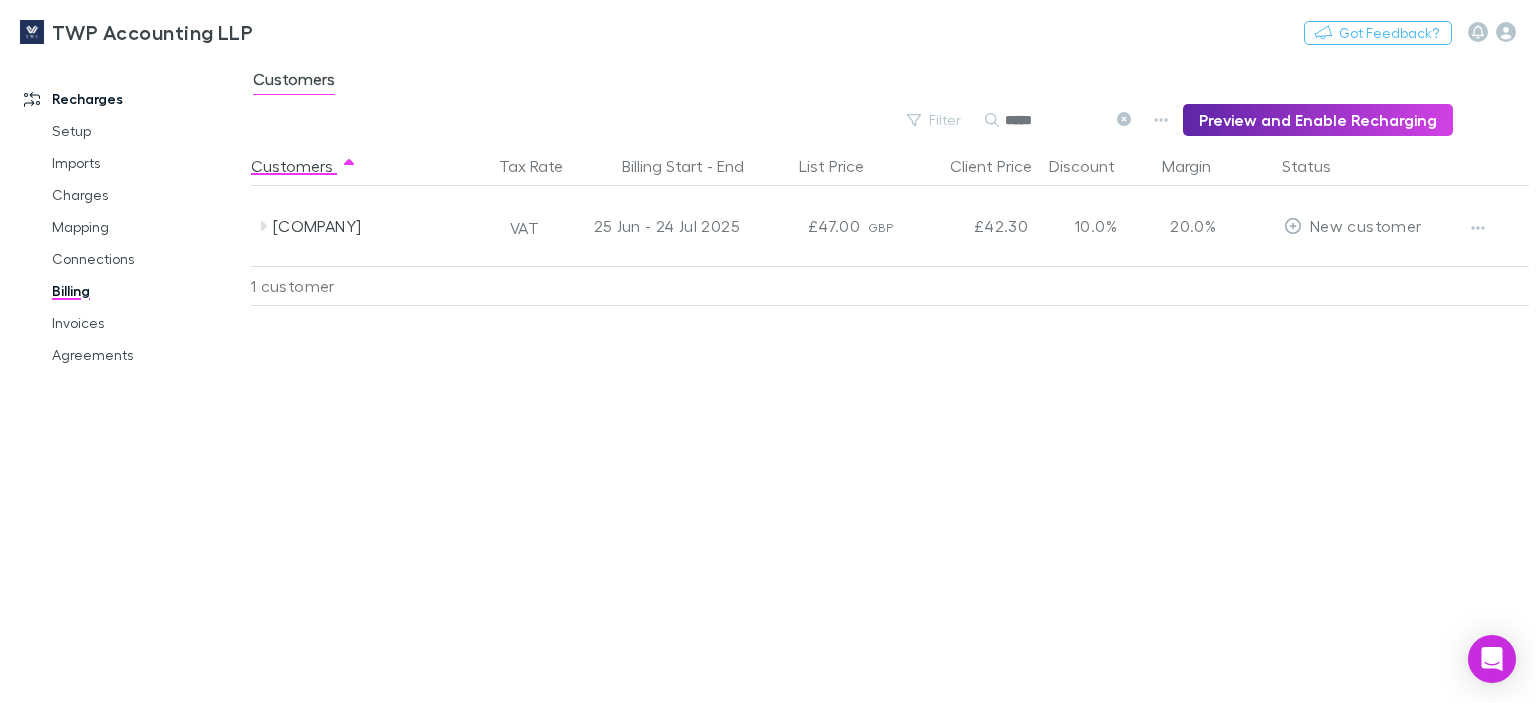 click 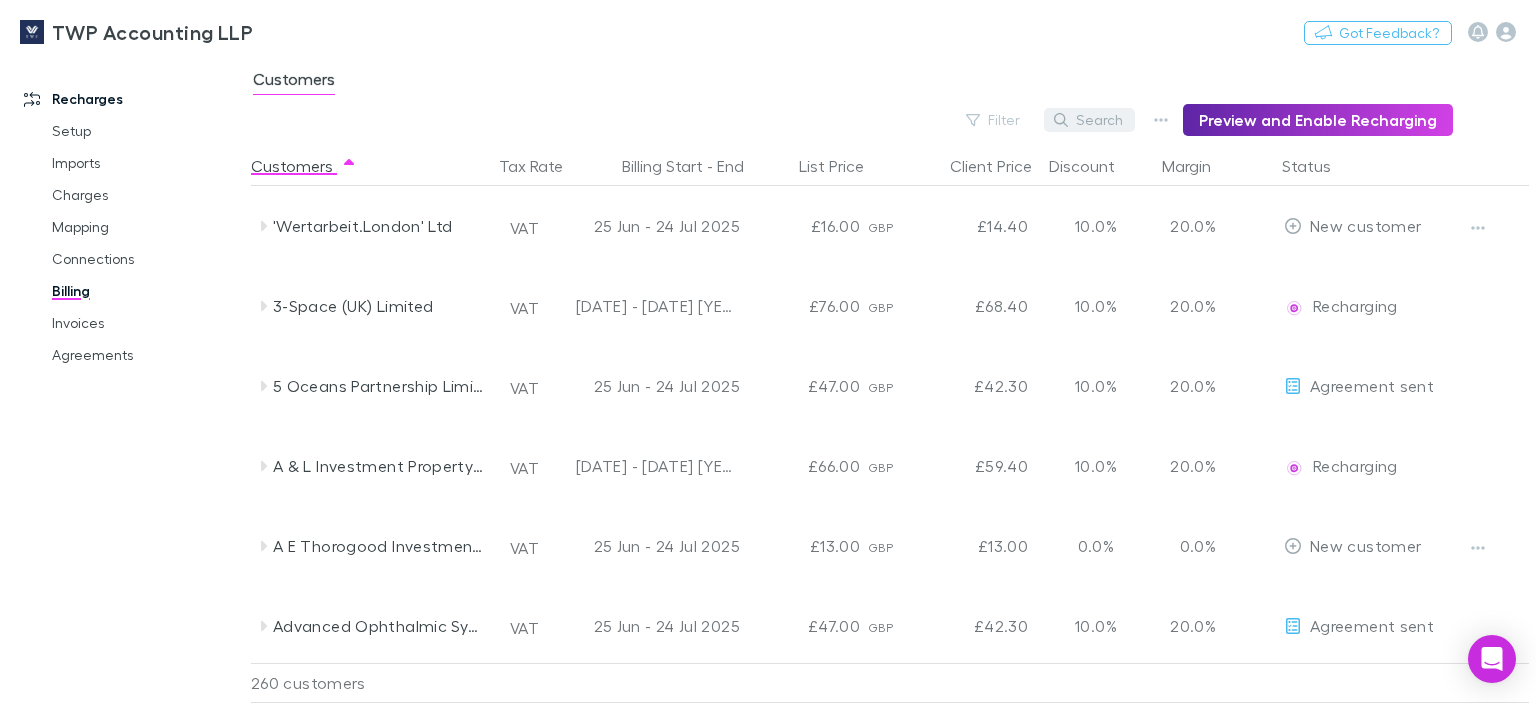 click on "Search" at bounding box center (1089, 120) 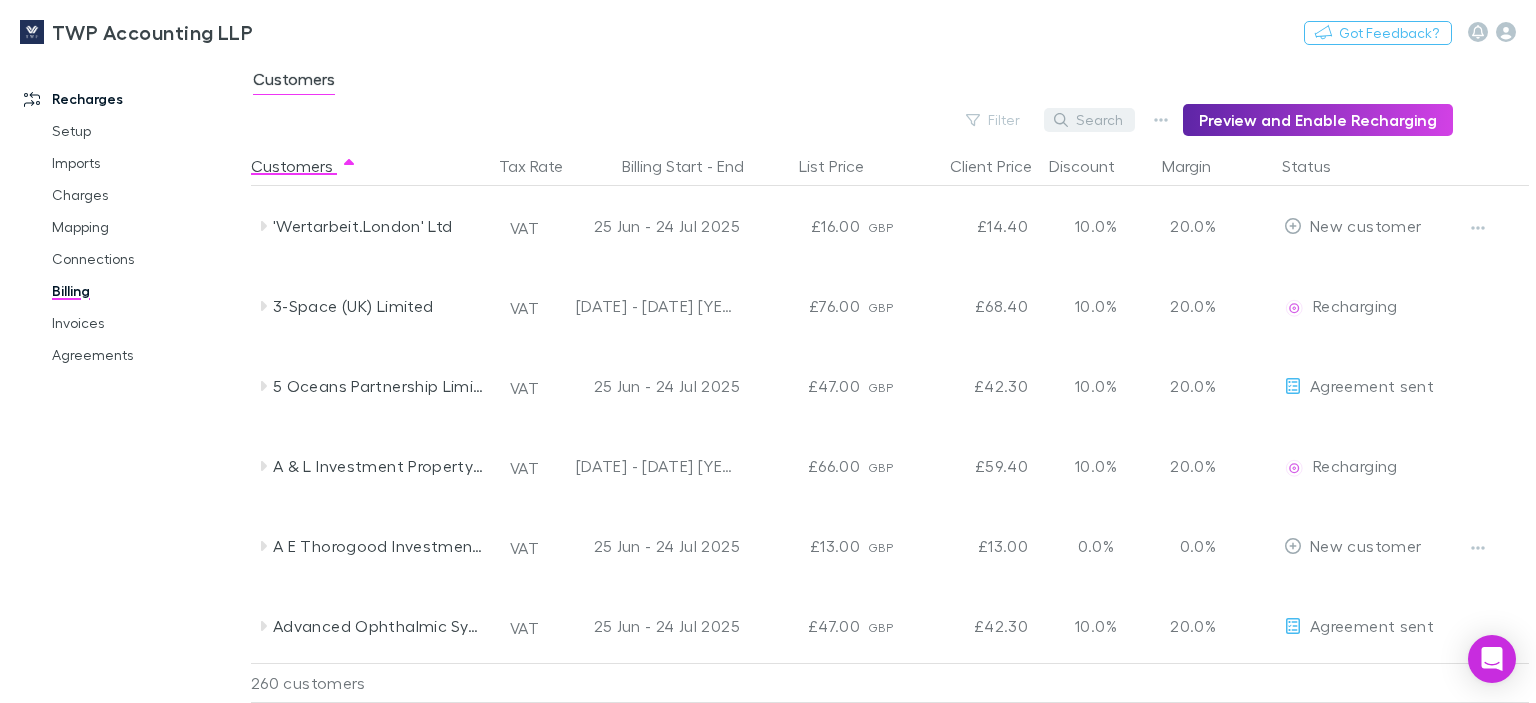 click on "Search" at bounding box center [1089, 120] 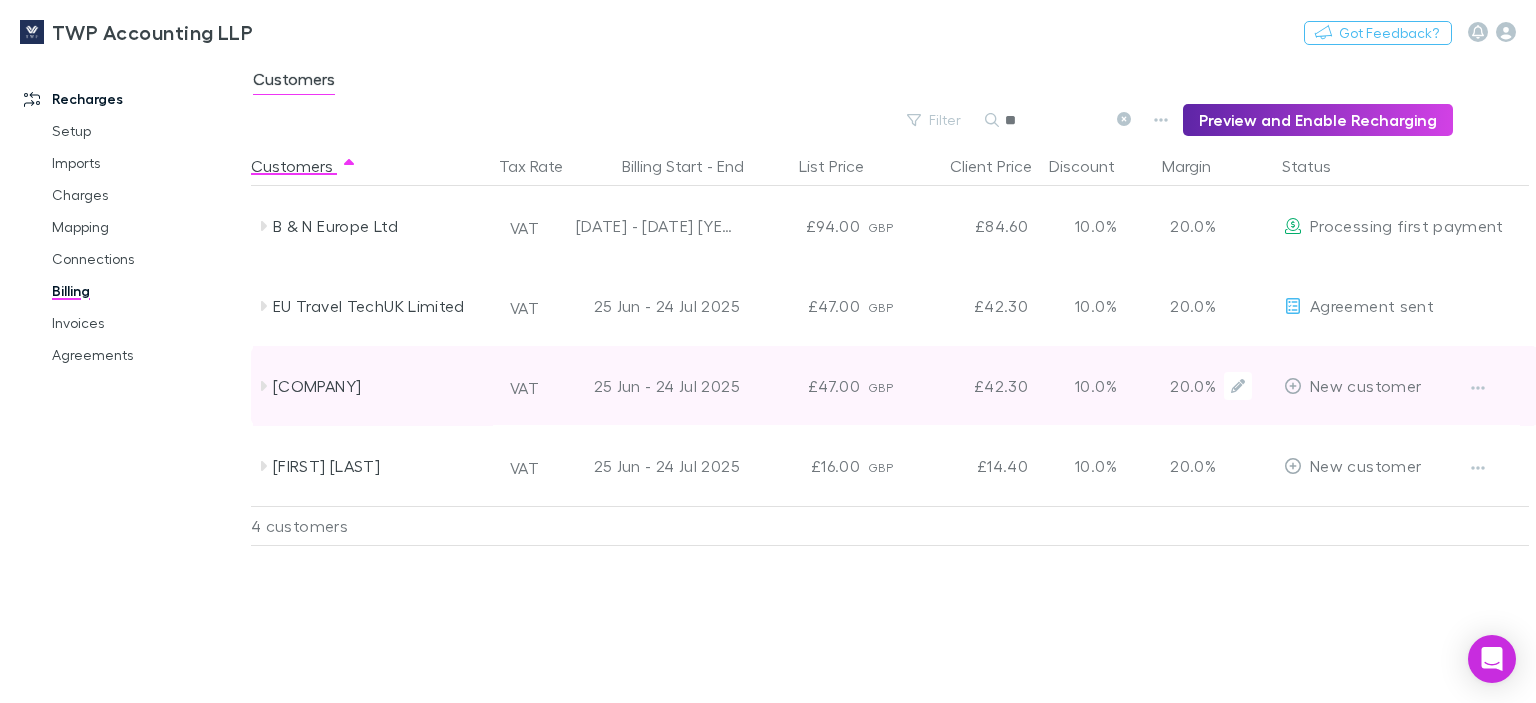 click on "VAT" at bounding box center [530, 386] 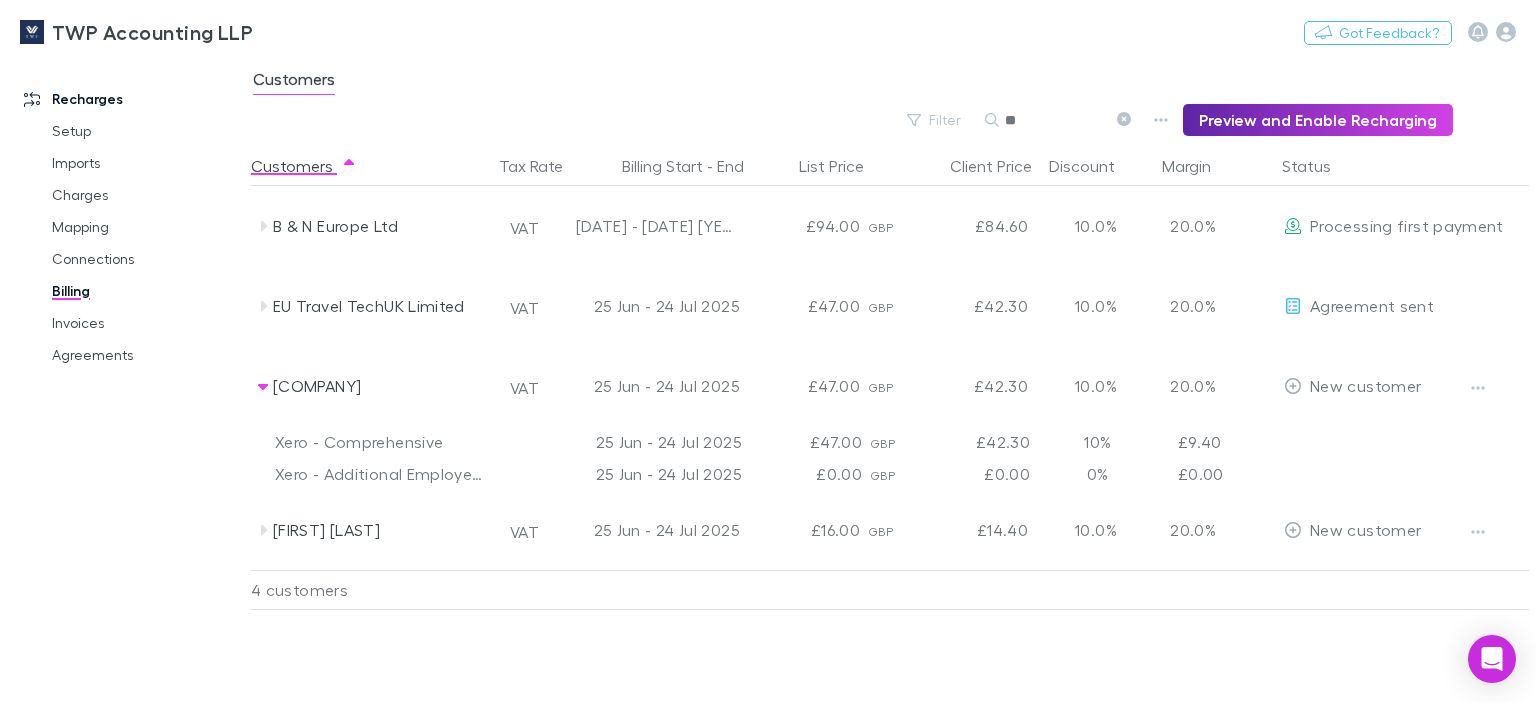 click on "**" at bounding box center [1055, 120] 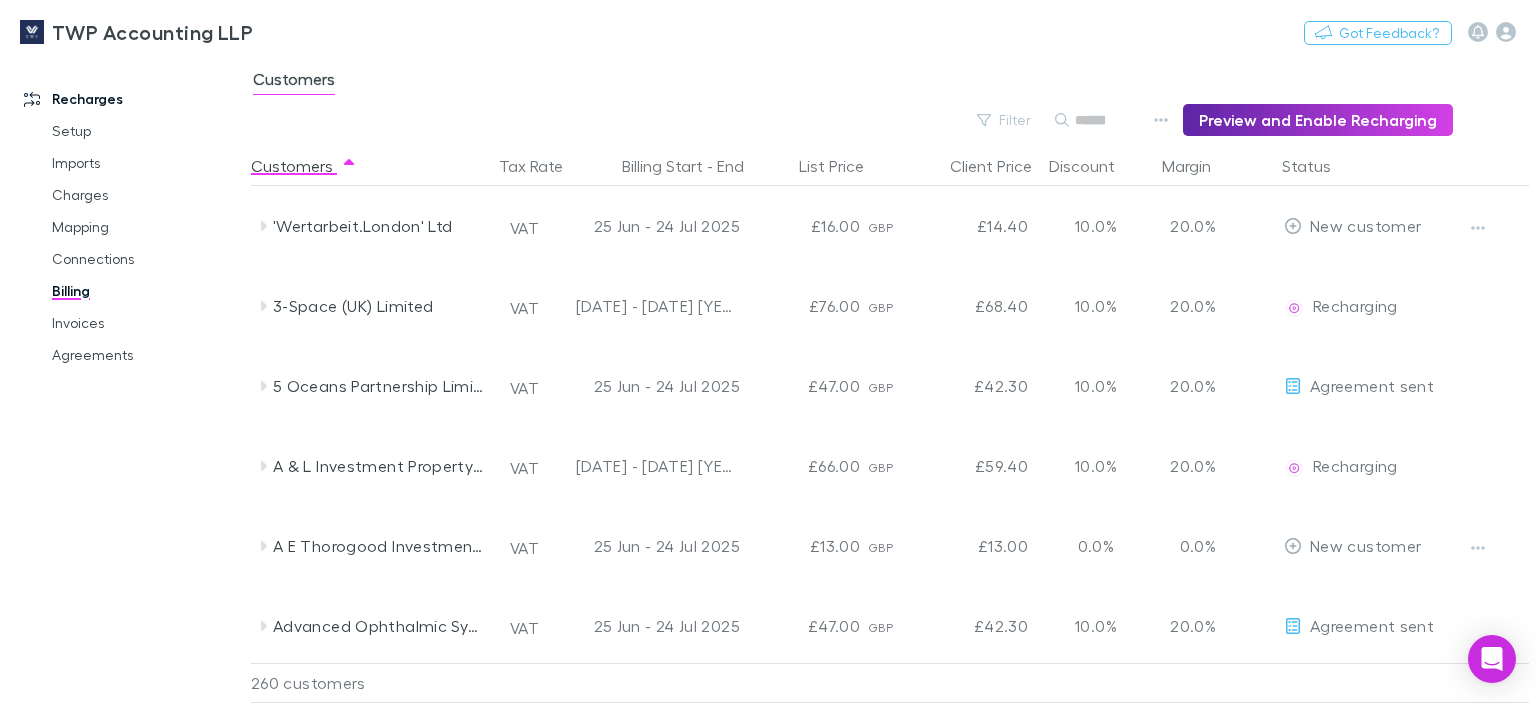 click on "Search" at bounding box center (1095, 120) 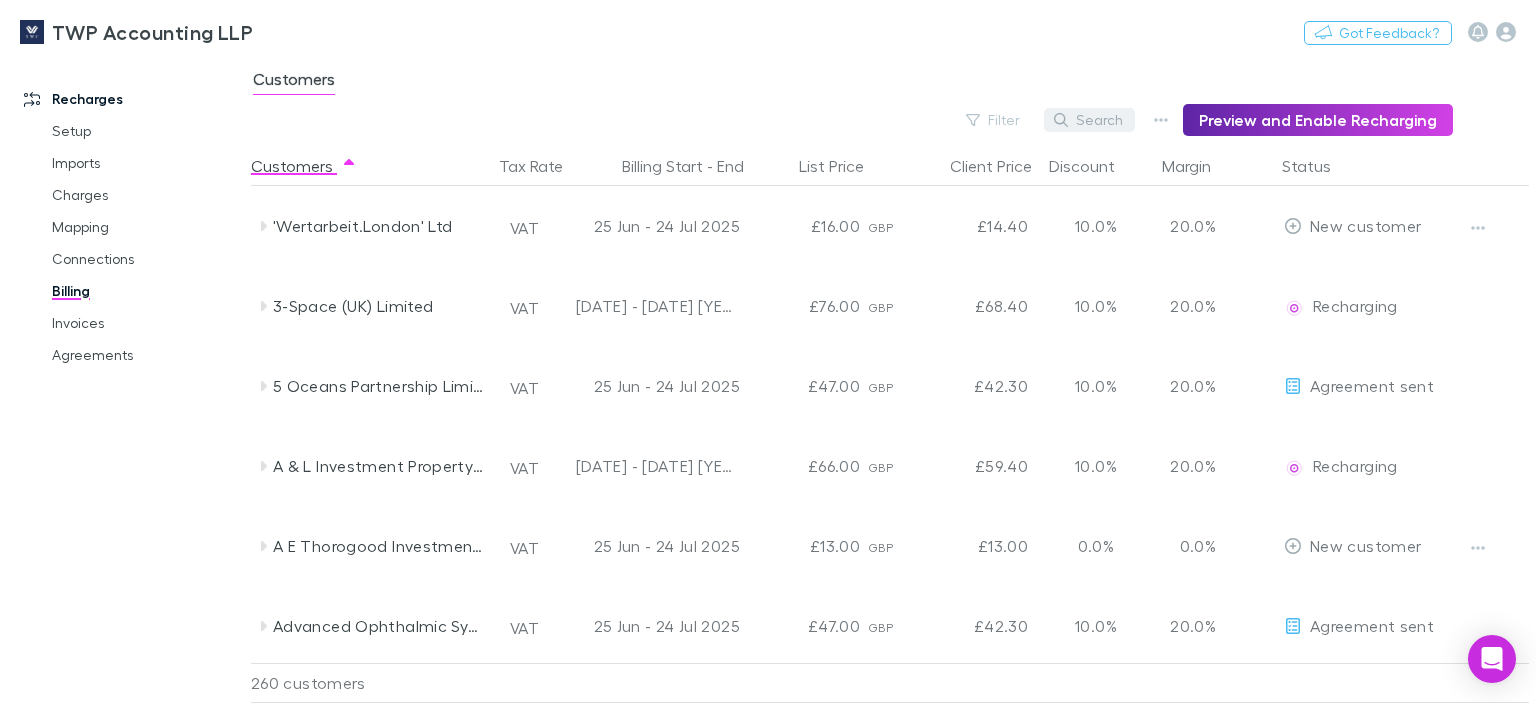 click on "Search" at bounding box center [1089, 120] 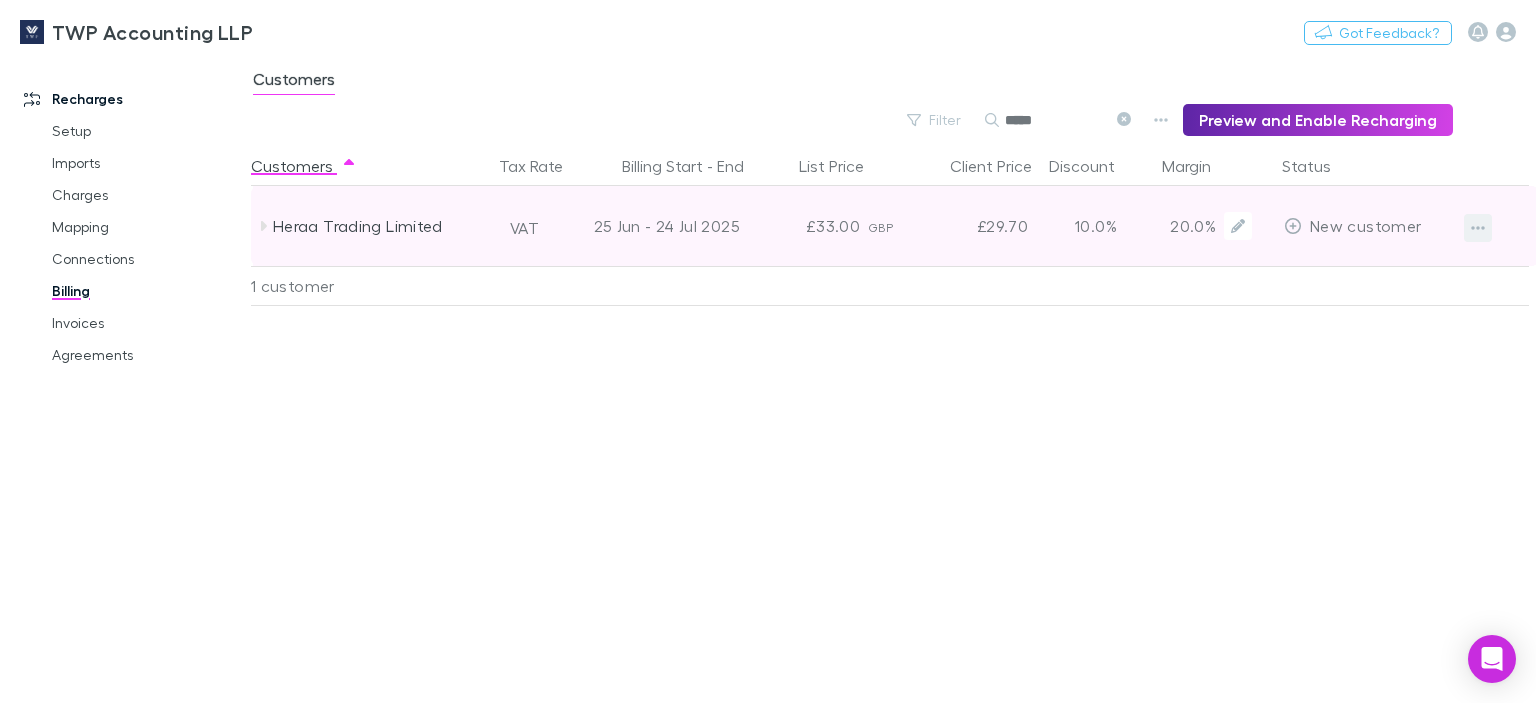 type on "*****" 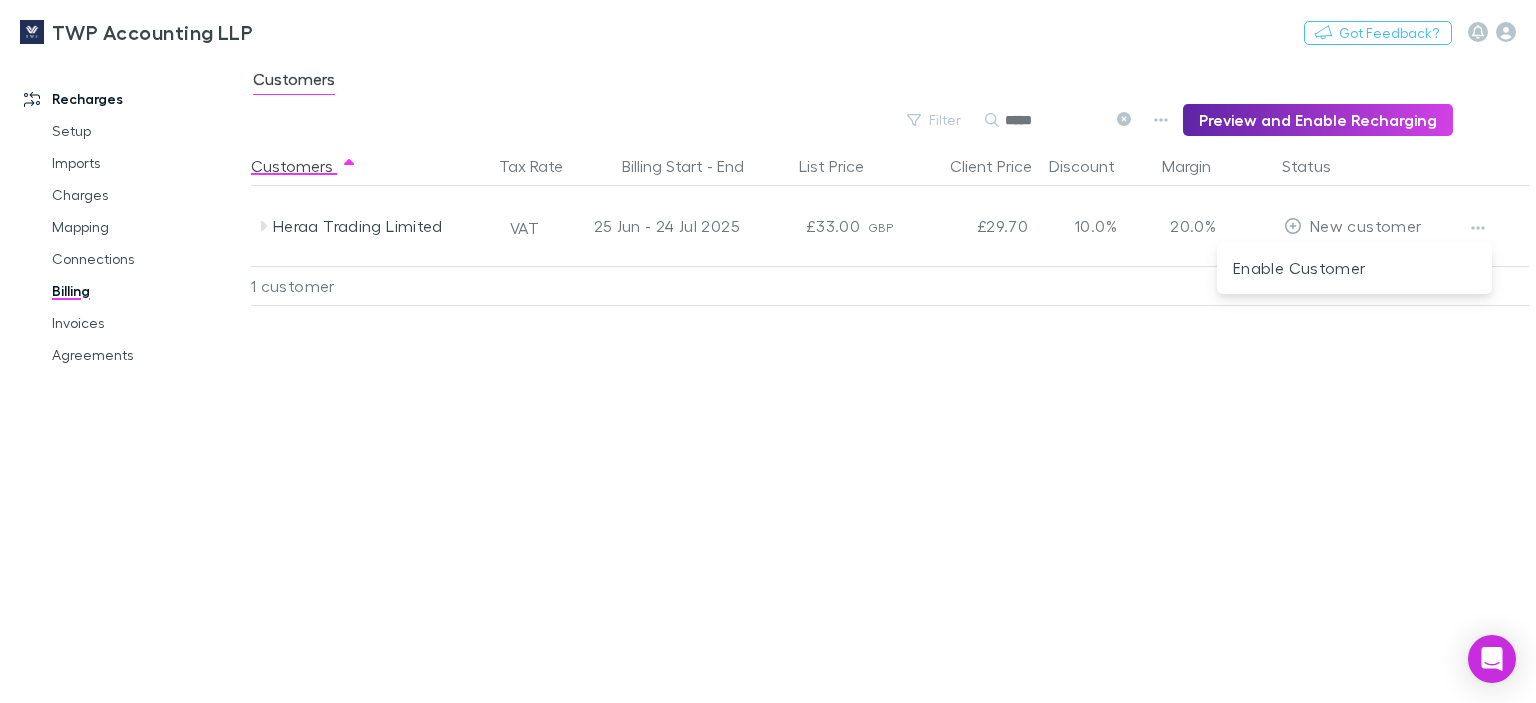 click at bounding box center (768, 351) 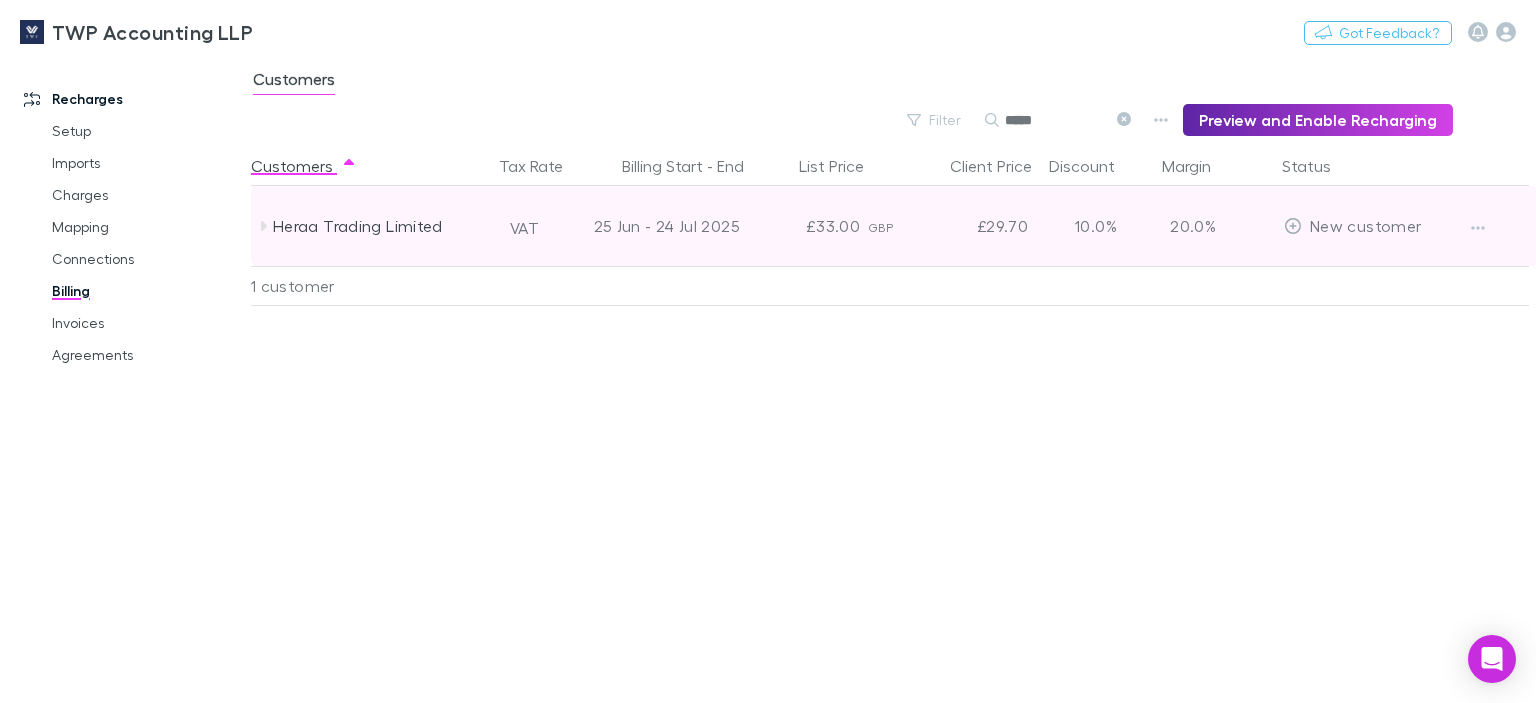 click 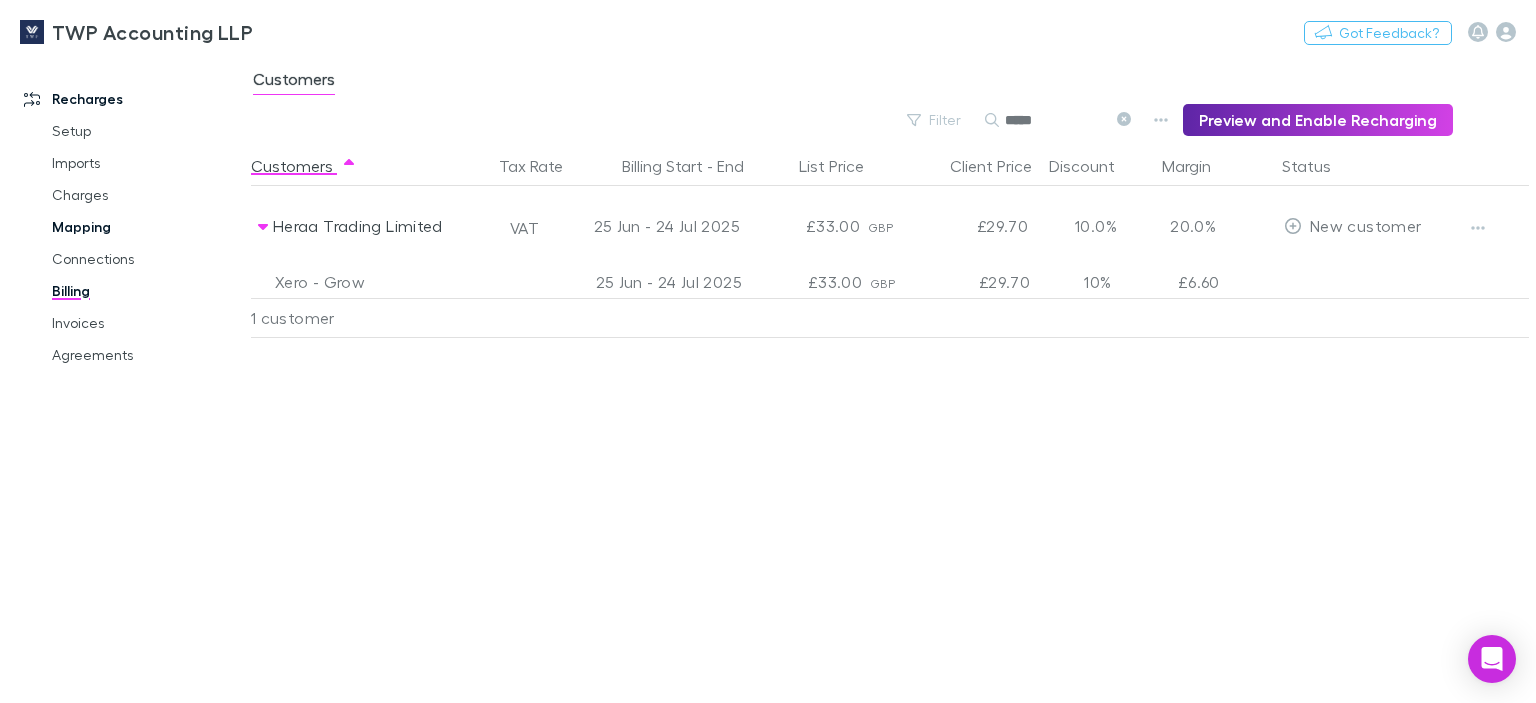 click on "Mapping" at bounding box center (147, 227) 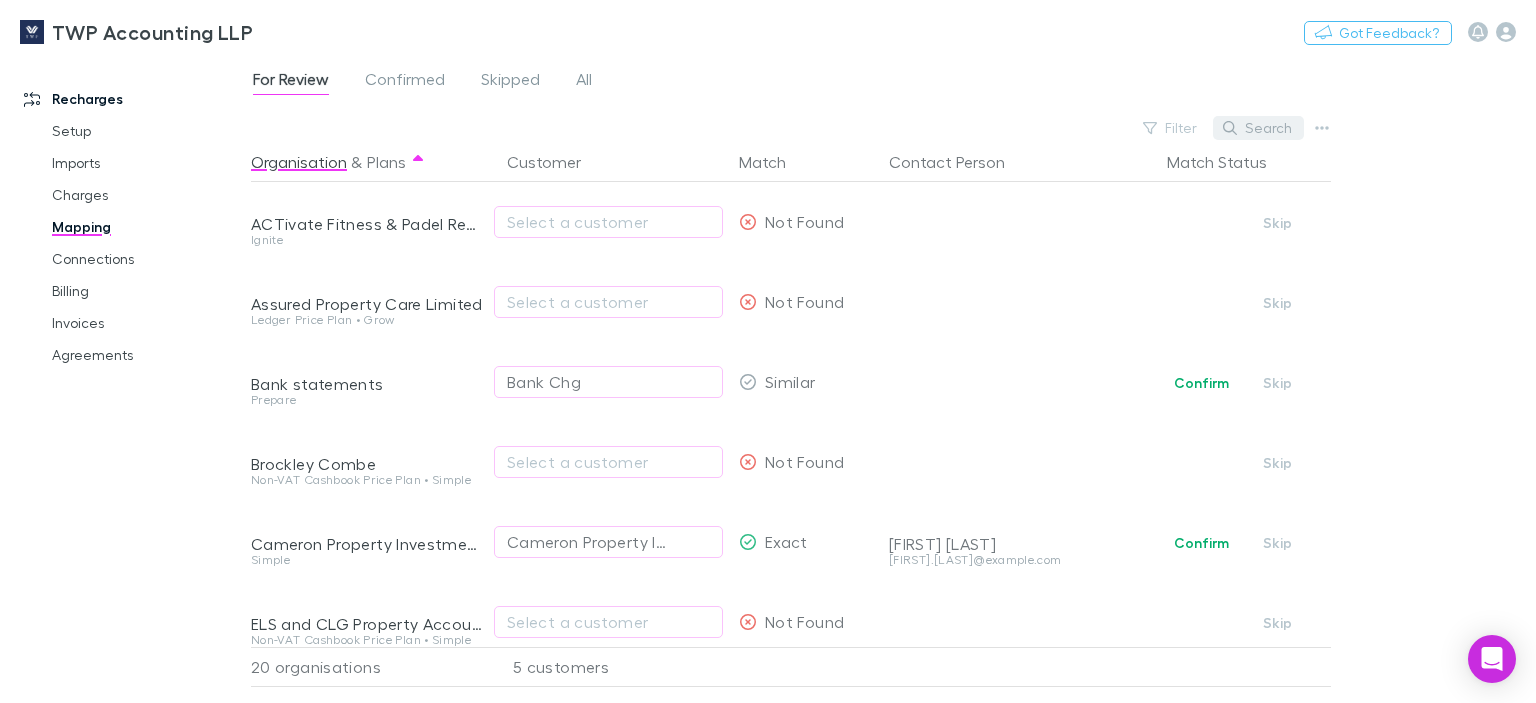 click on "Search" at bounding box center [1258, 128] 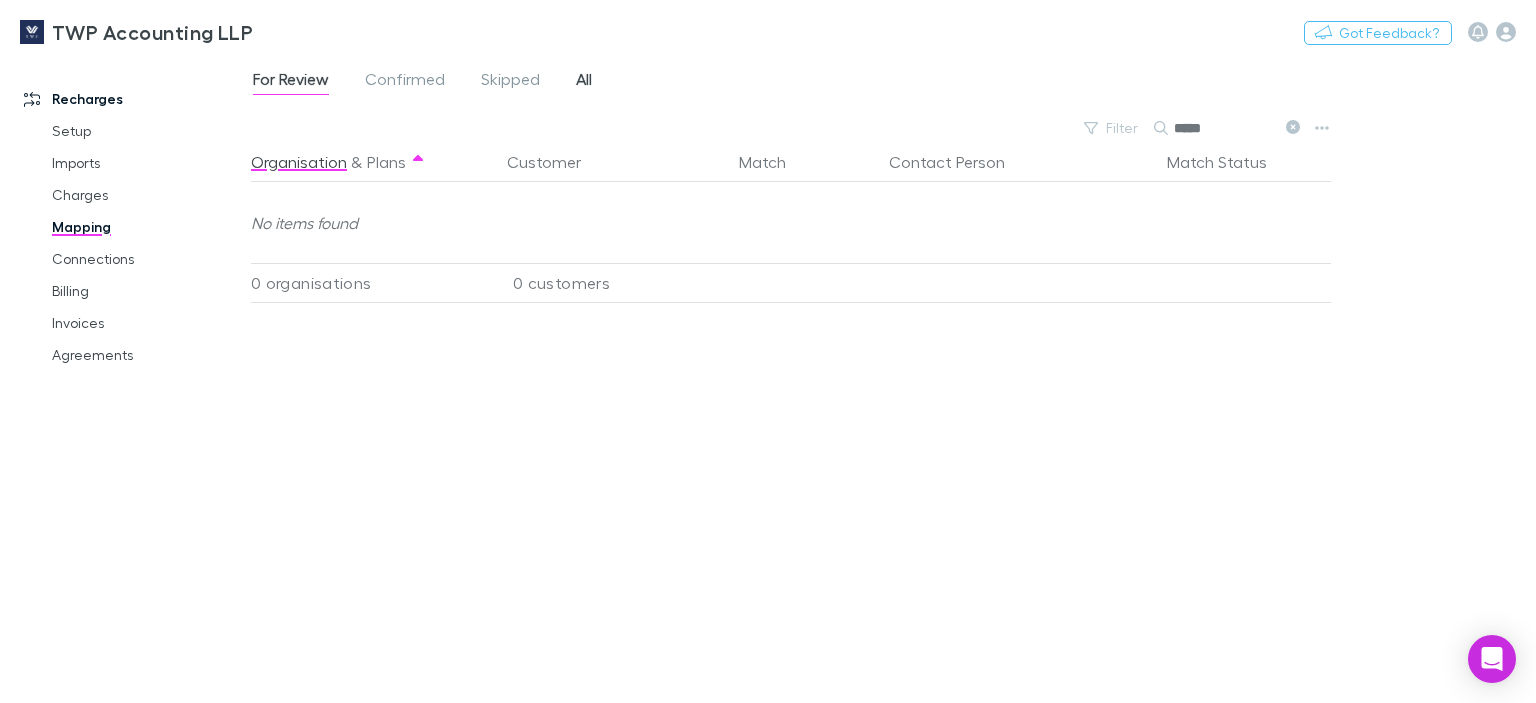 type on "*****" 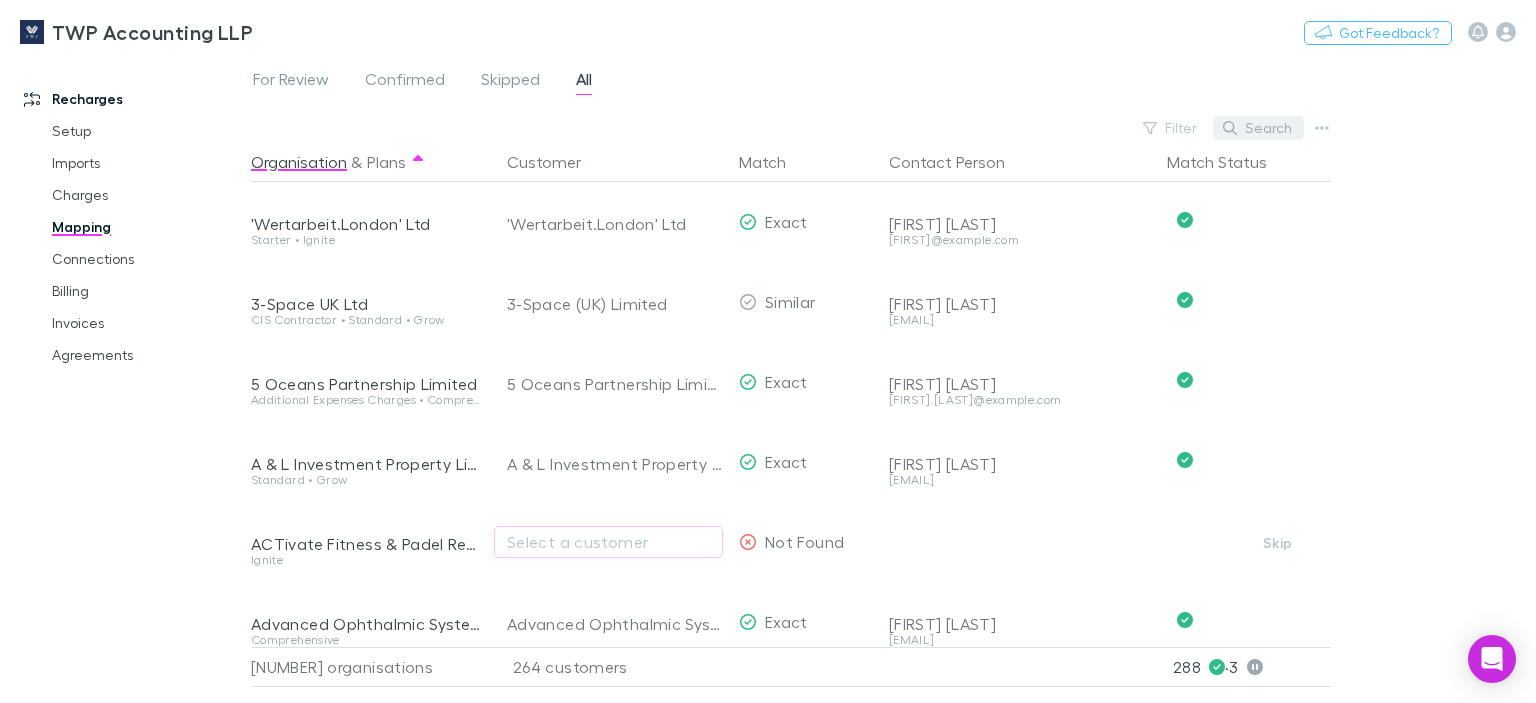 click on "Search" at bounding box center [1258, 128] 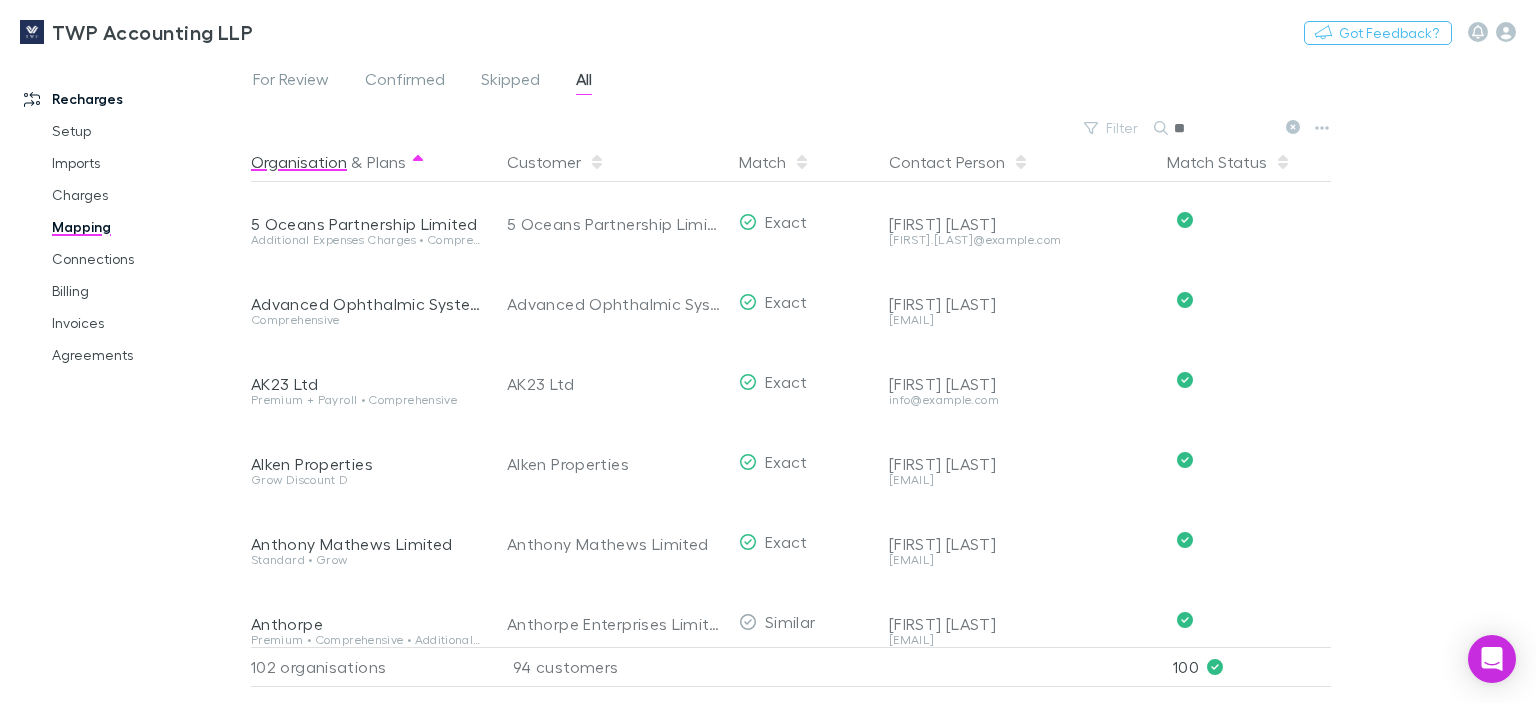 type on "*" 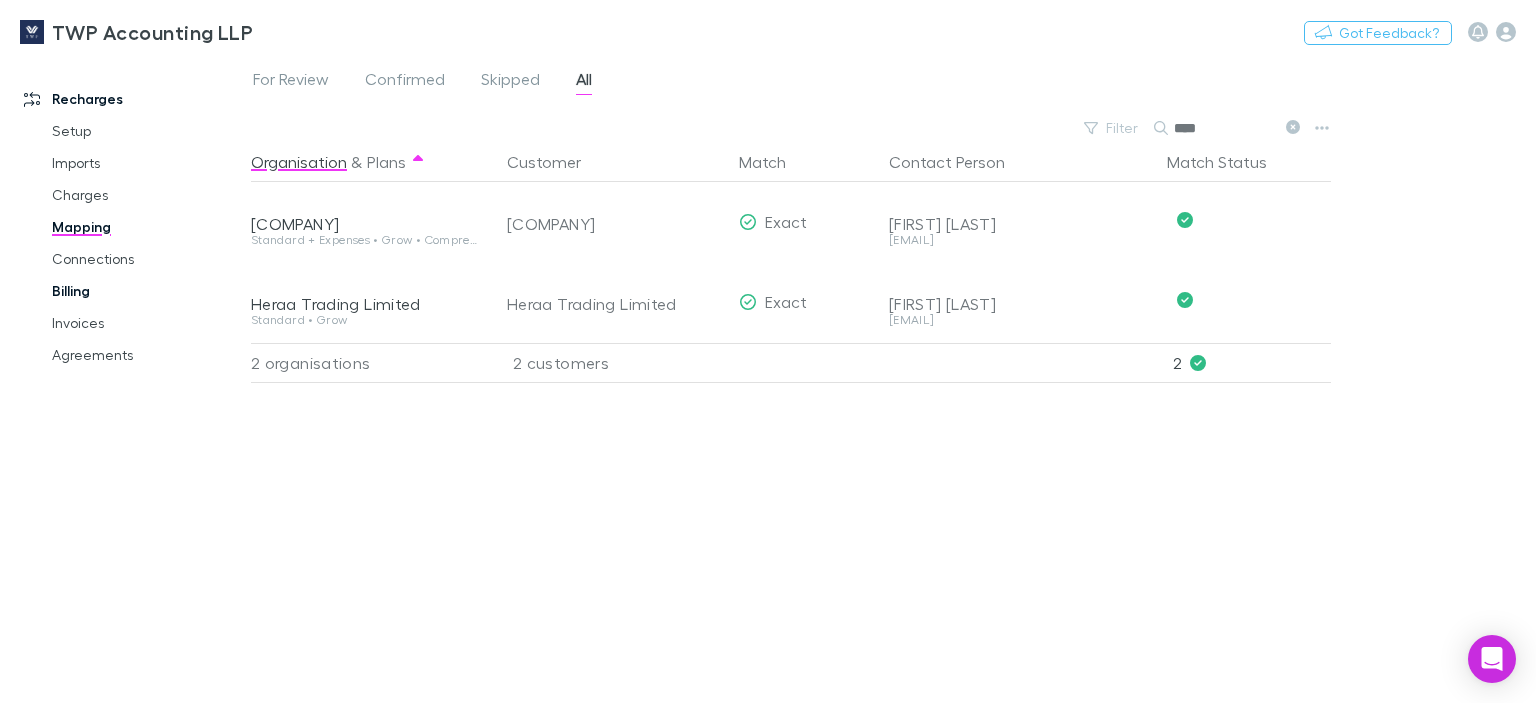 type on "****" 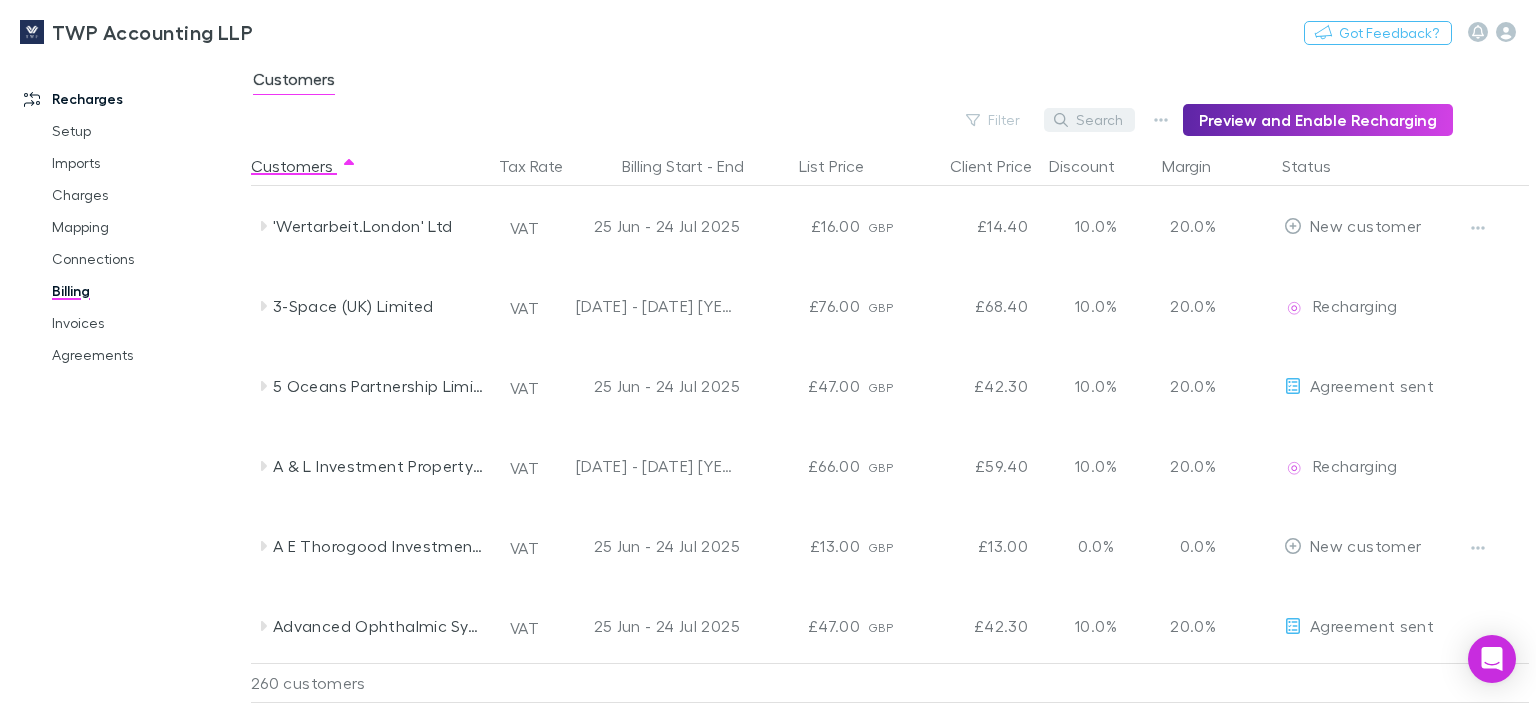 click on "Search" at bounding box center (1089, 120) 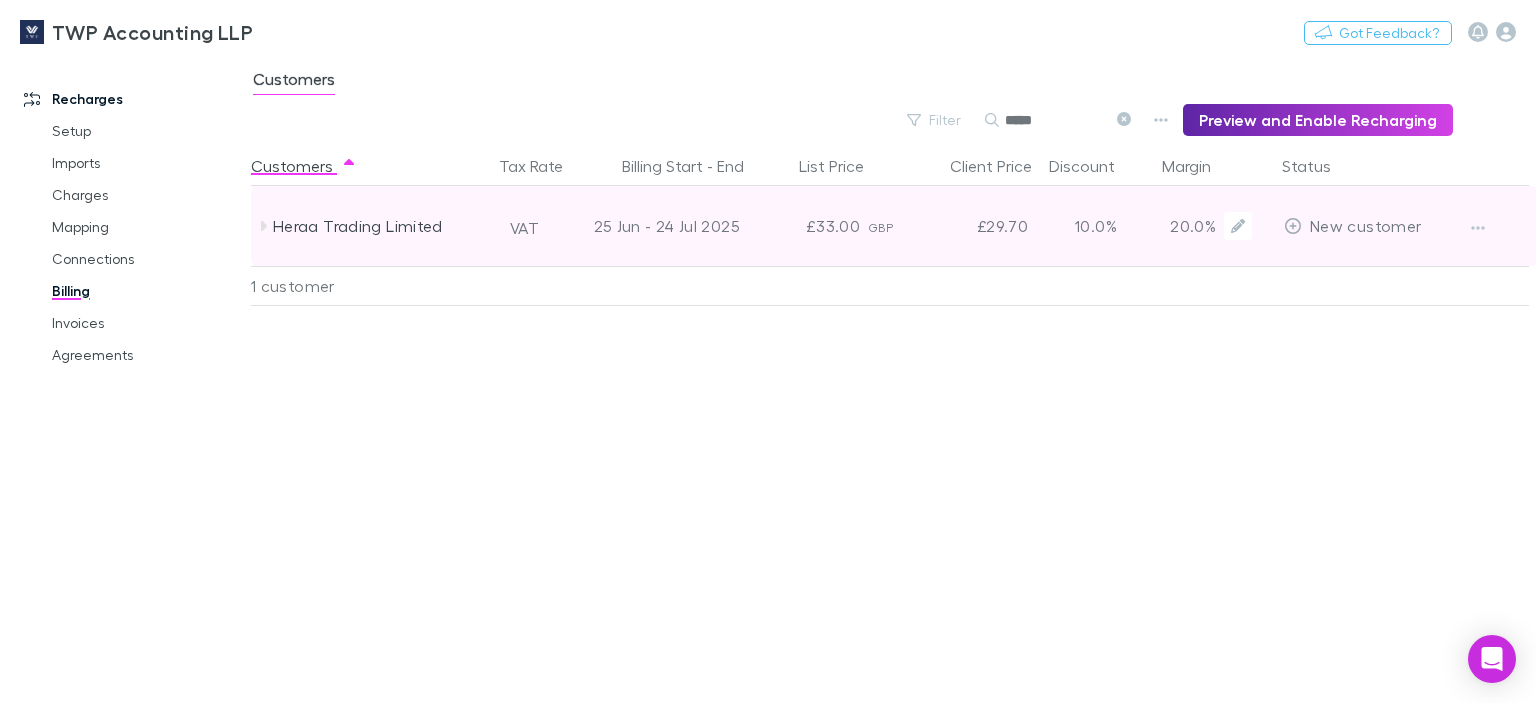 click on "£33.00" at bounding box center [808, 226] 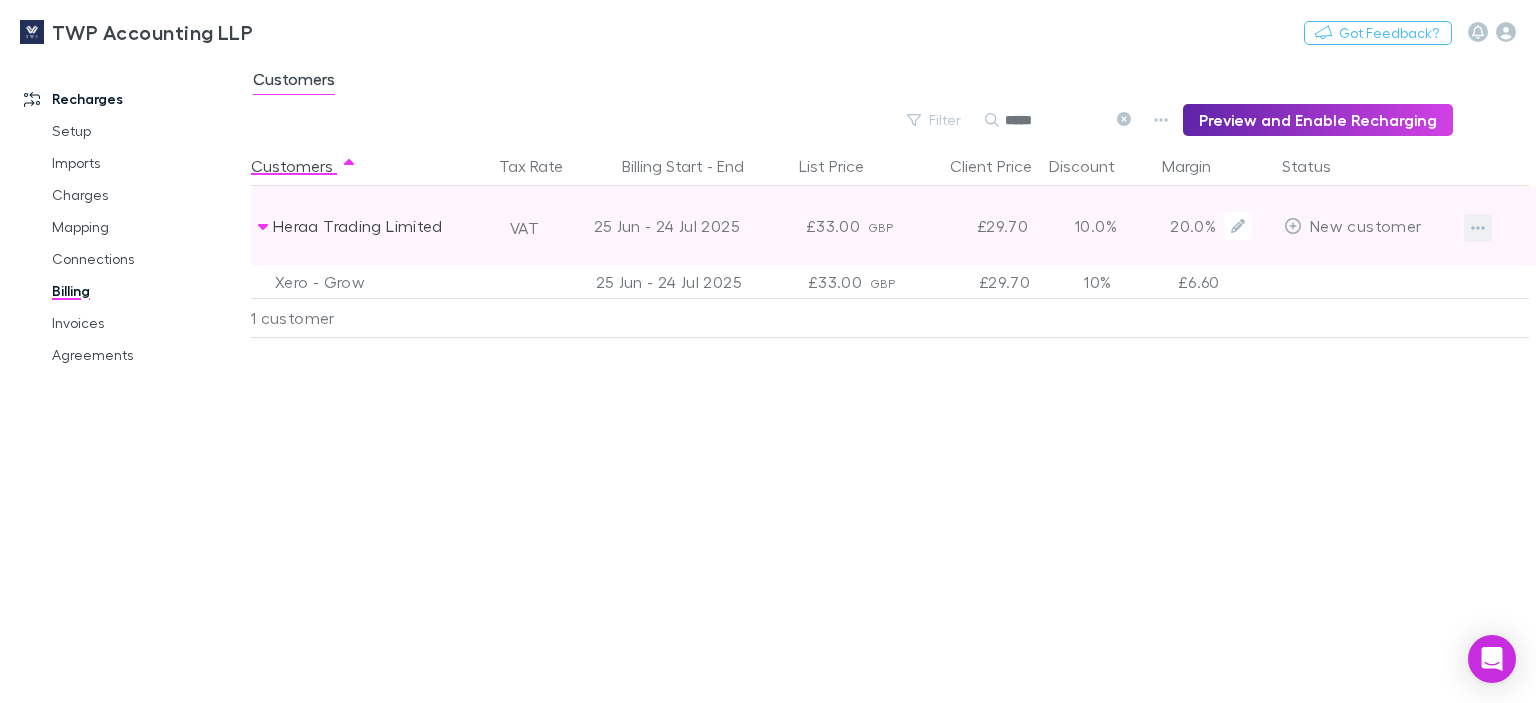 click 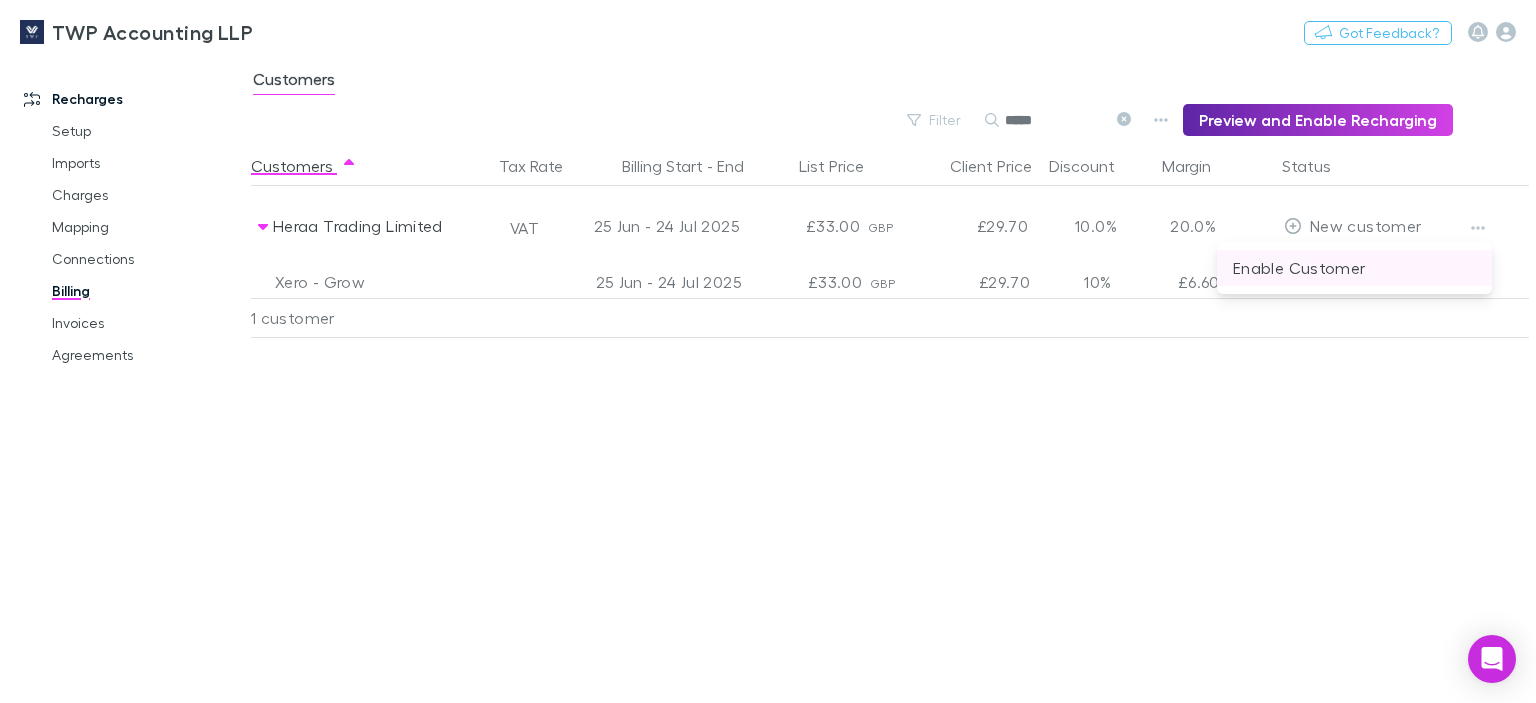 click on "Enable Customer" at bounding box center [1354, 268] 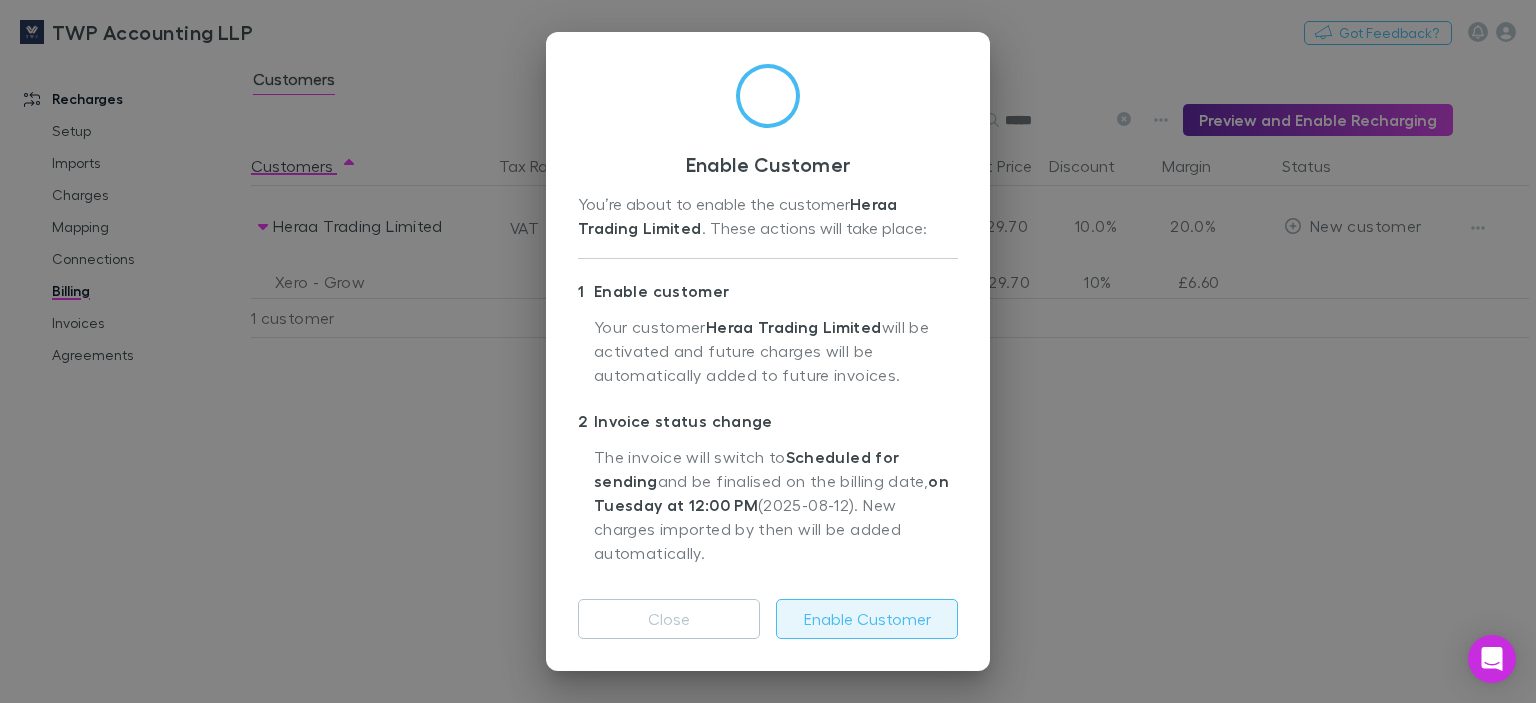 click on "Enable Customer" at bounding box center (867, 619) 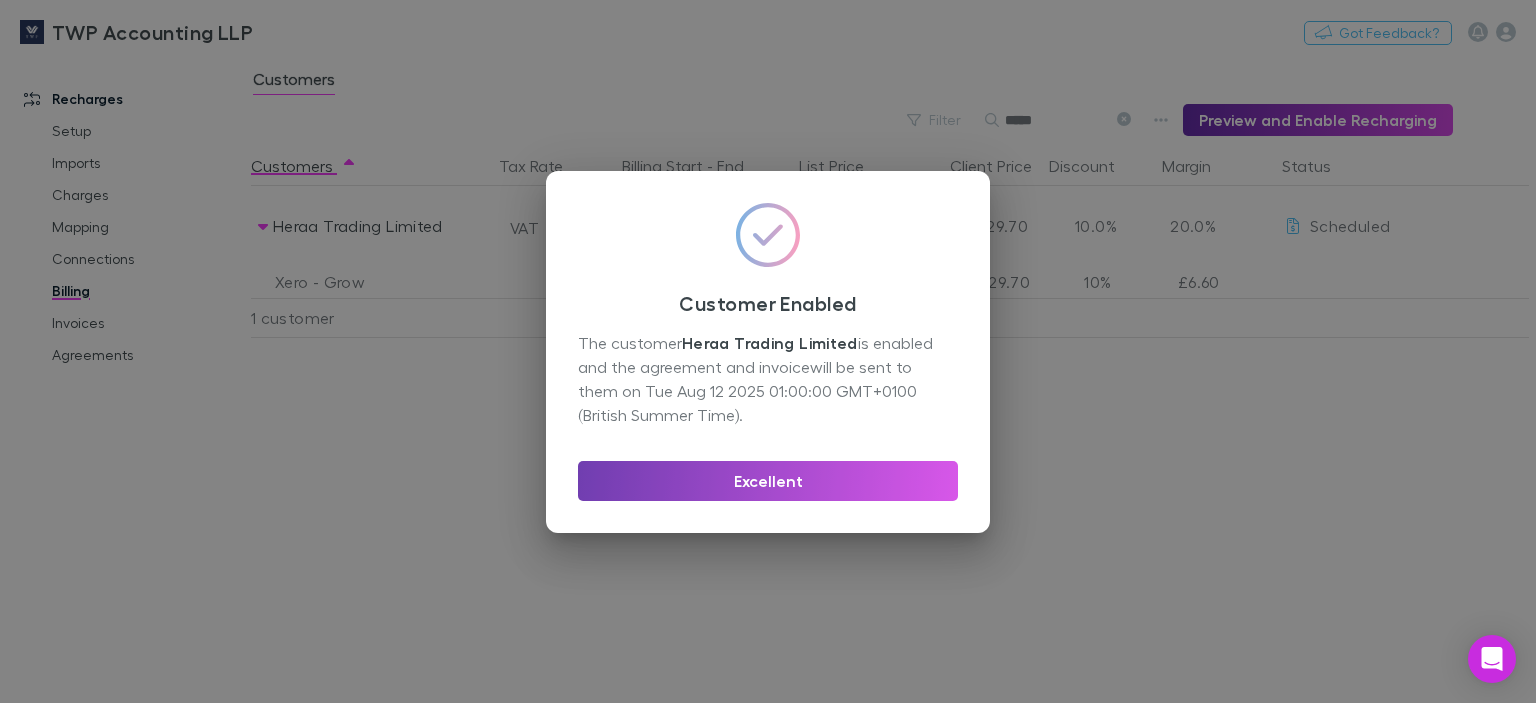 click on "Excellent" at bounding box center (768, 481) 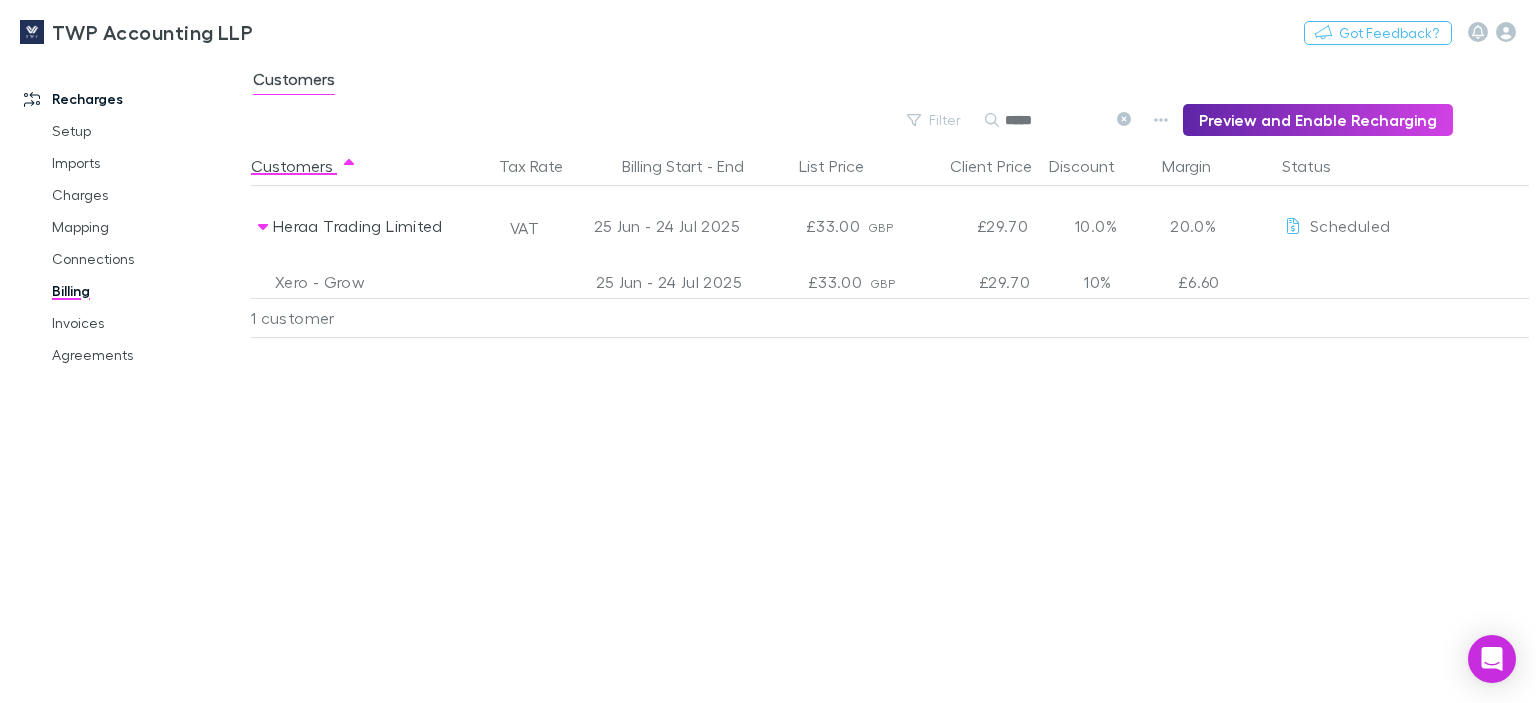 click 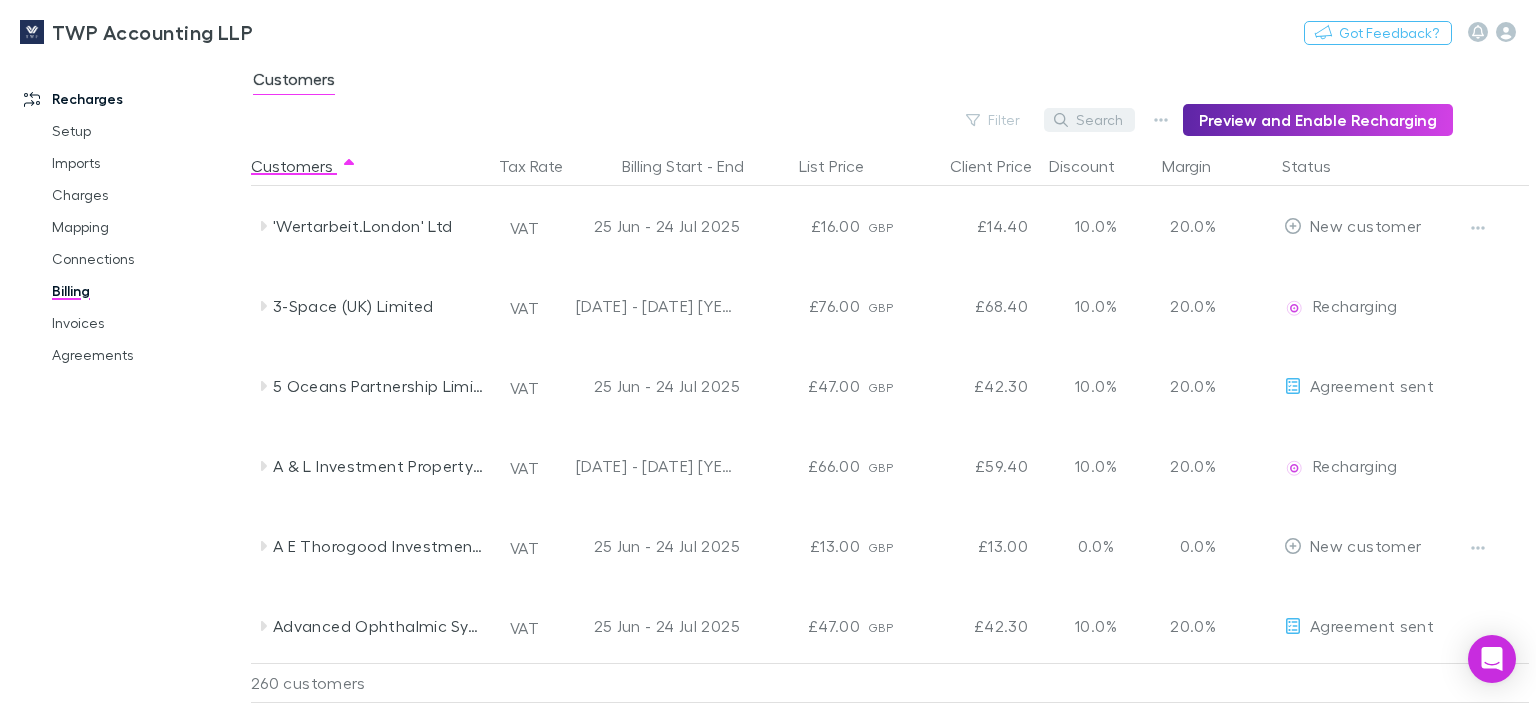 click on "Search" at bounding box center [1089, 120] 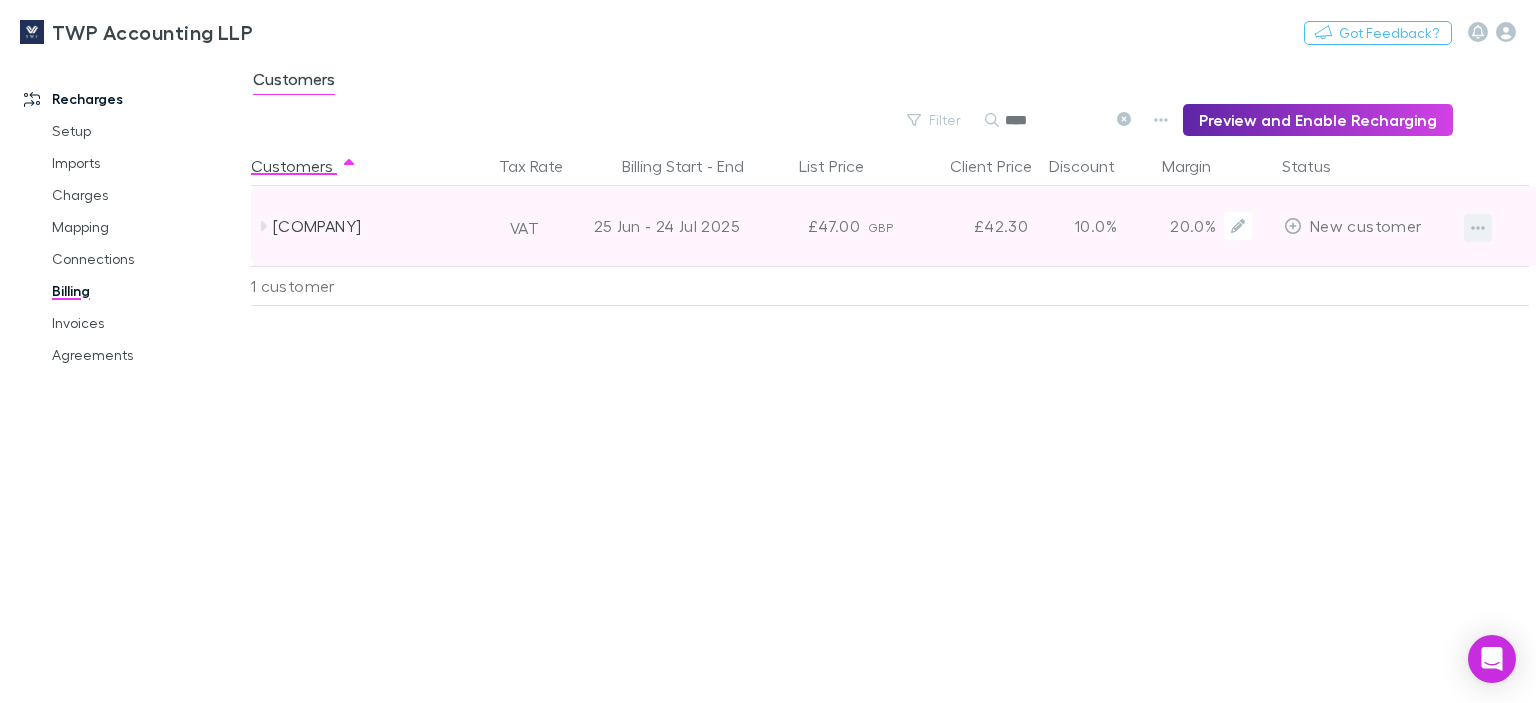 type on "****" 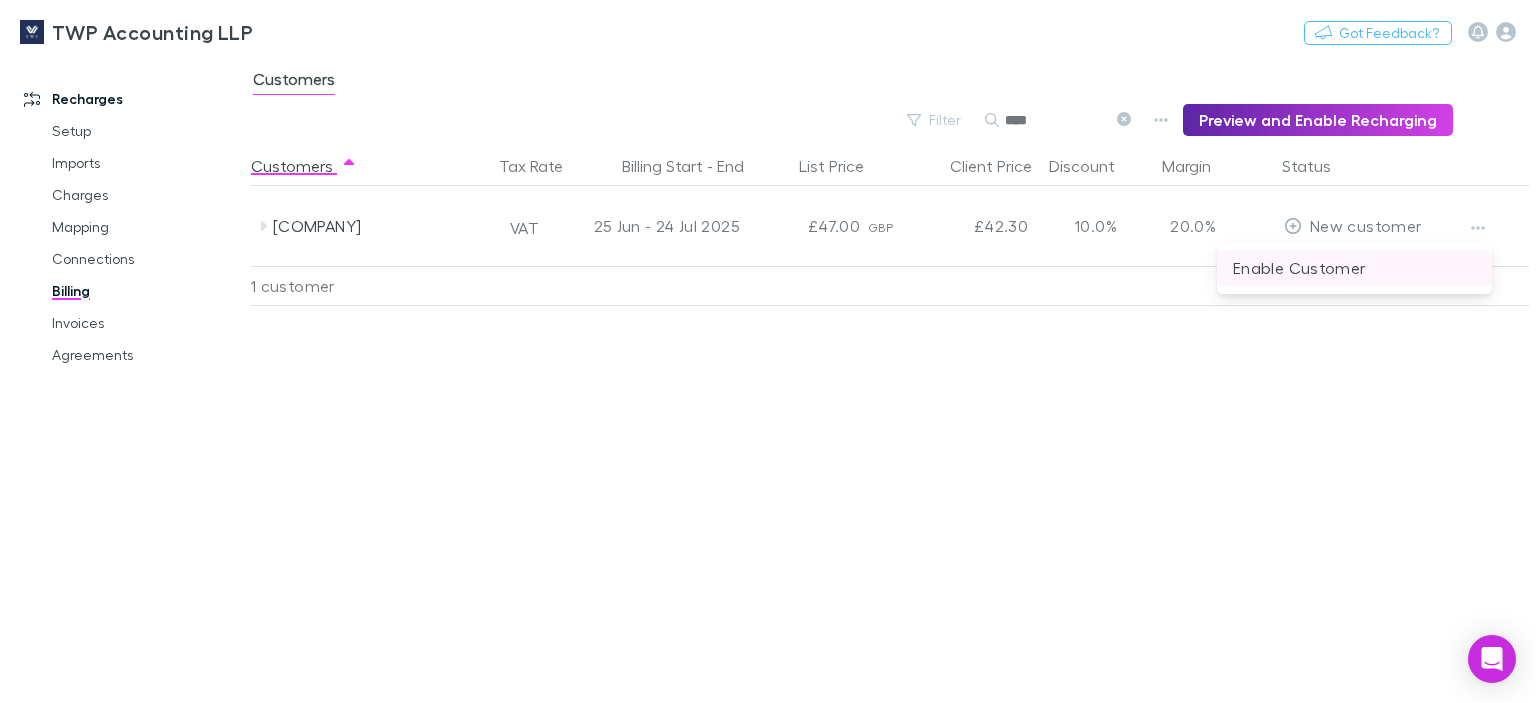 click on "Enable Customer" at bounding box center (1354, 268) 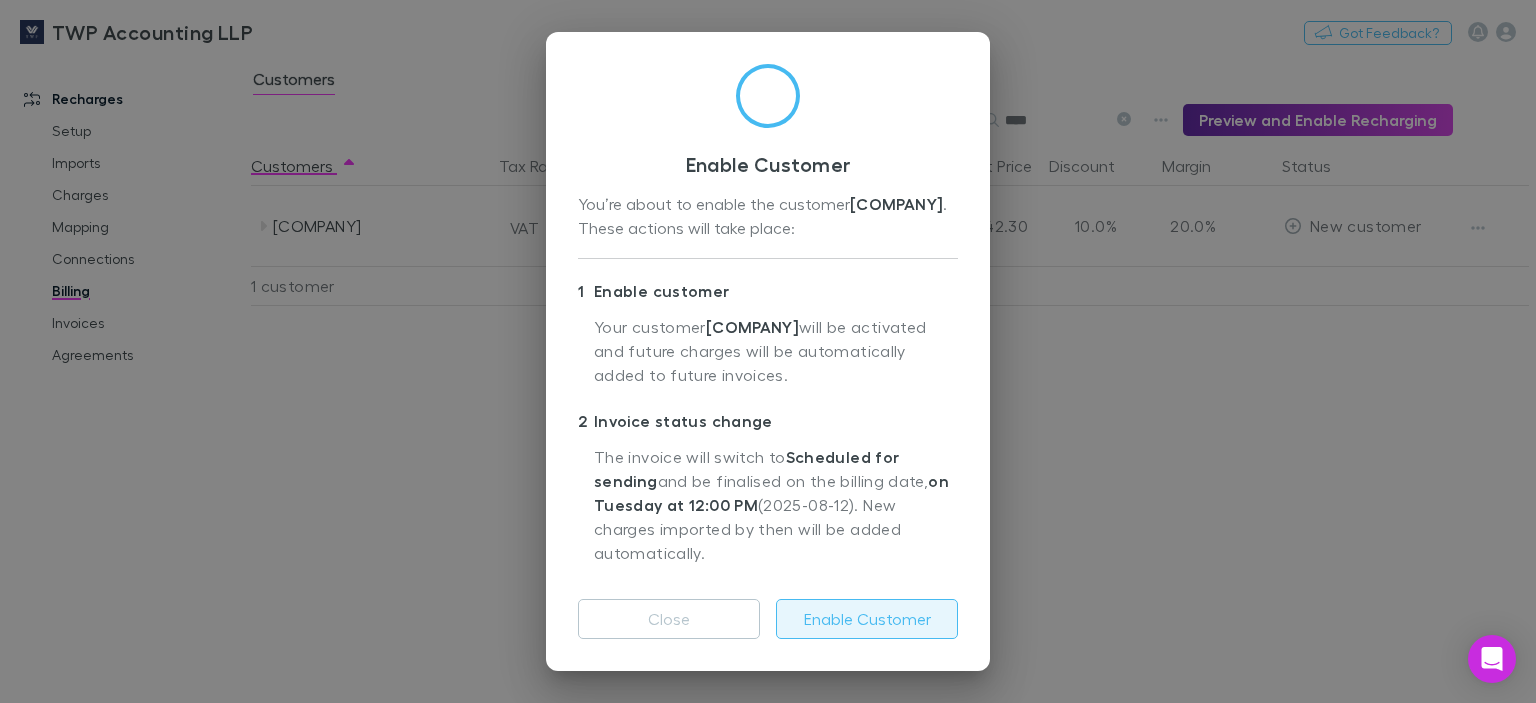 click on "Enable Customer" at bounding box center (867, 619) 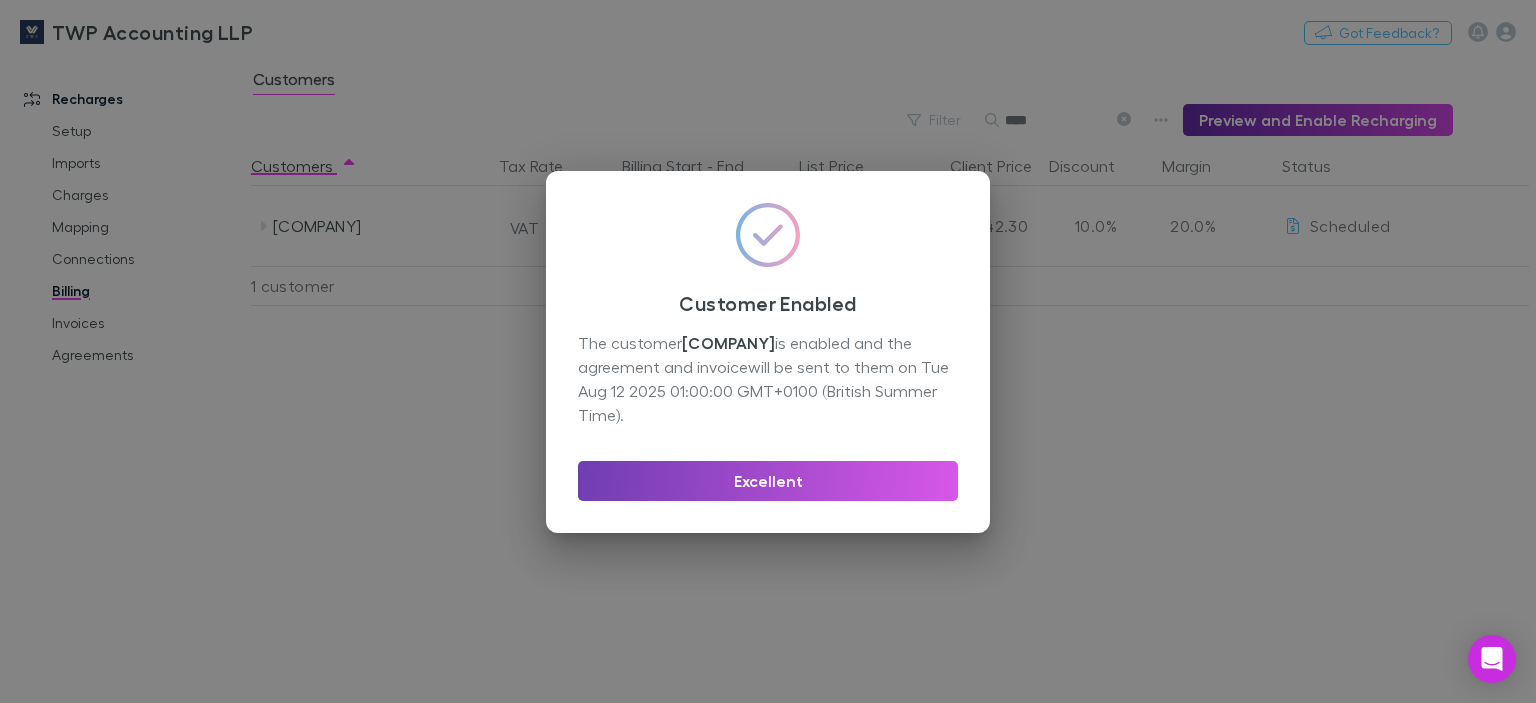 click on "Excellent" at bounding box center [768, 481] 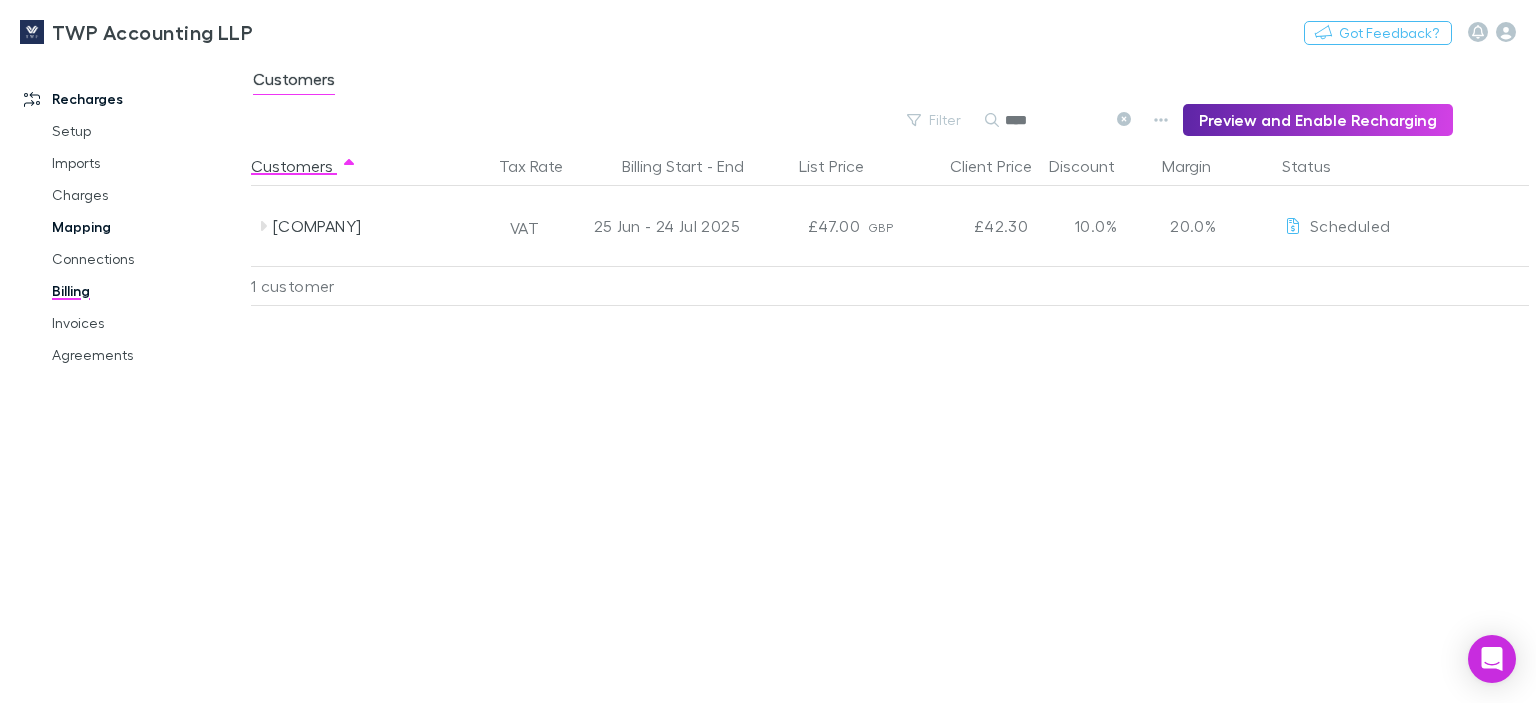 click on "Mapping" at bounding box center (147, 227) 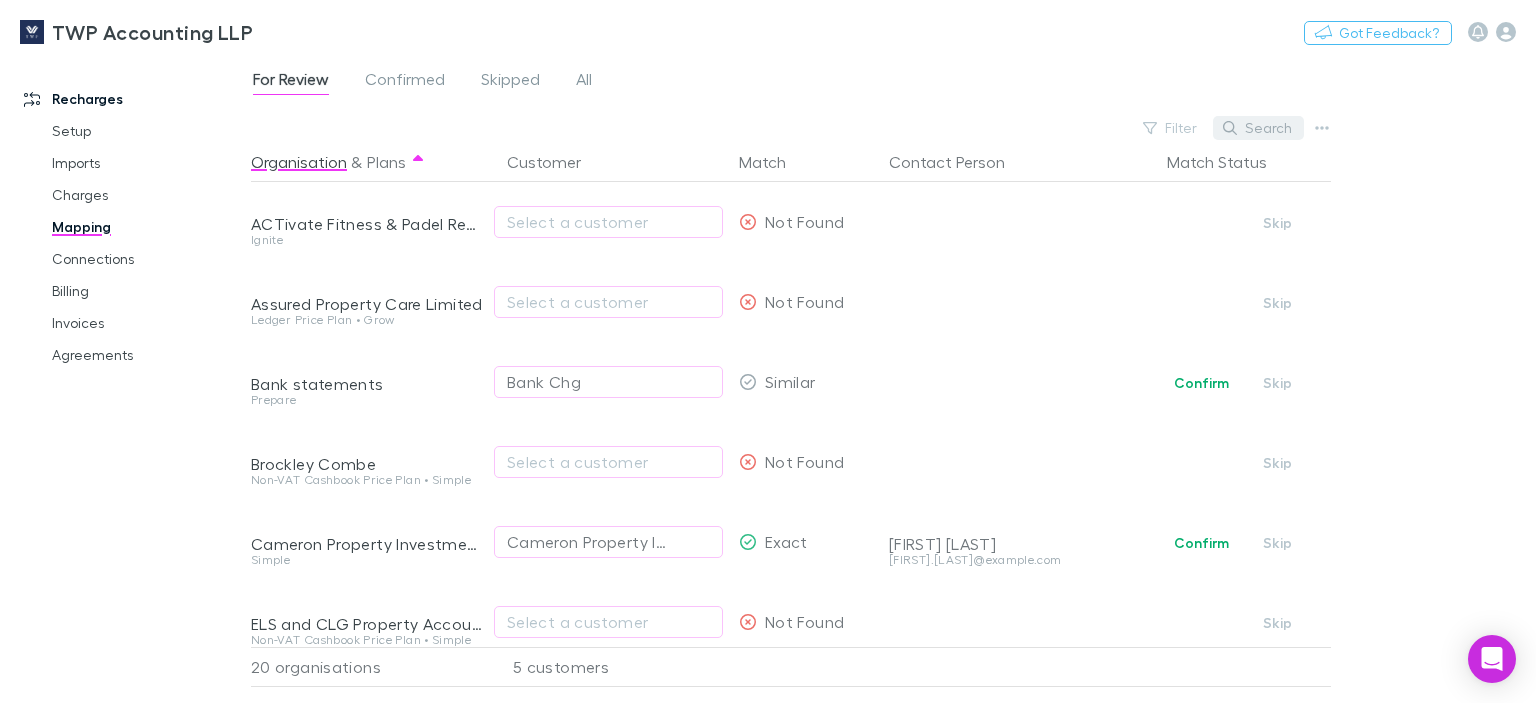 click on "Search" at bounding box center (1258, 128) 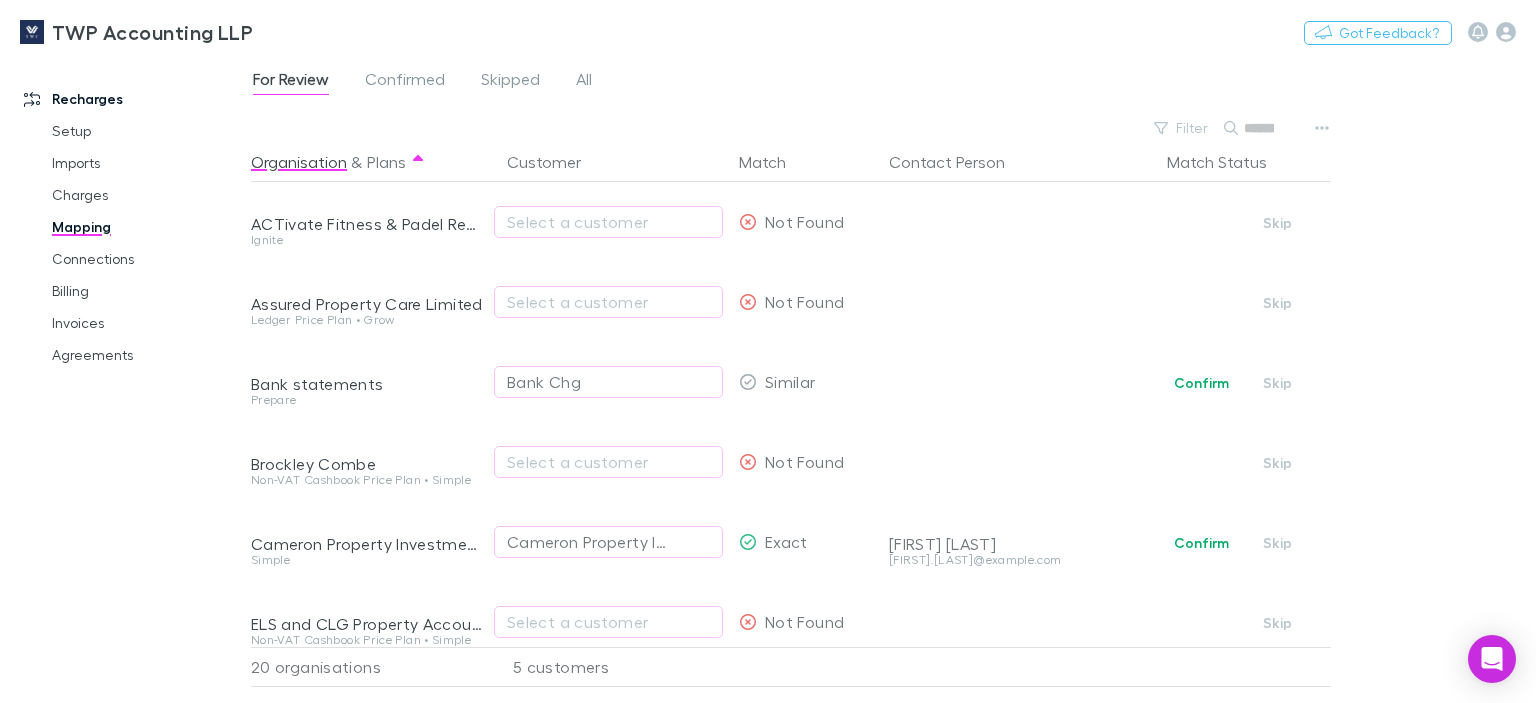 click on "For Review Confirmed Skipped All" at bounding box center [430, 82] 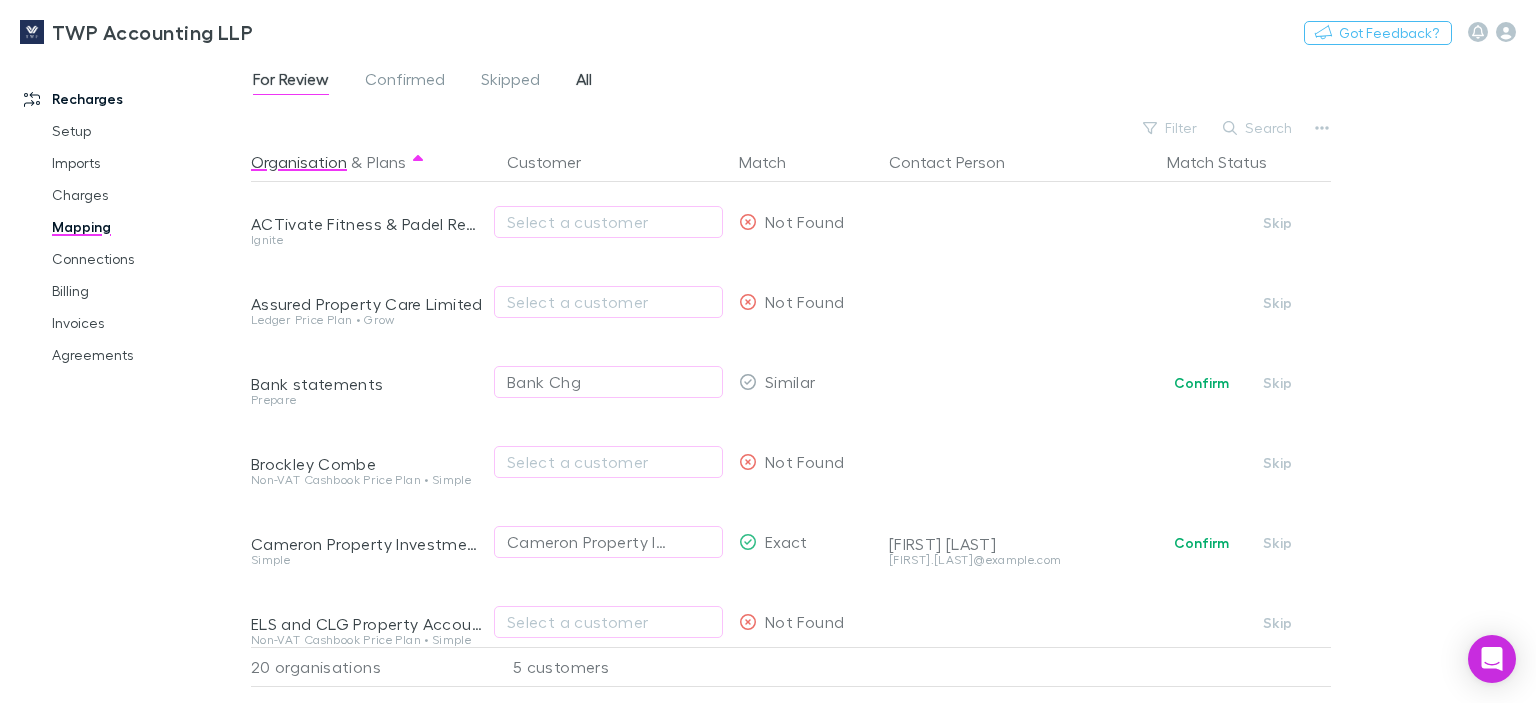 click on "All" at bounding box center [584, 82] 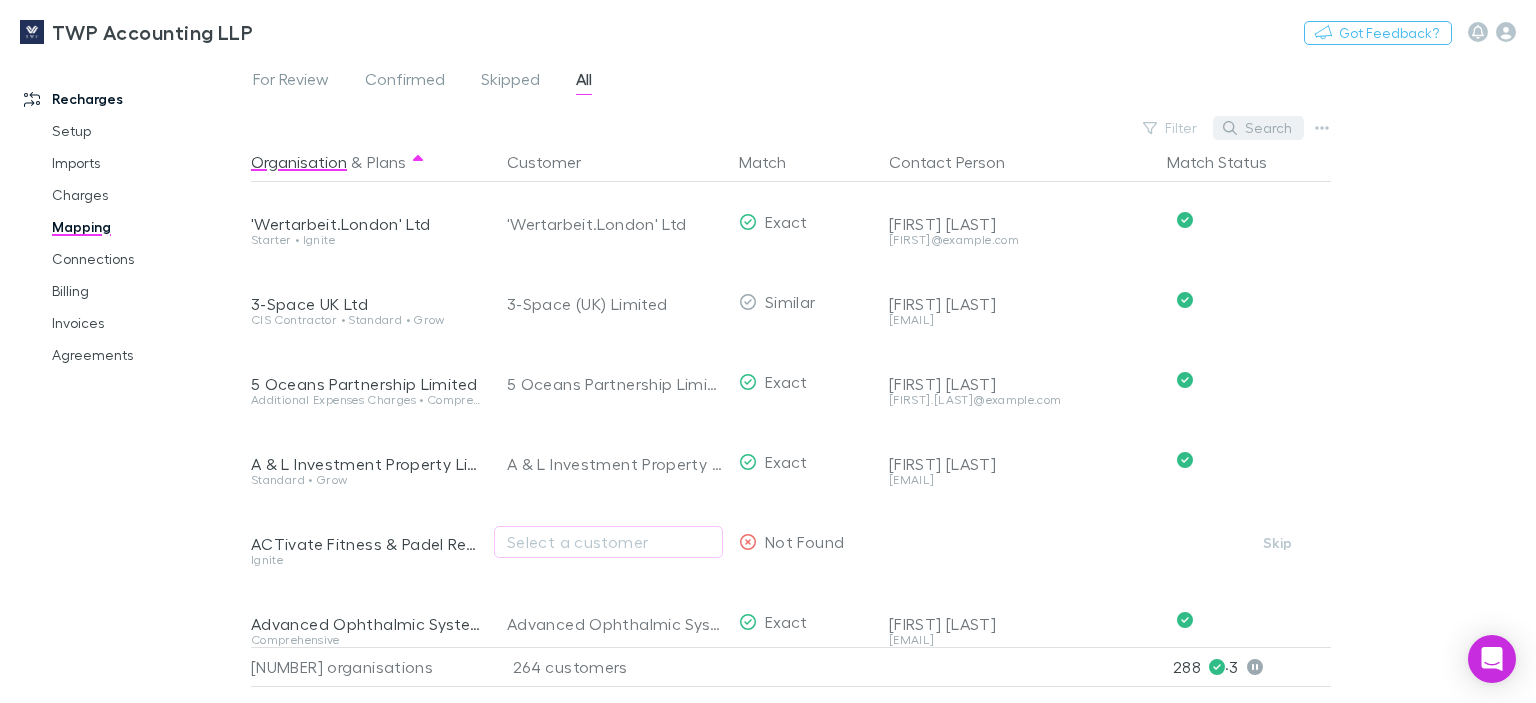 click on "Search" at bounding box center (1258, 128) 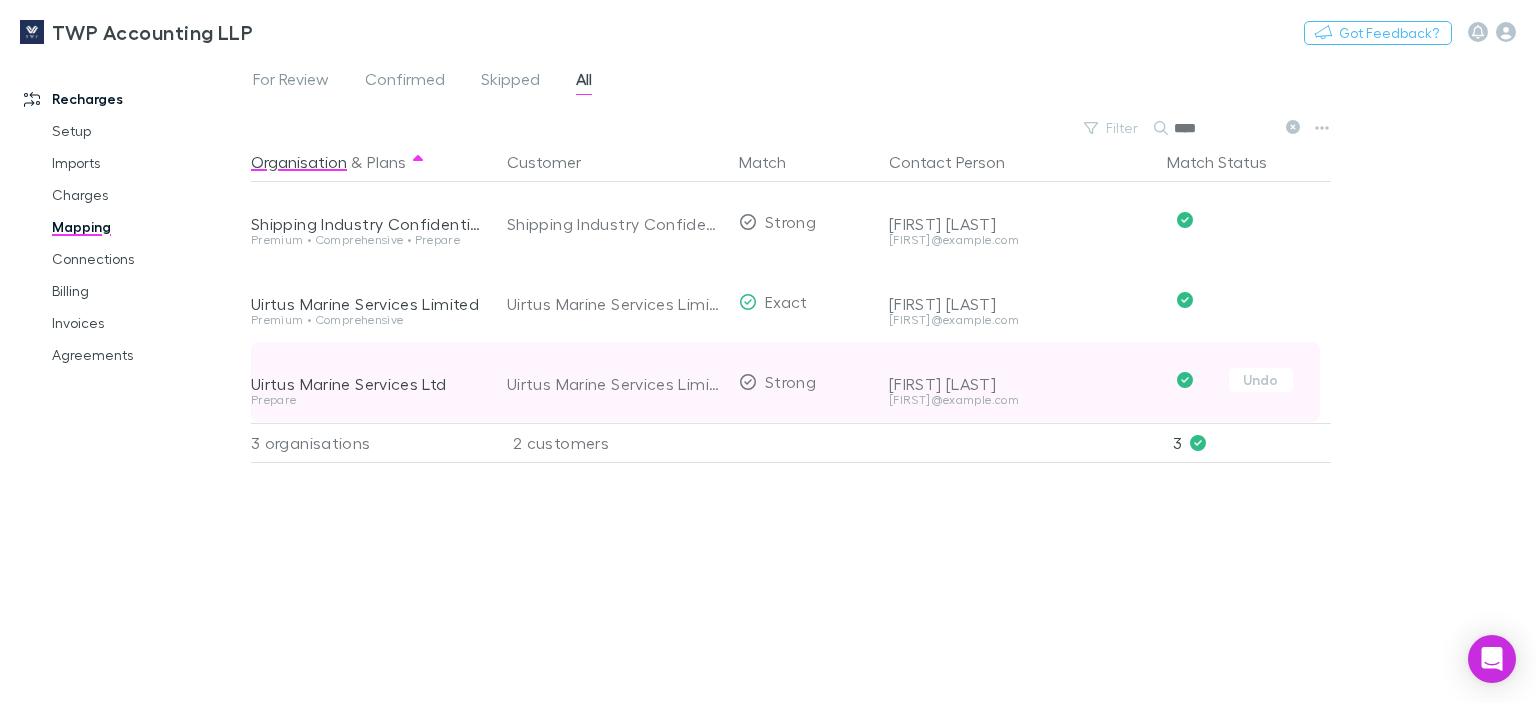 type on "****" 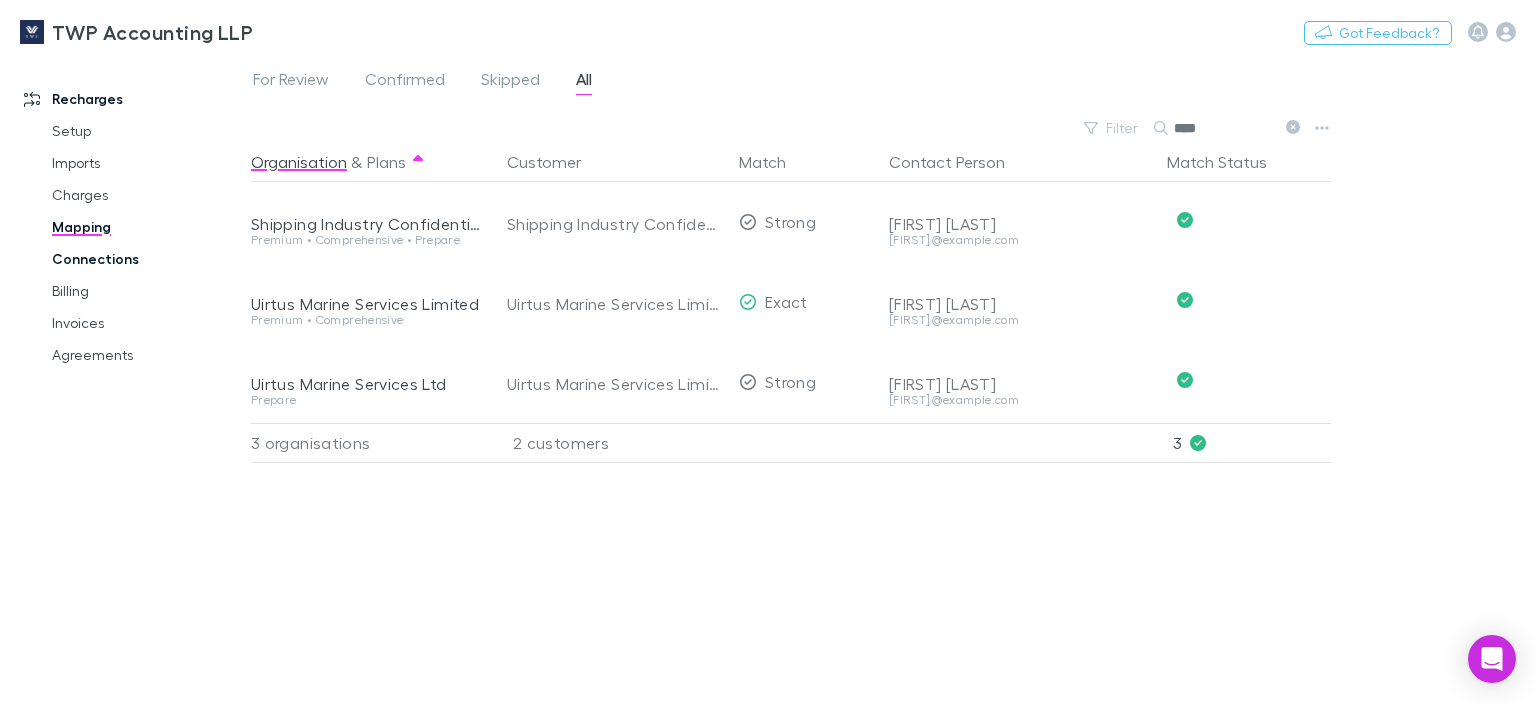 drag, startPoint x: 81, startPoint y: 288, endPoint x: 90, endPoint y: 259, distance: 30.364452 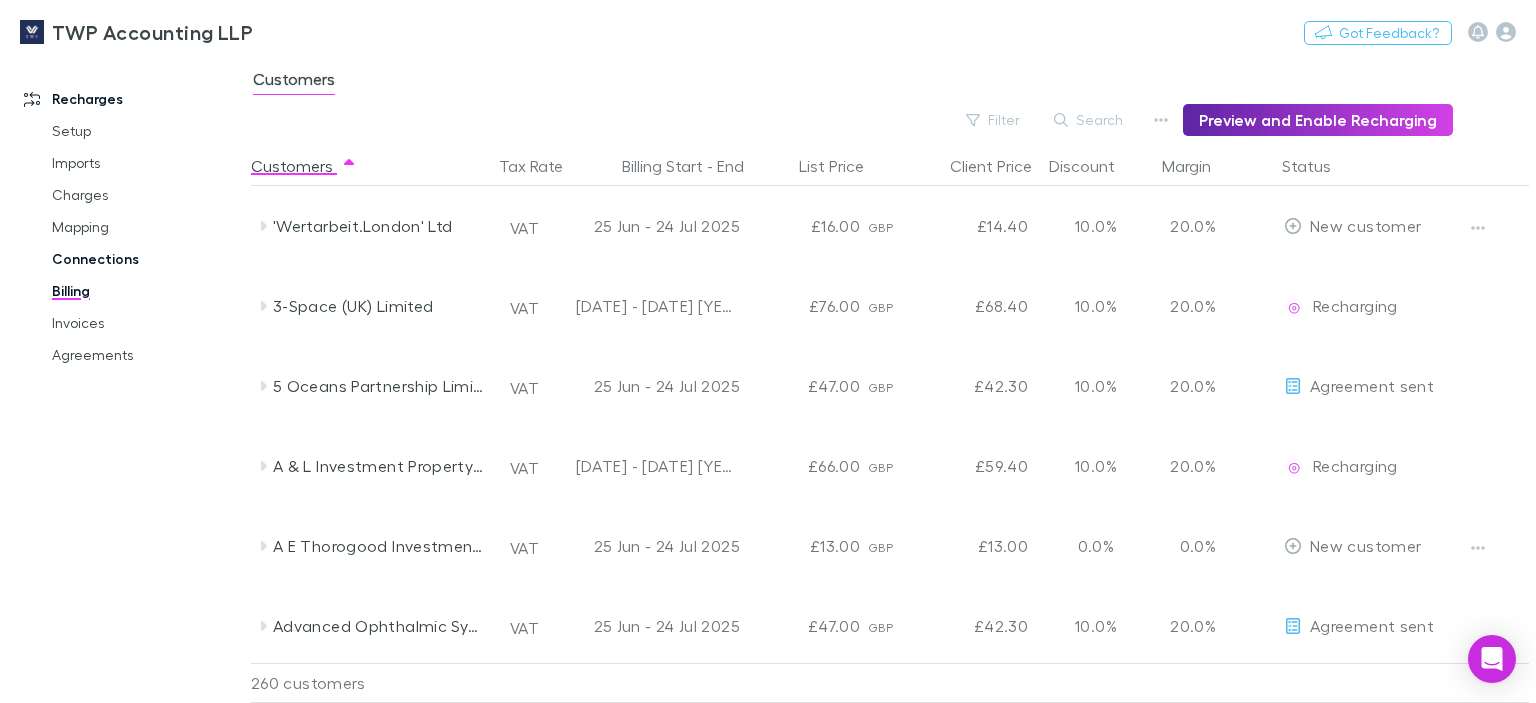 click on "Connections" at bounding box center (147, 259) 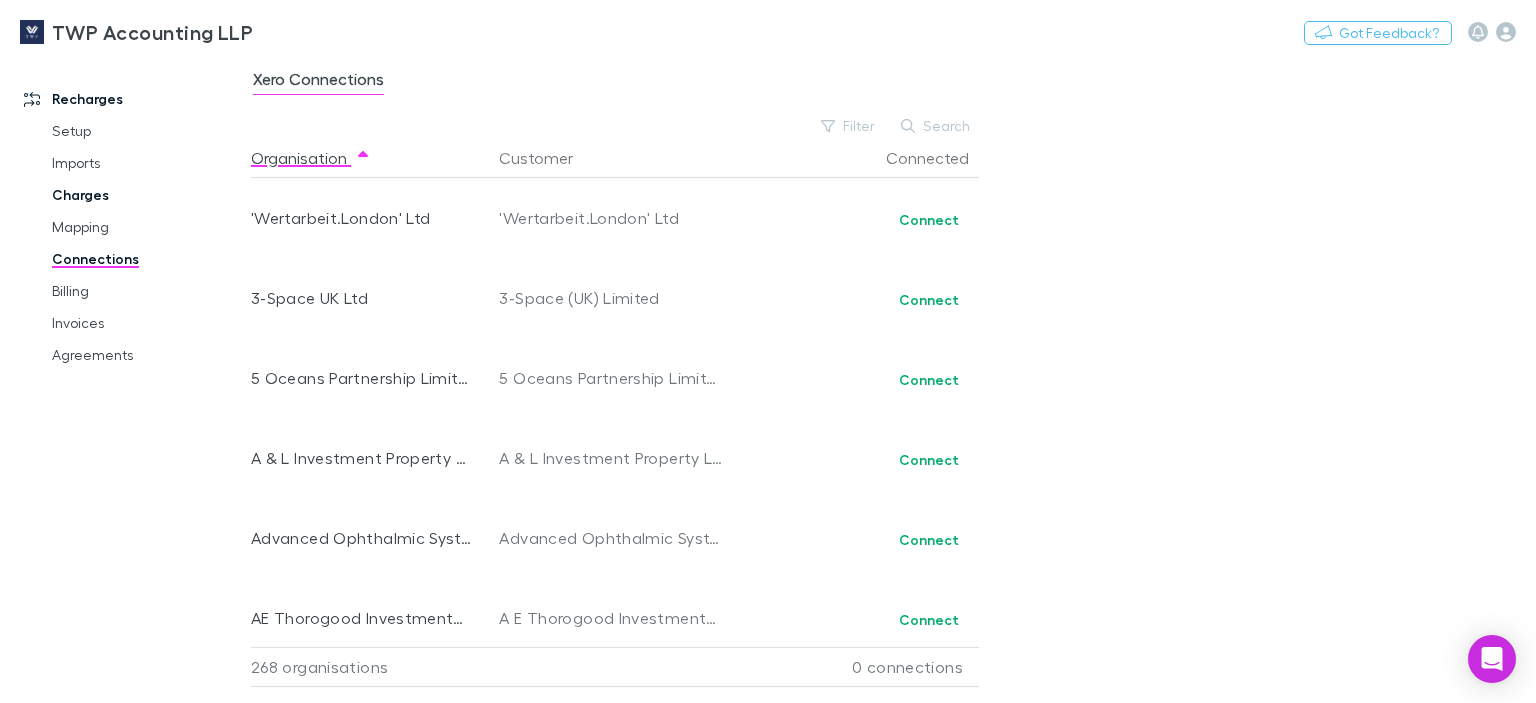 click on "Charges" at bounding box center [147, 195] 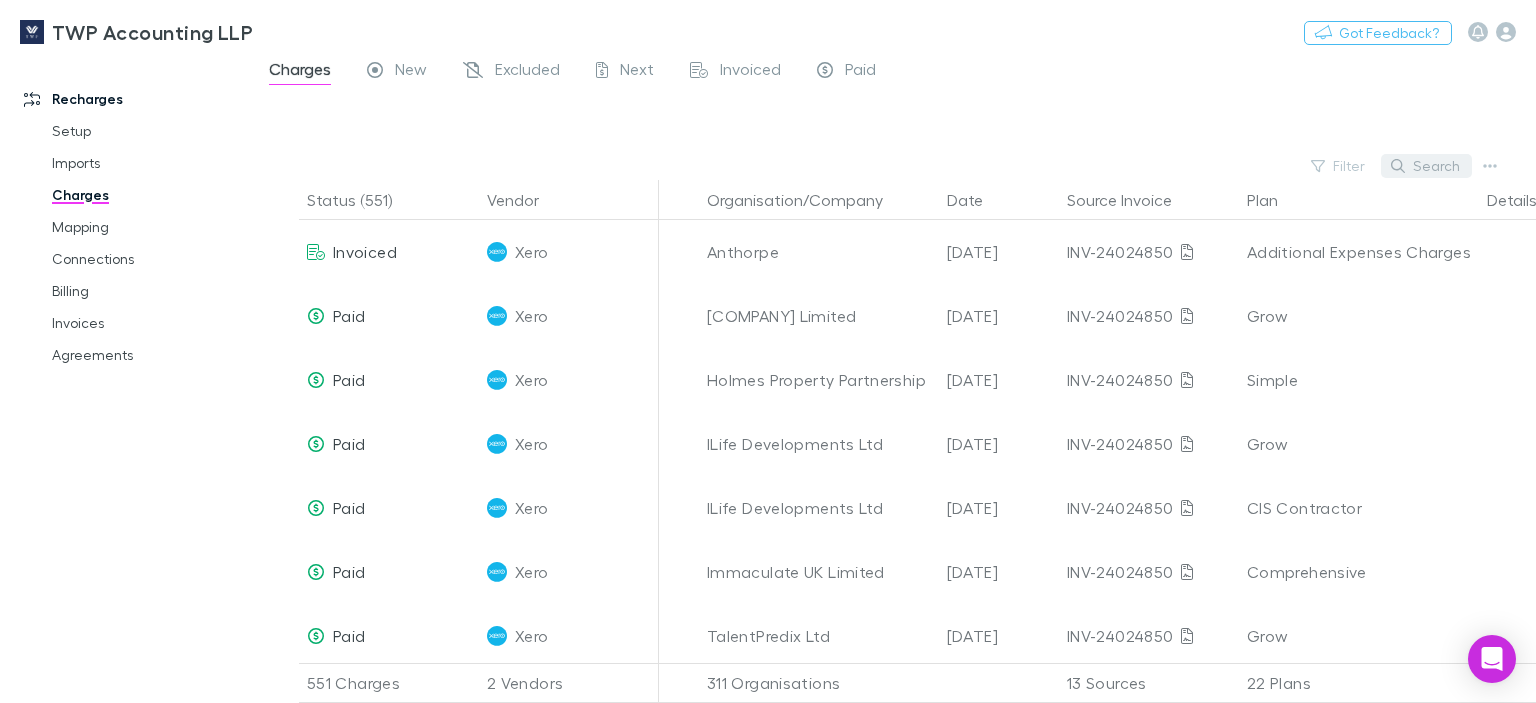 click on "Search" at bounding box center (1426, 166) 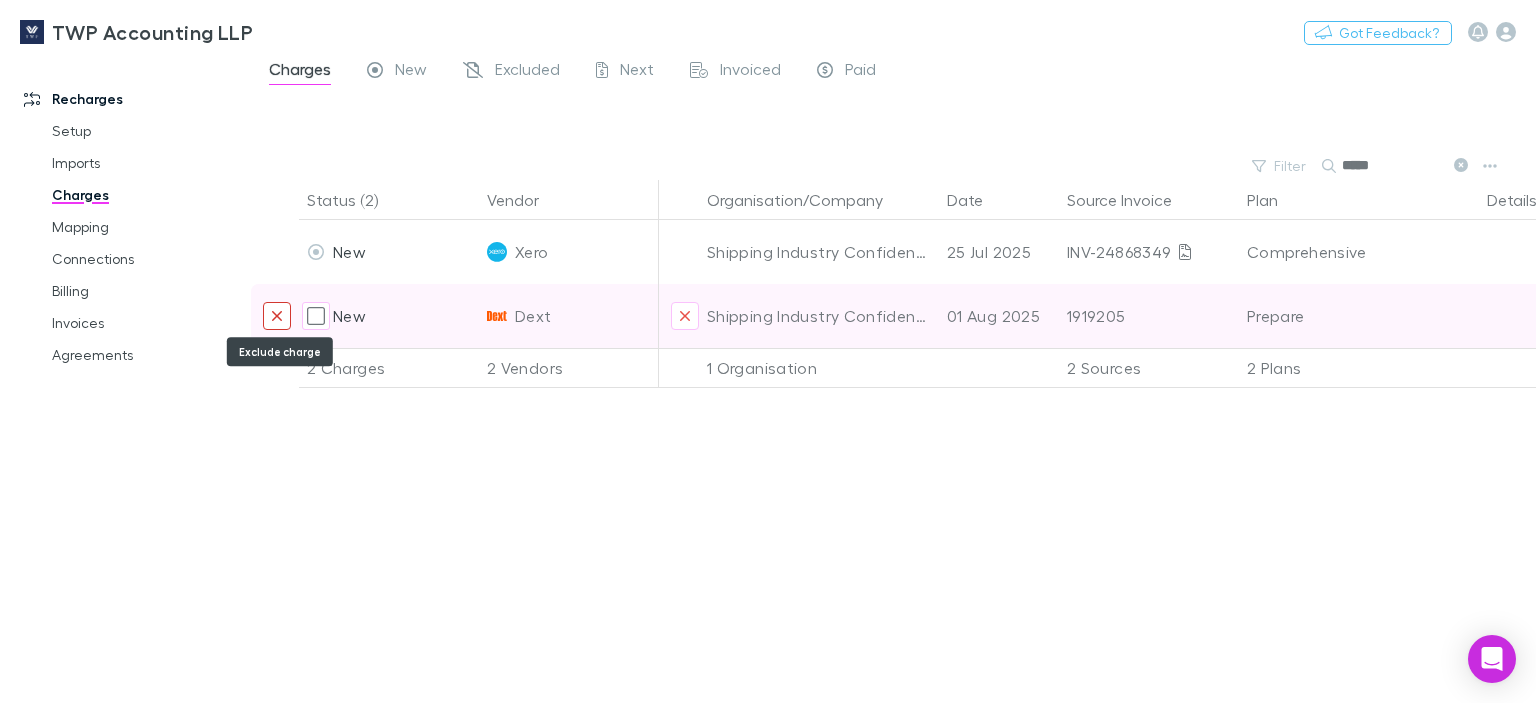 type on "*****" 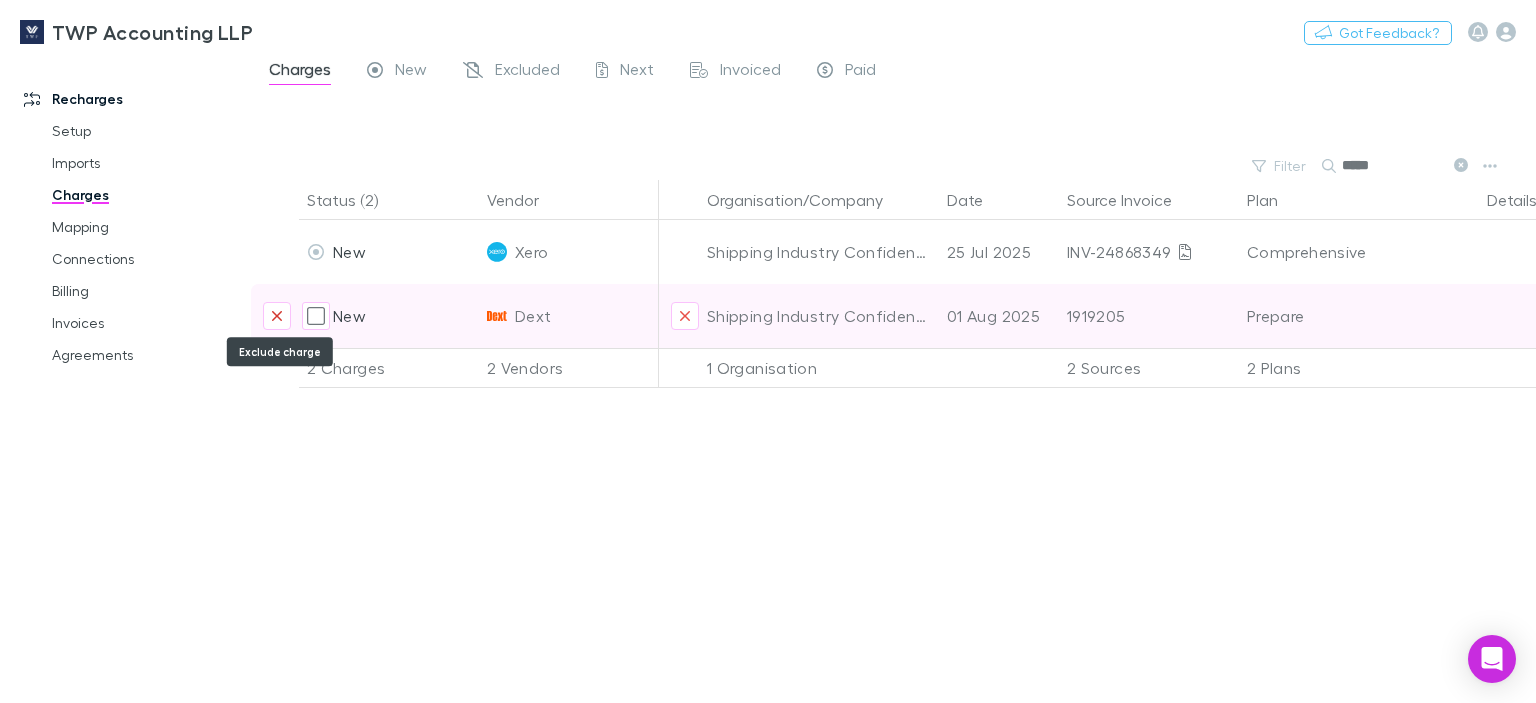 click 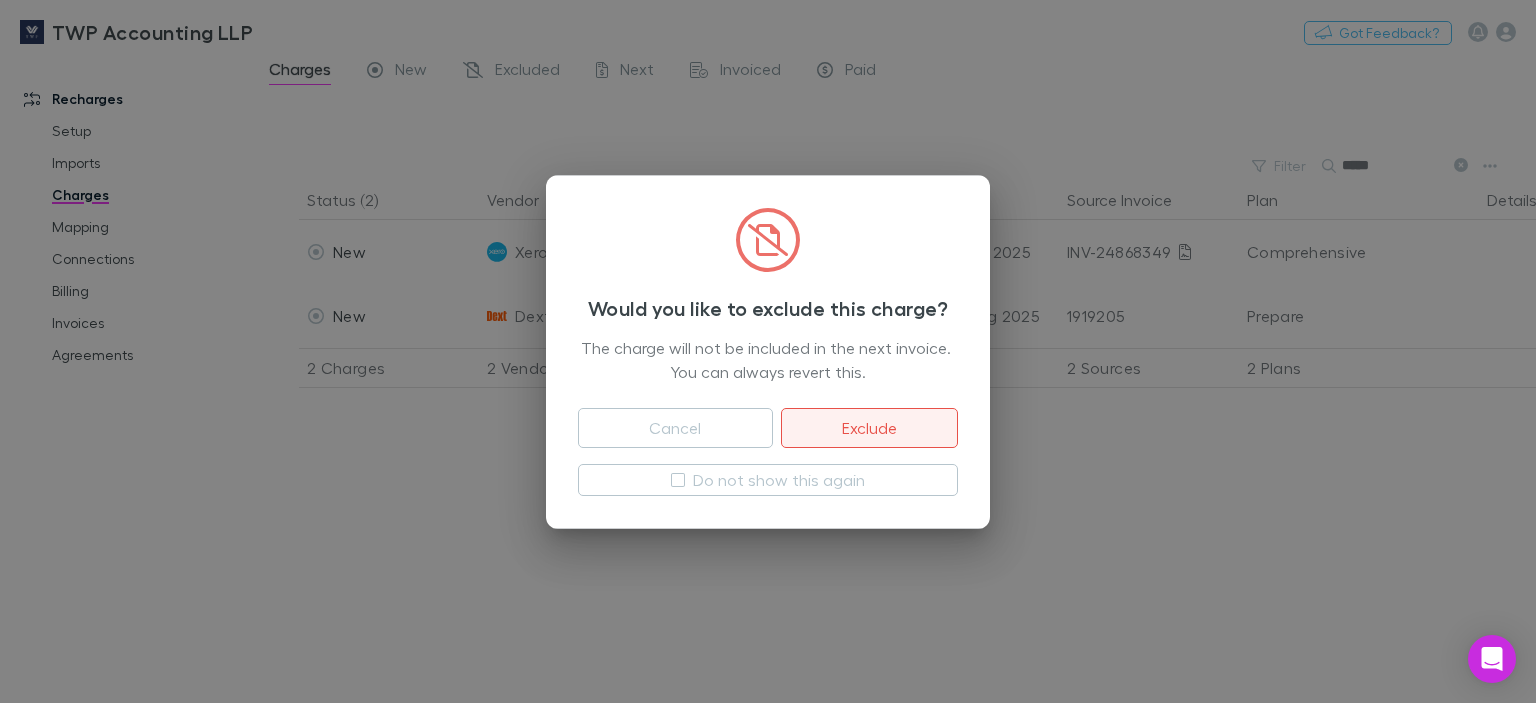 click on "Exclude" at bounding box center (869, 428) 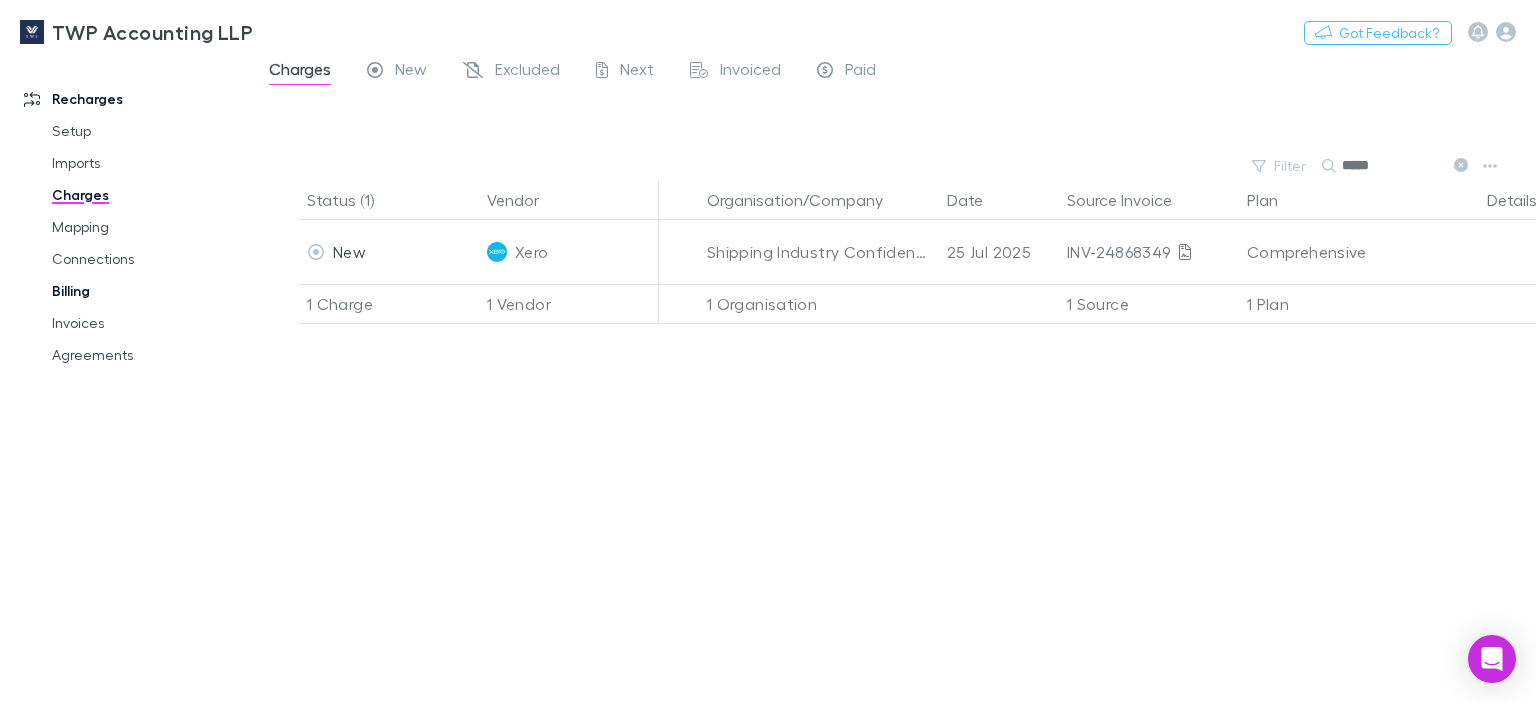 click on "Billing" at bounding box center [147, 291] 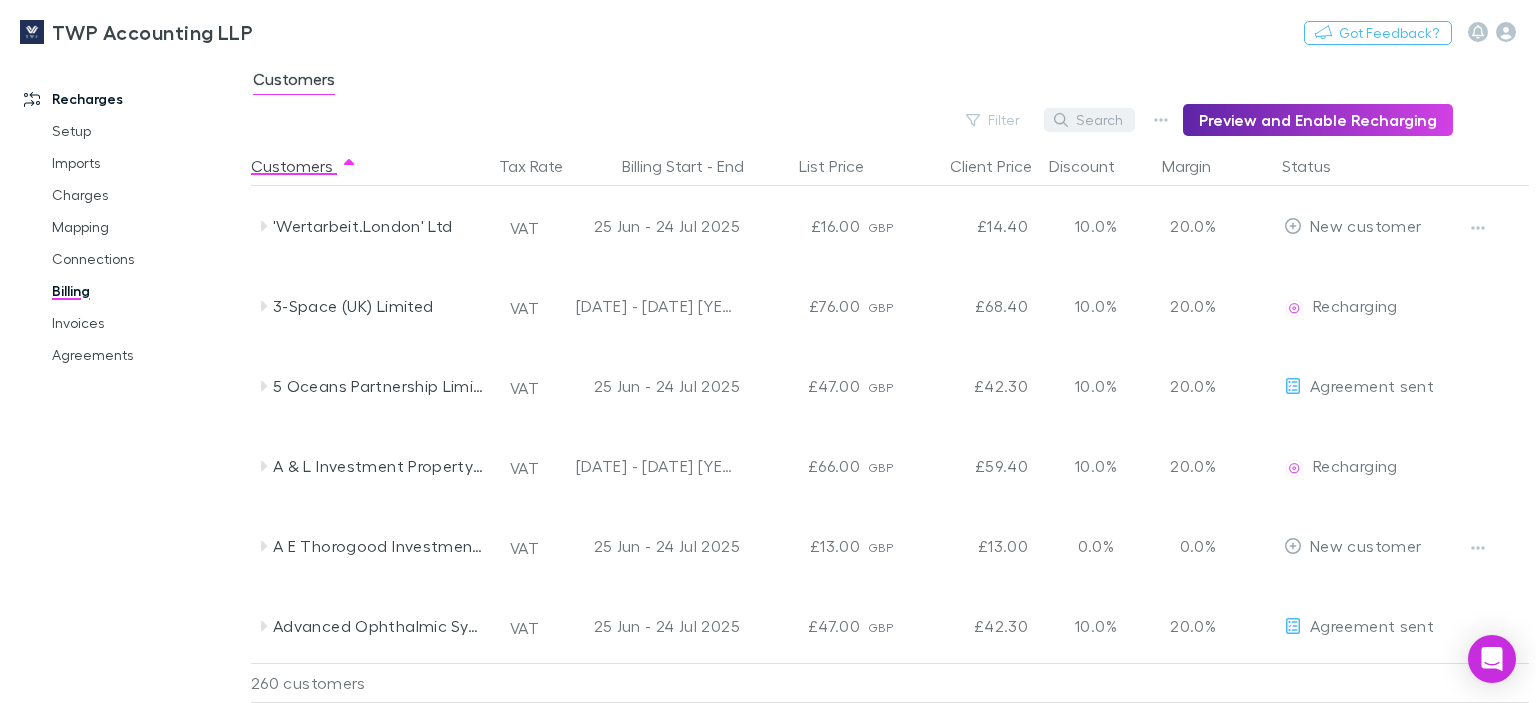 click on "Search" at bounding box center (1089, 120) 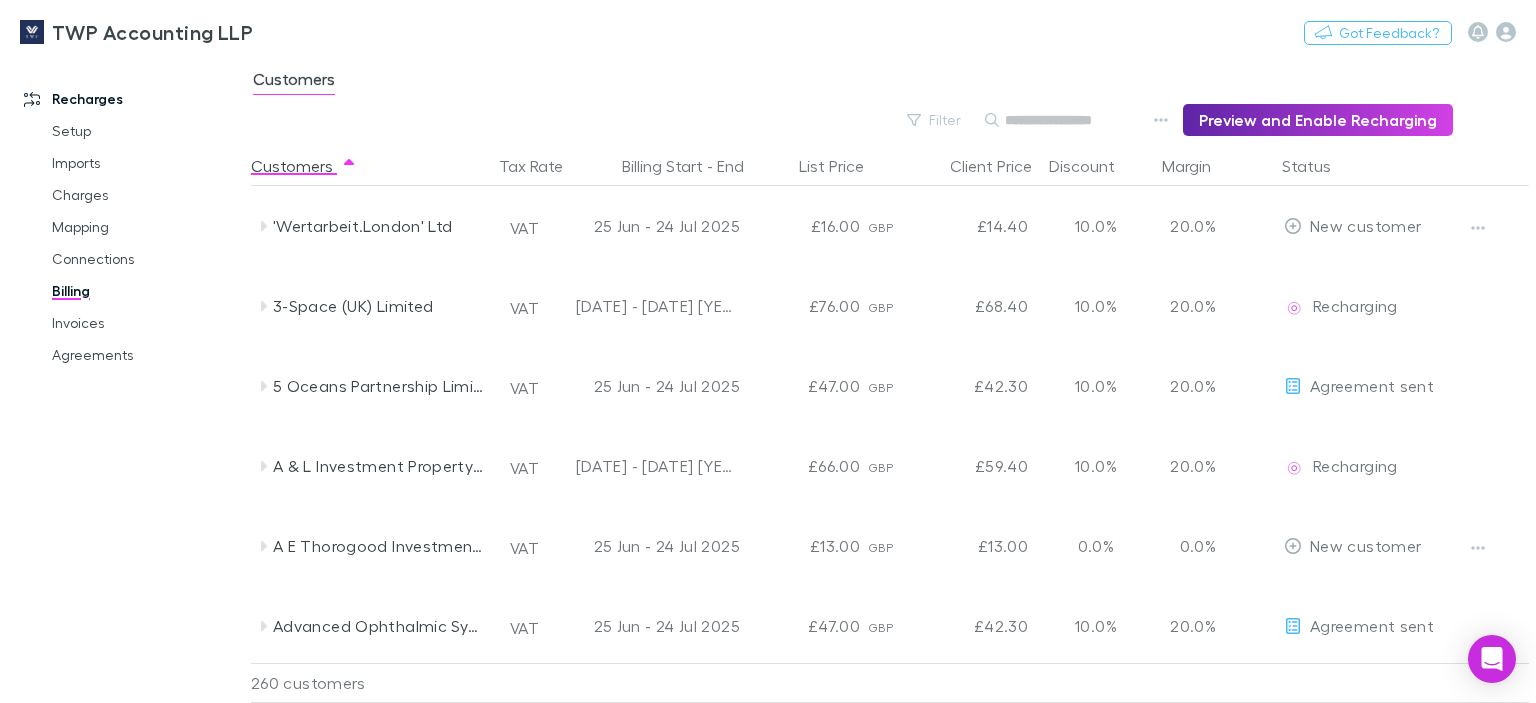 type on "*" 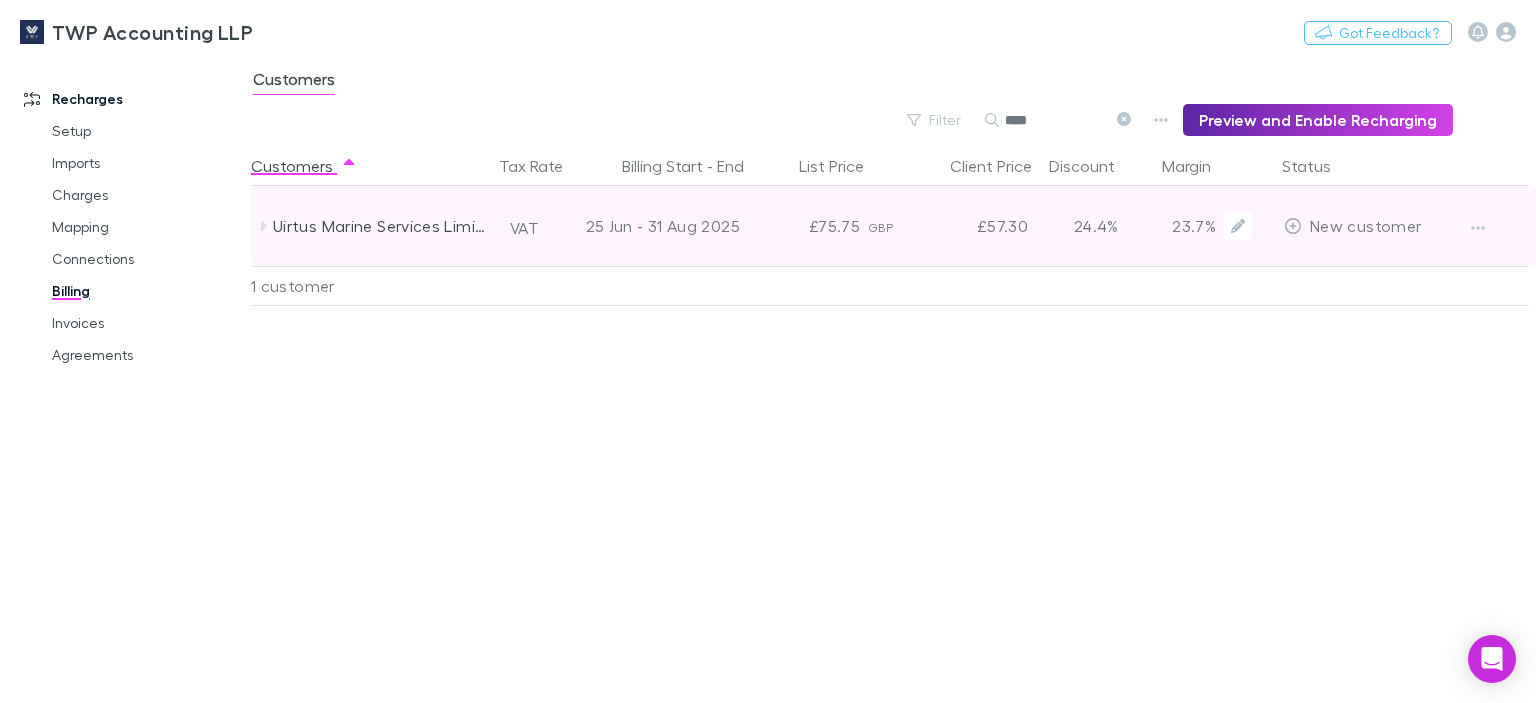type on "****" 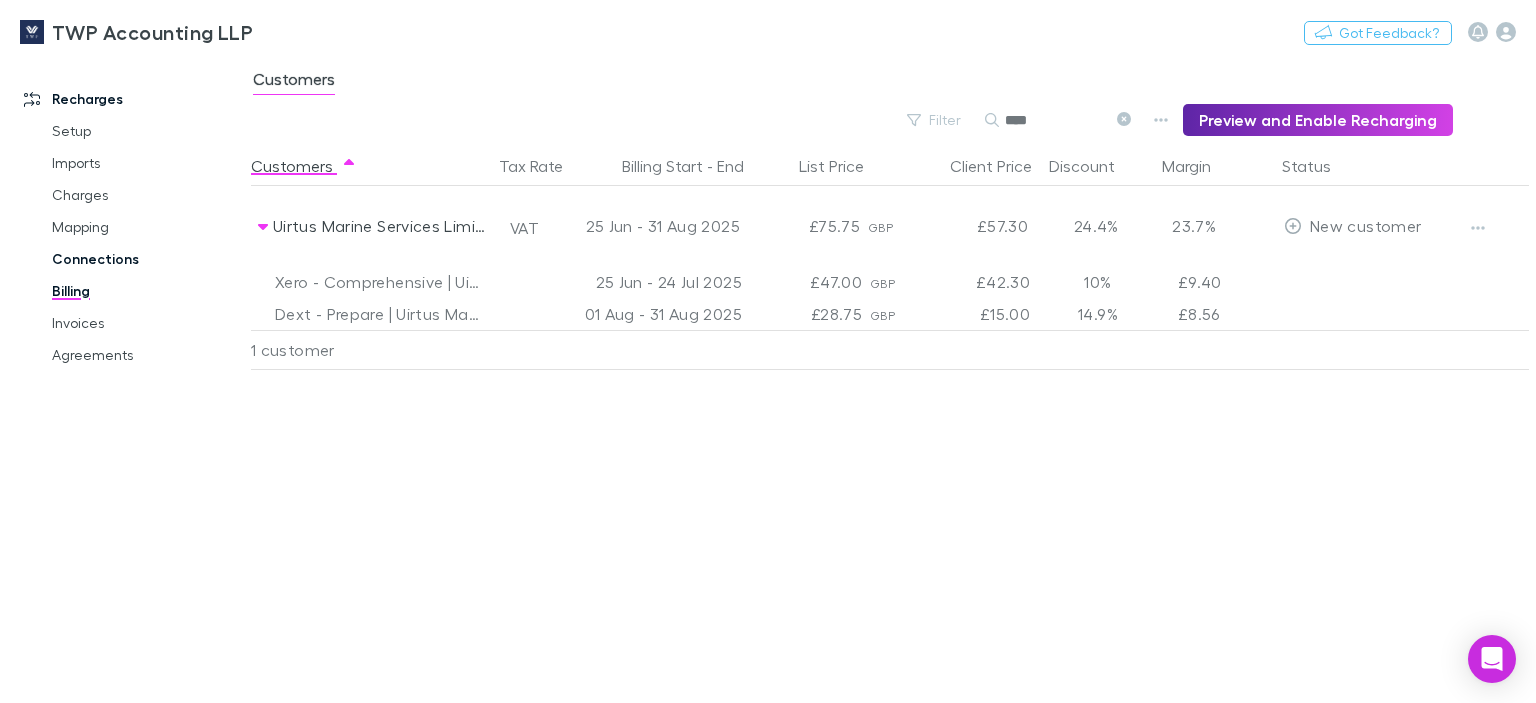 click on "Connections" at bounding box center [147, 259] 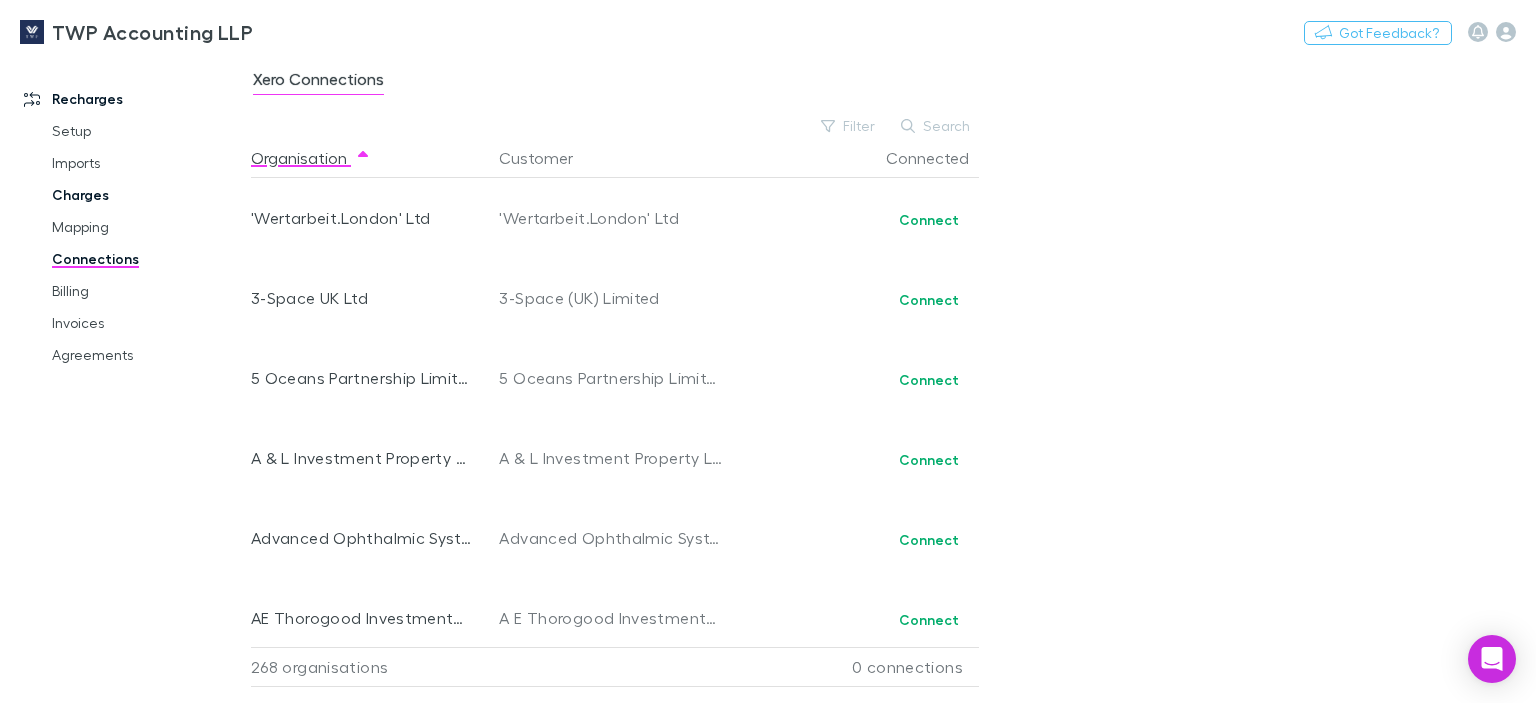 click on "Charges" at bounding box center [147, 195] 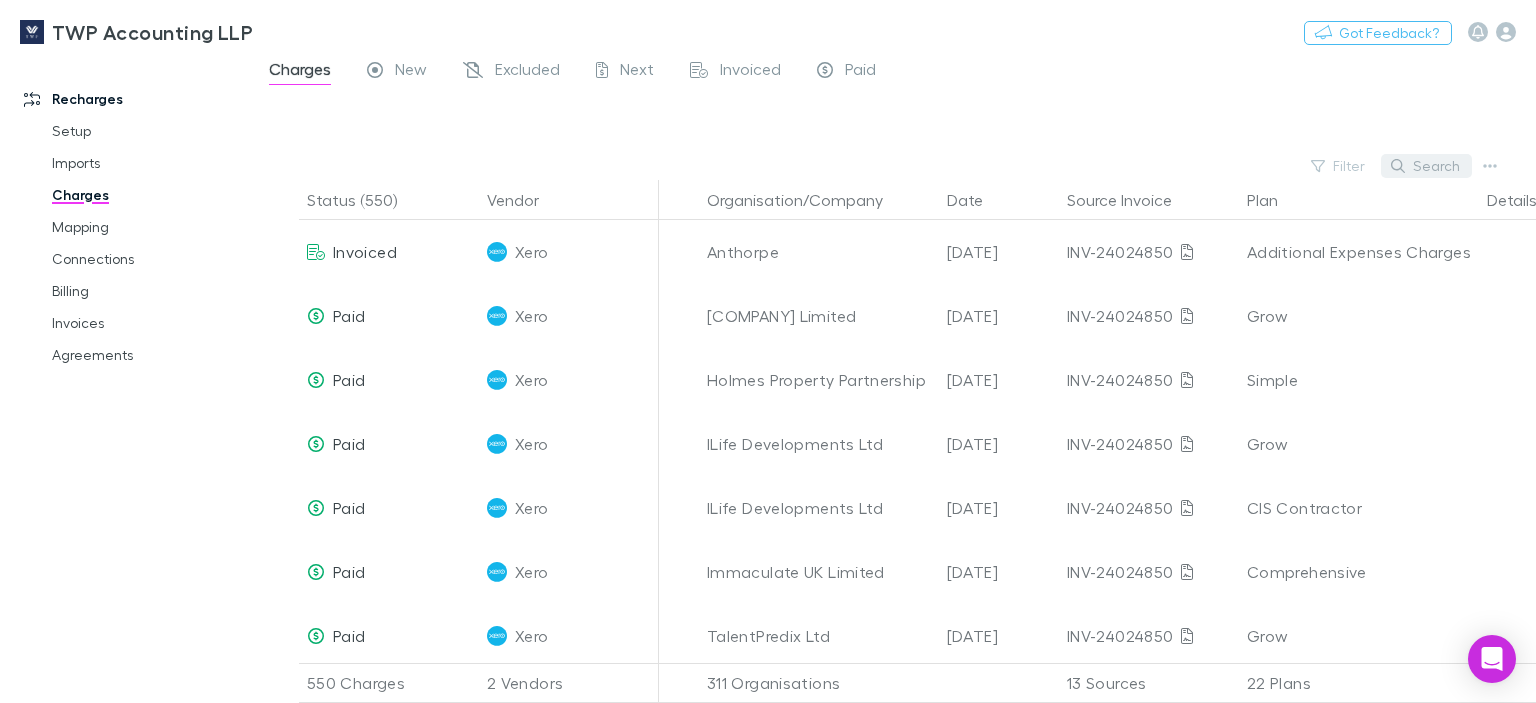 click 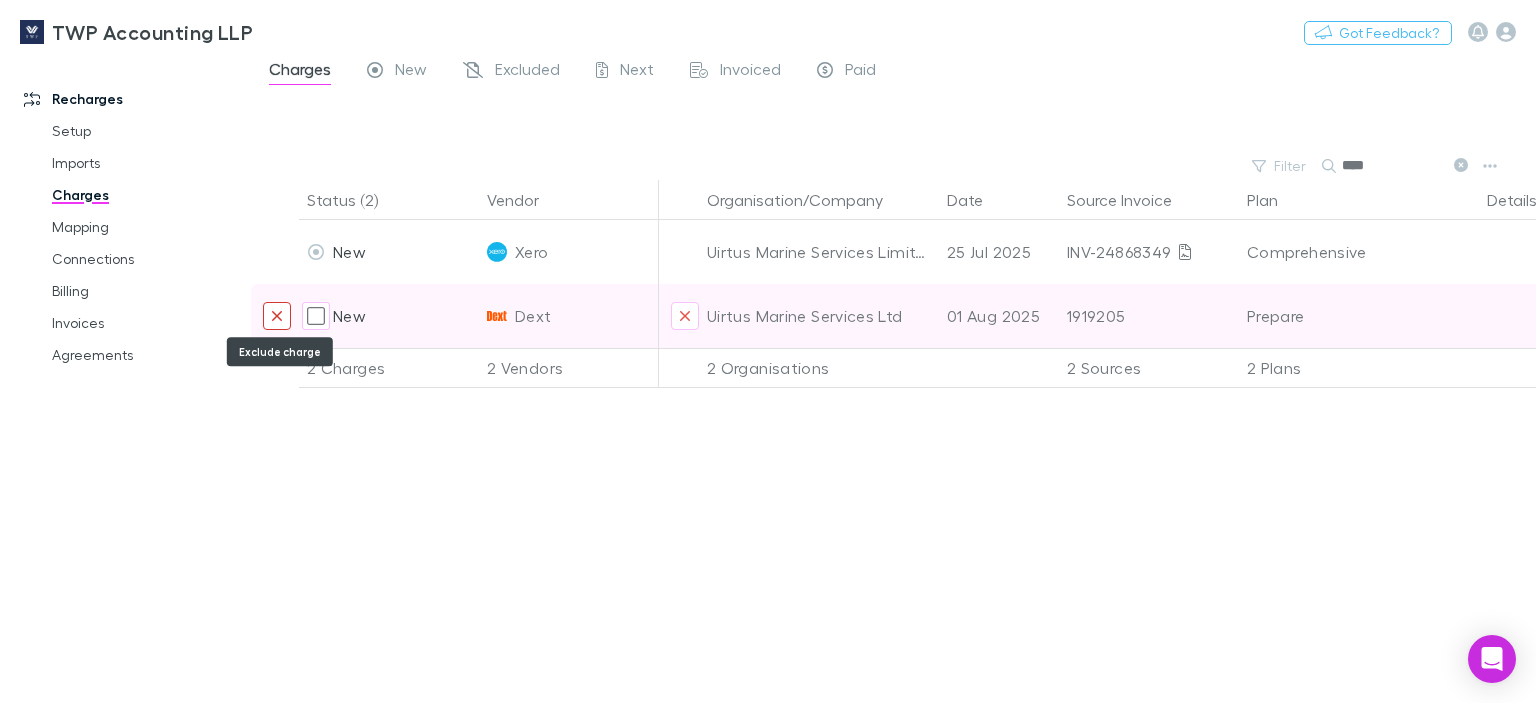 type on "****" 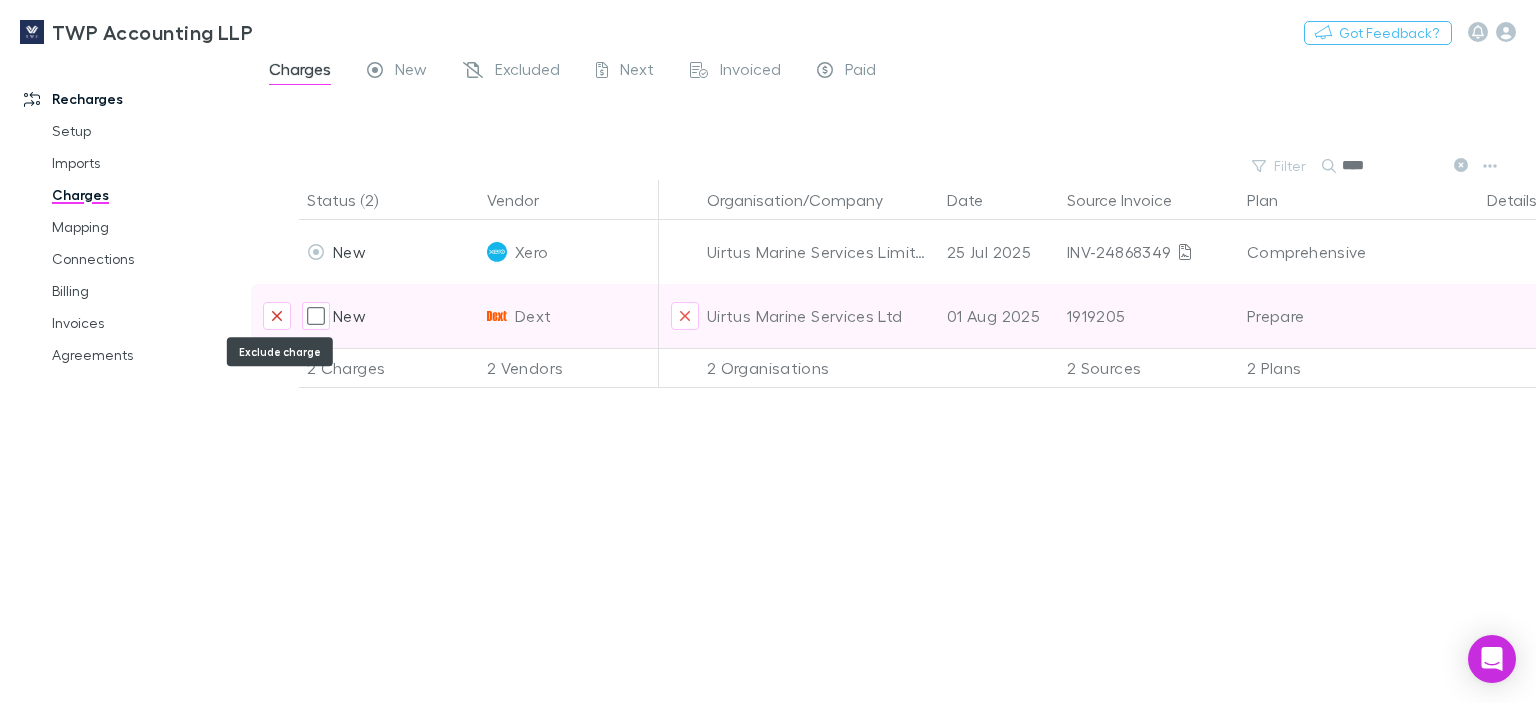 click 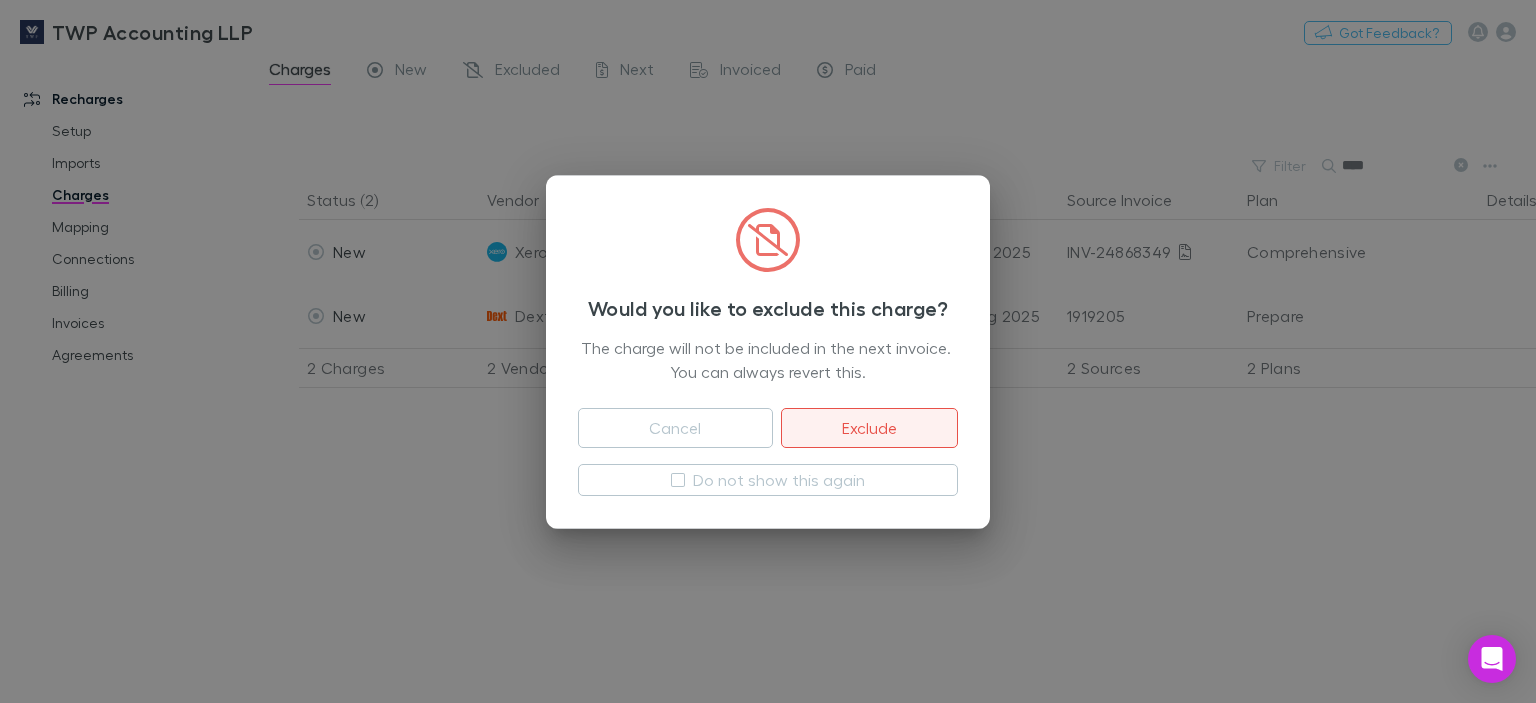 click on "Exclude" at bounding box center (869, 428) 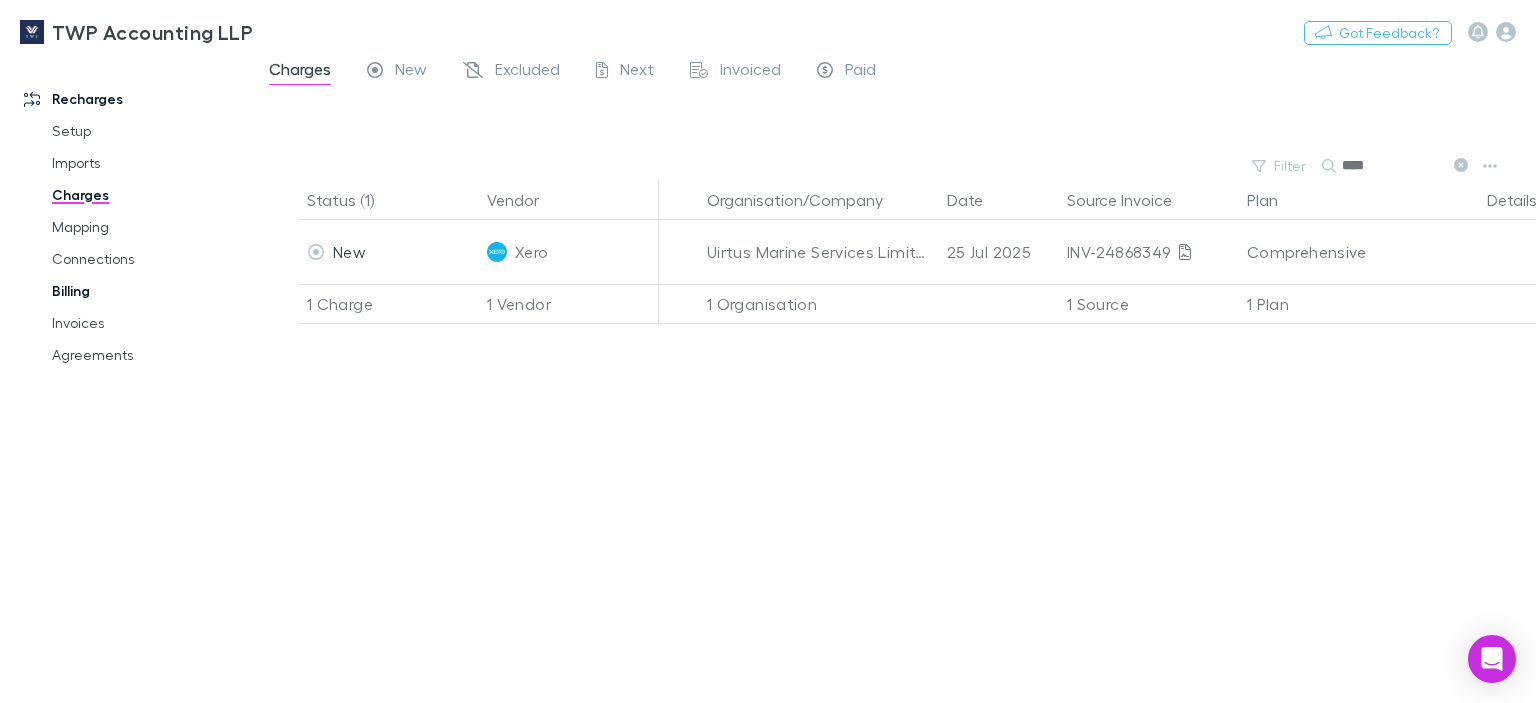 click on "Billing" at bounding box center [147, 291] 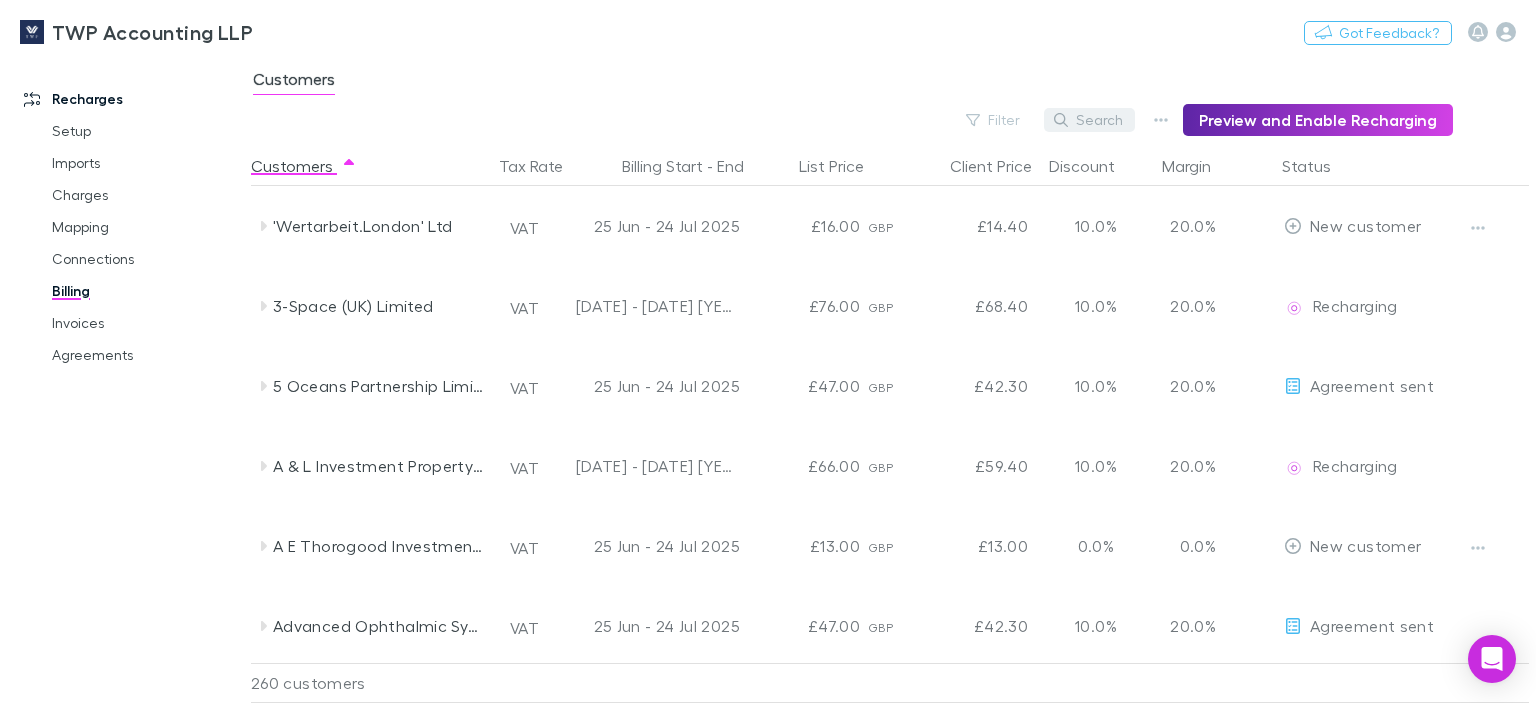 click on "Search" at bounding box center [1089, 120] 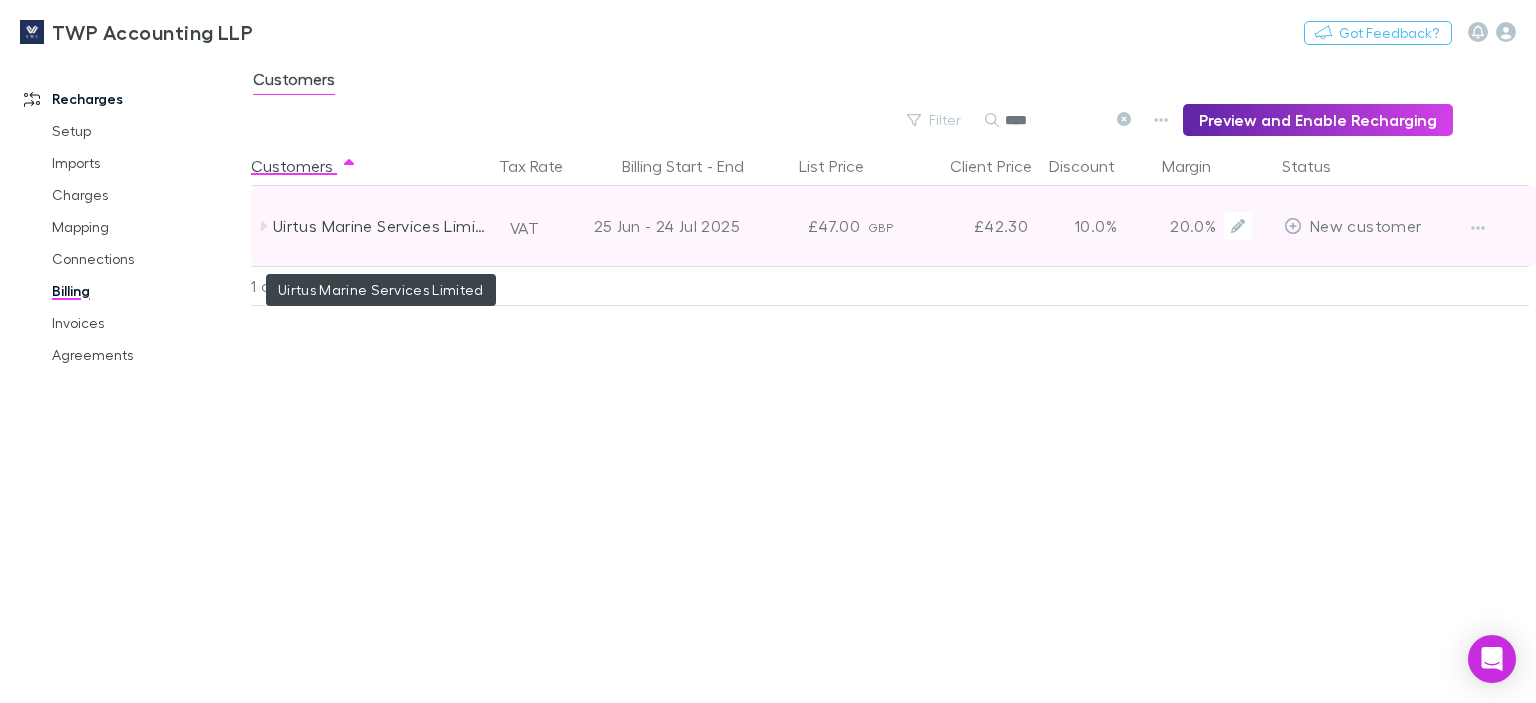 click on "Uirtus Marine Services Limited" at bounding box center [379, 226] 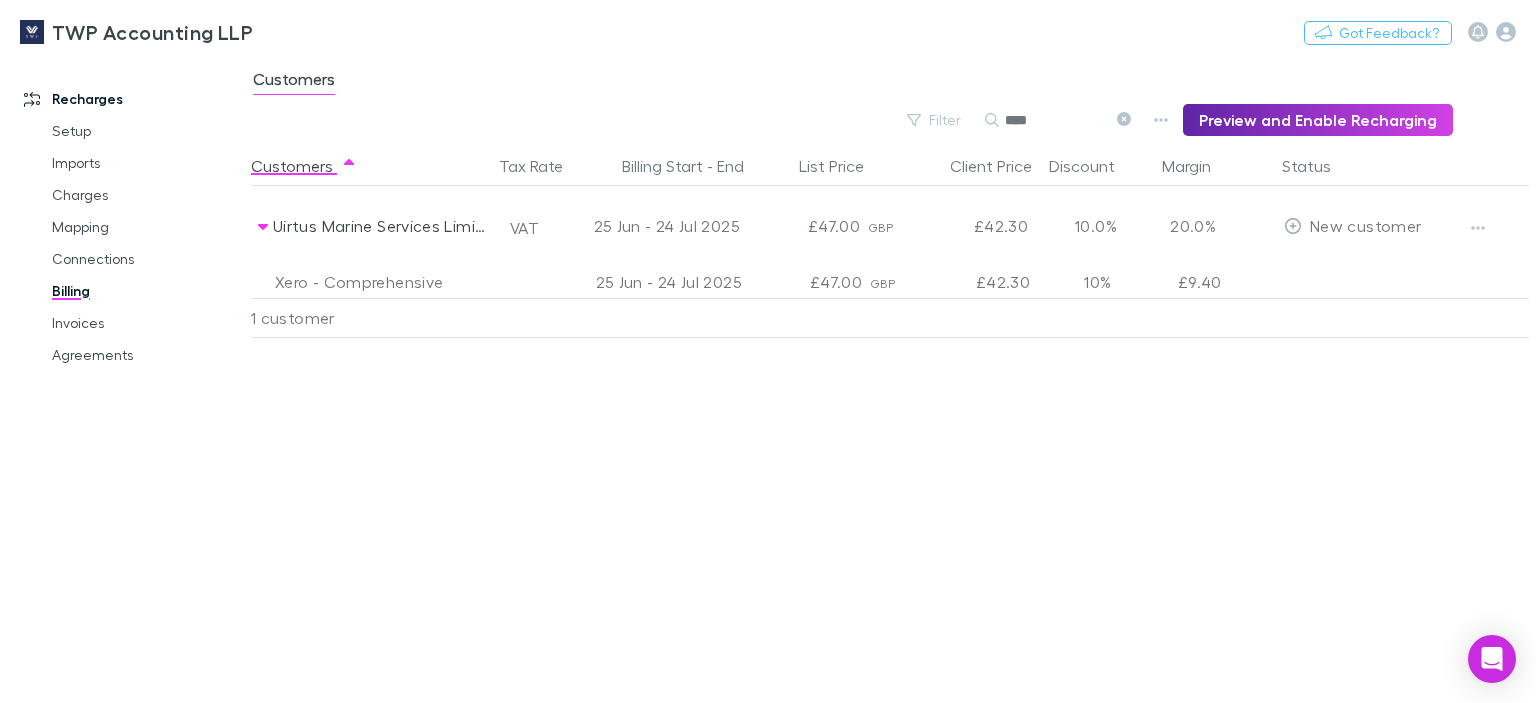 click on "****" at bounding box center [1055, 120] 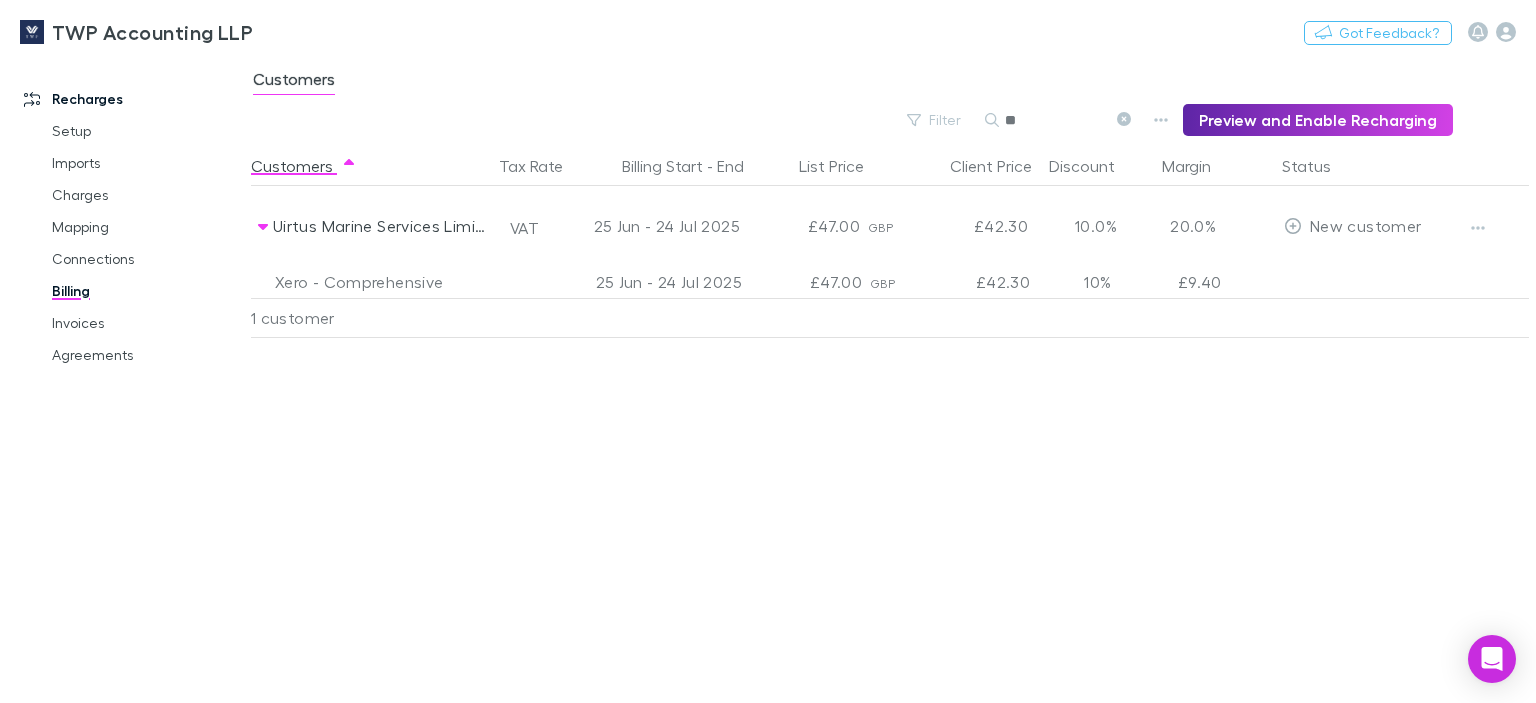 type on "*" 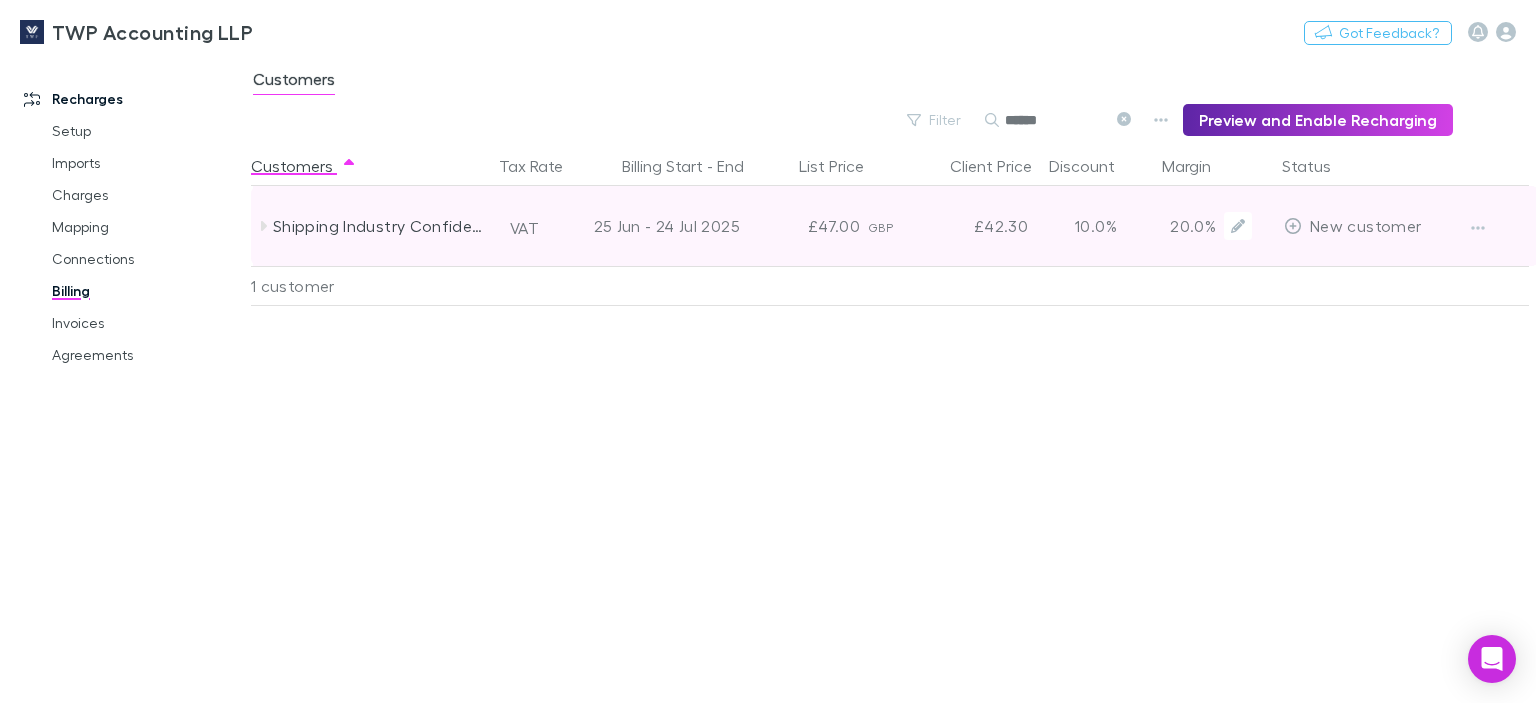 click on "GBP" at bounding box center [880, 227] 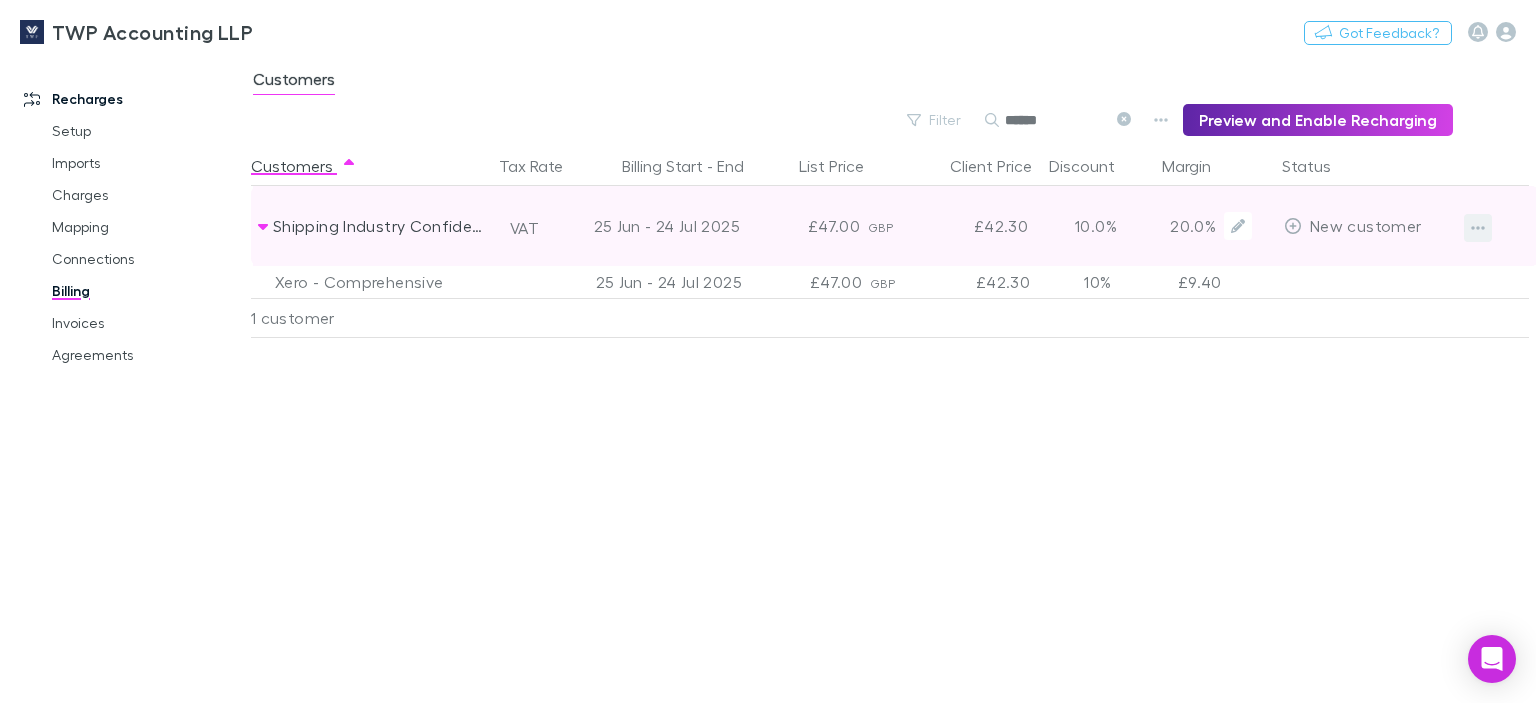click 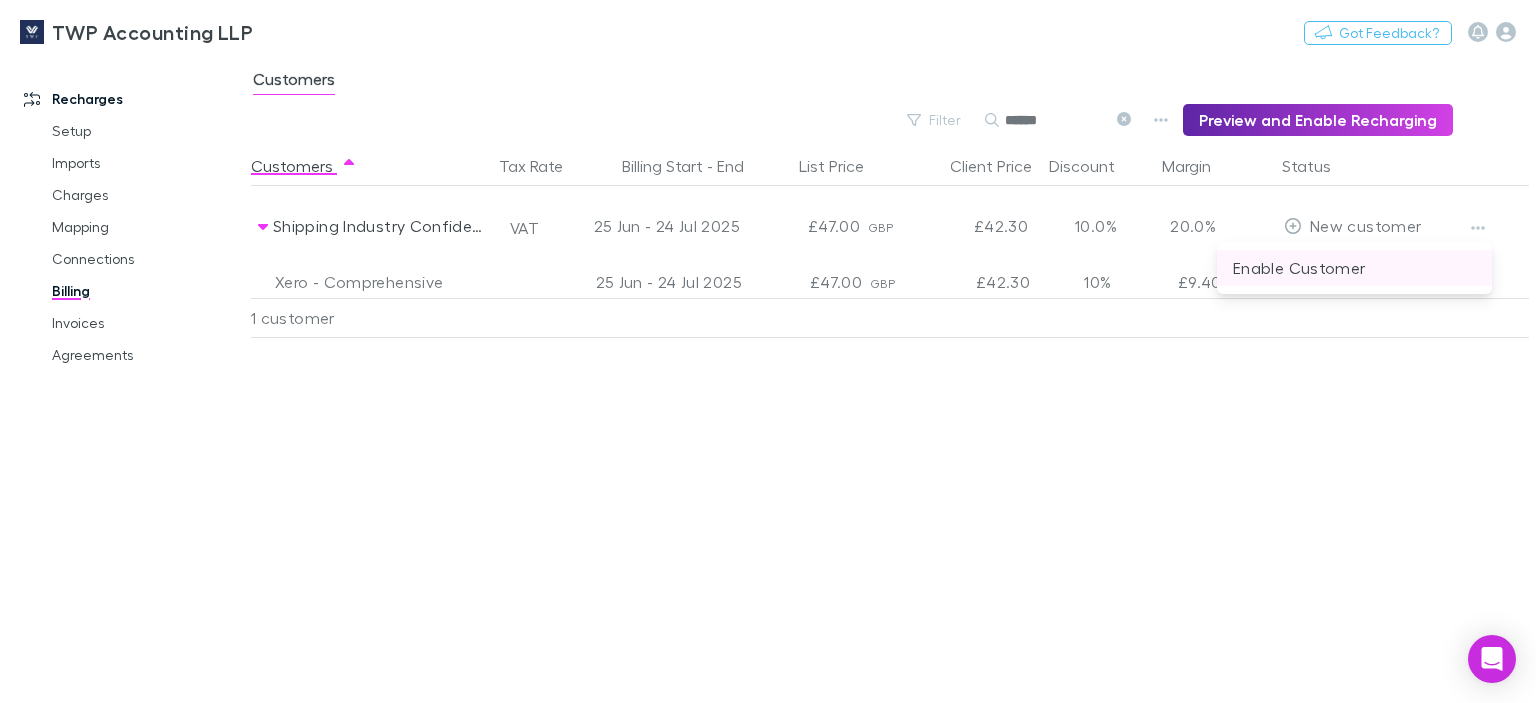 click on "Enable Customer" at bounding box center [1354, 268] 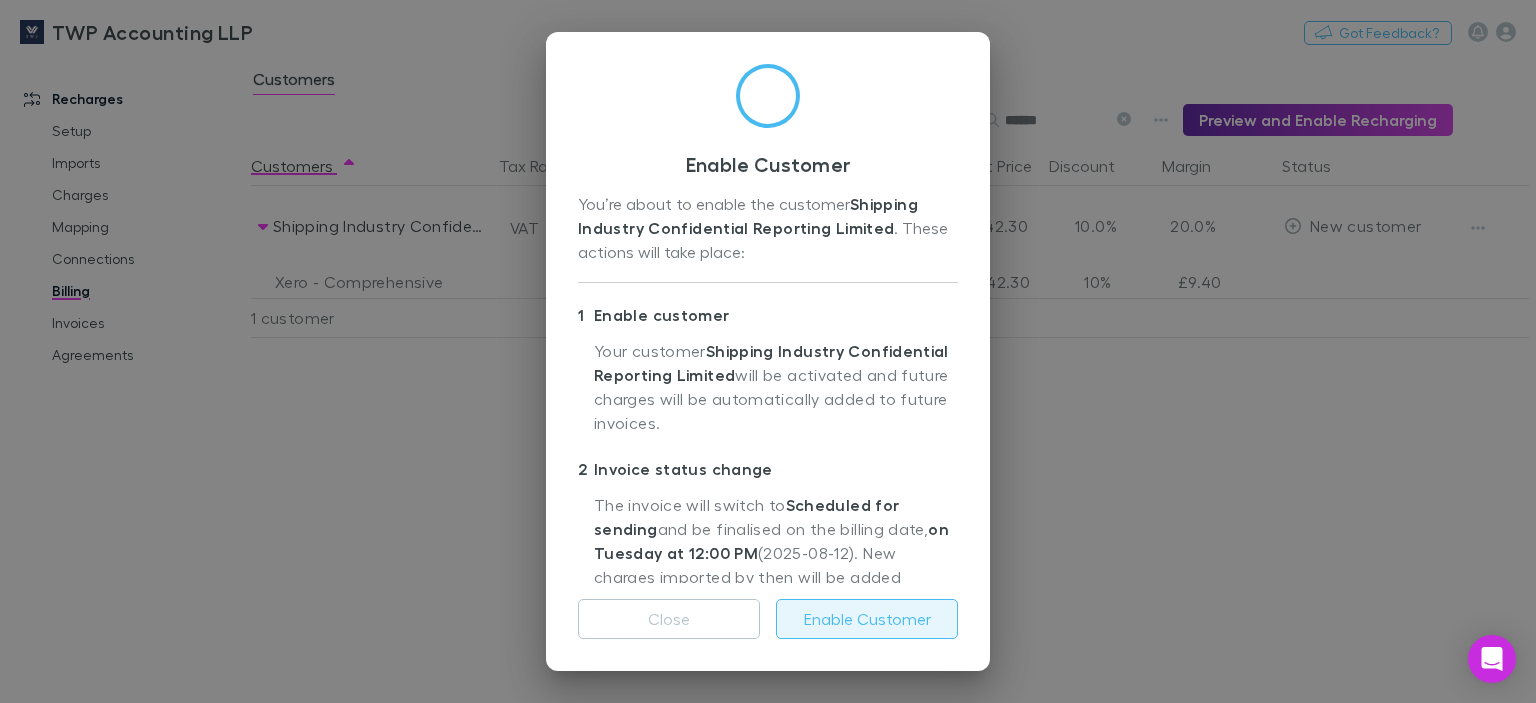 click on "Enable Customer" at bounding box center [867, 619] 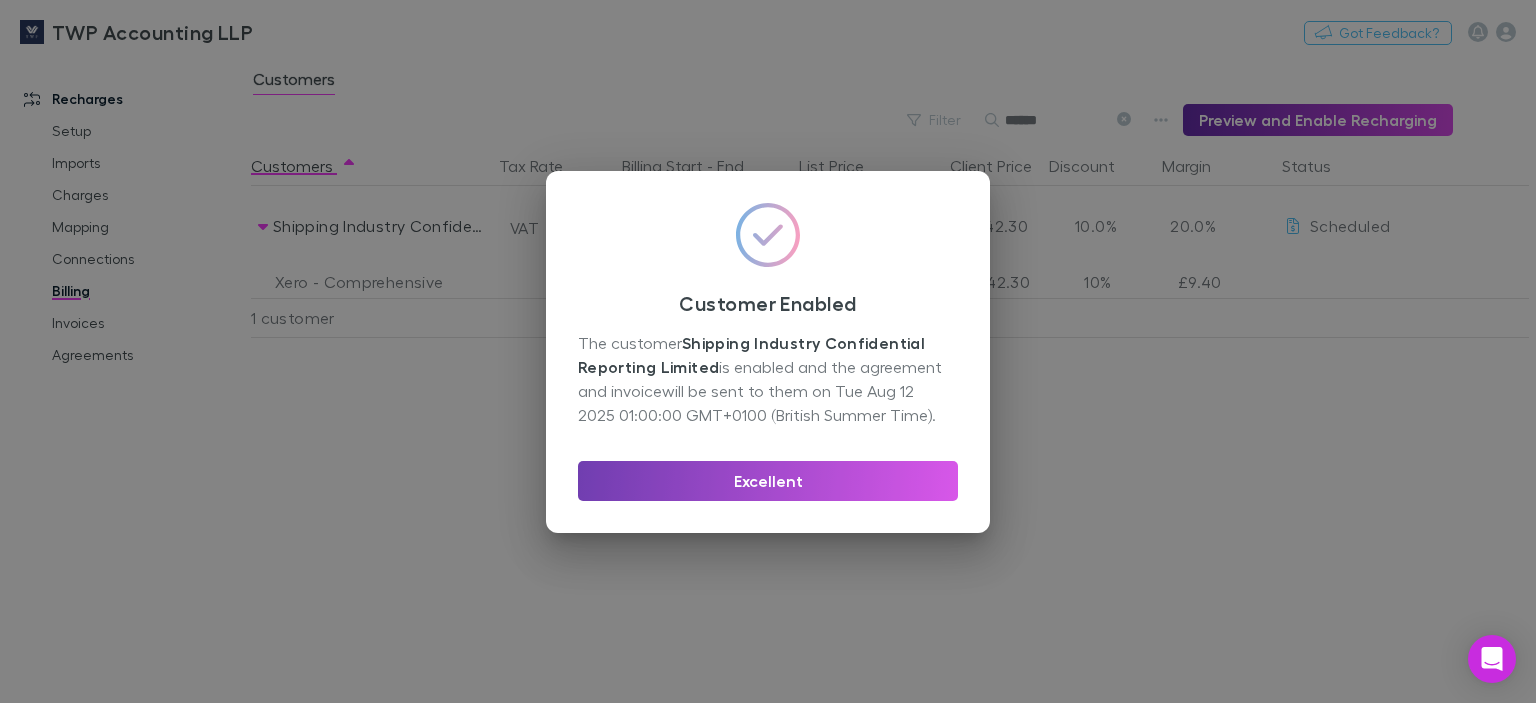 click on "Excellent" at bounding box center (768, 481) 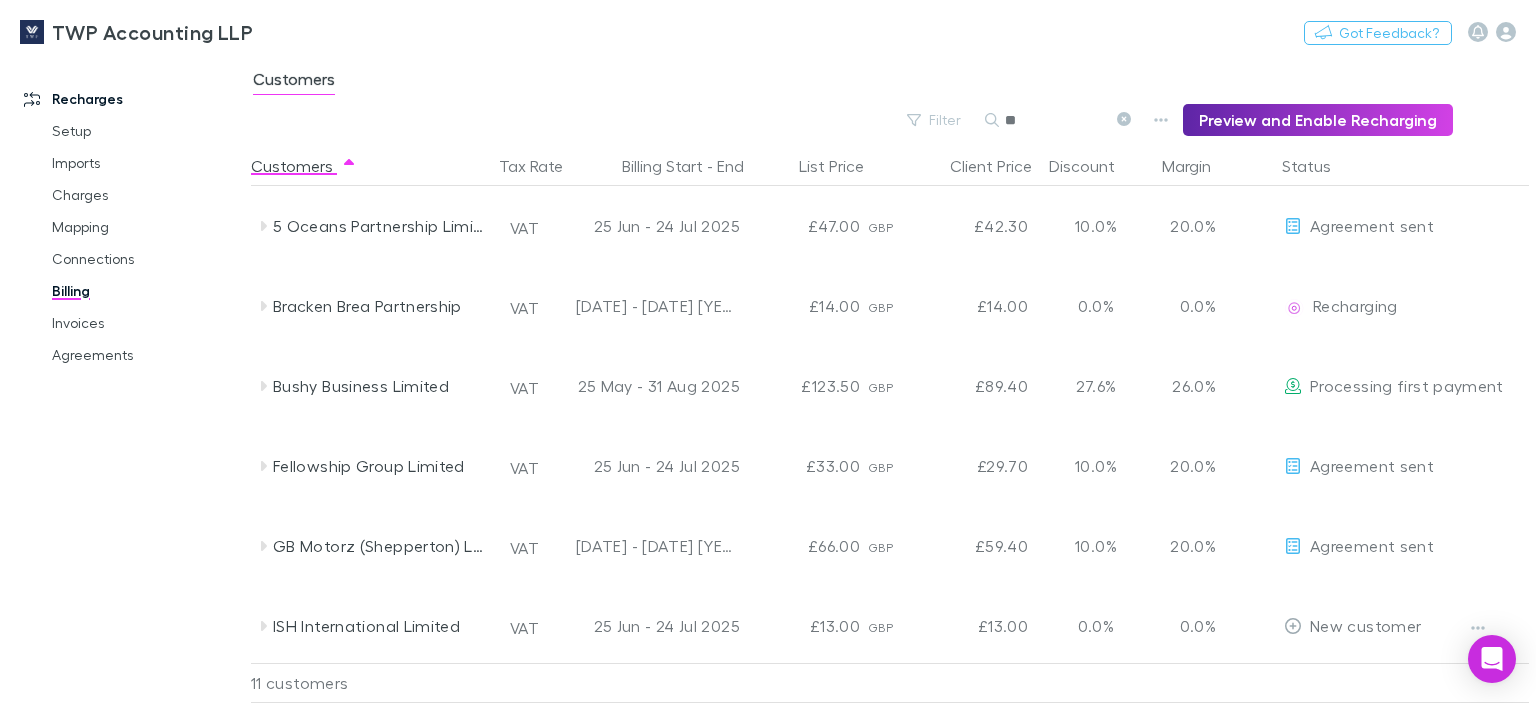 type on "*" 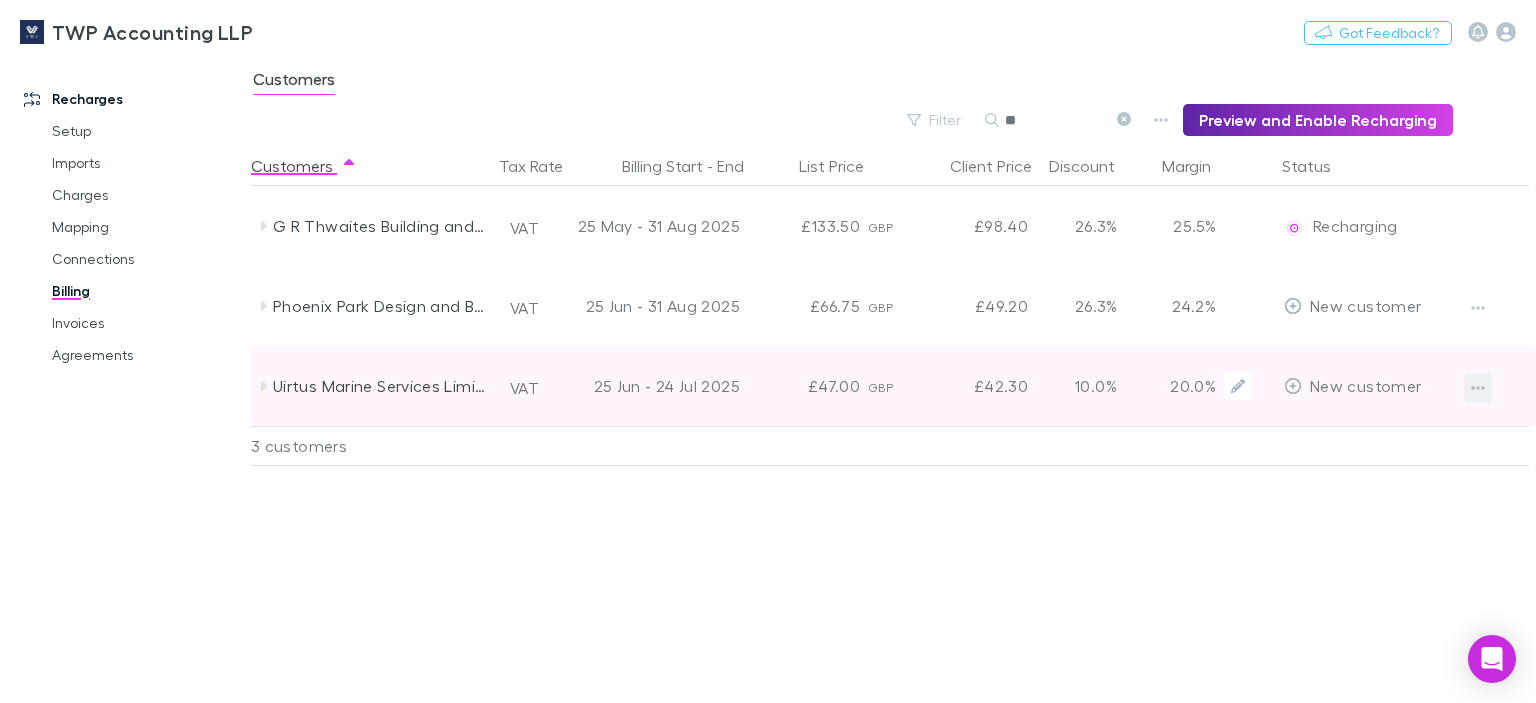 type on "**" 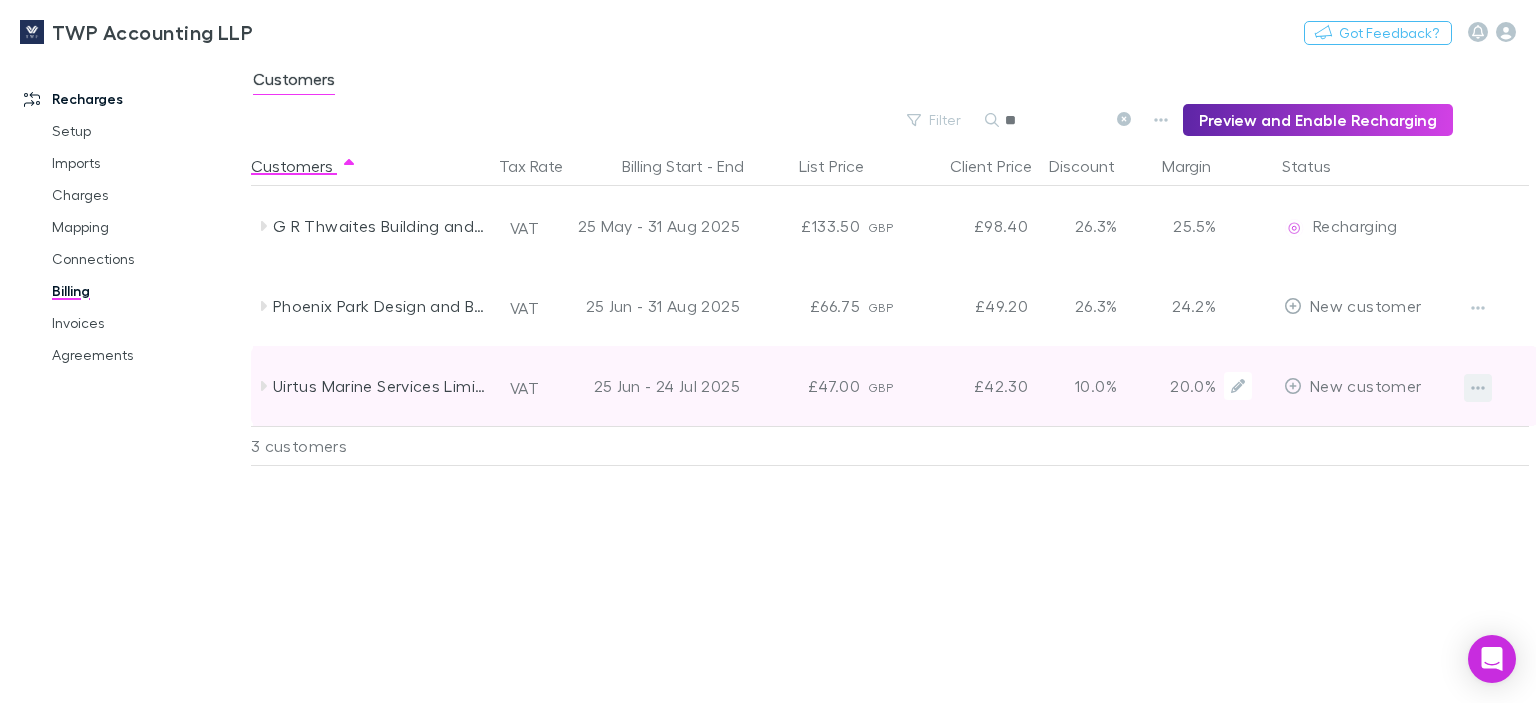 click 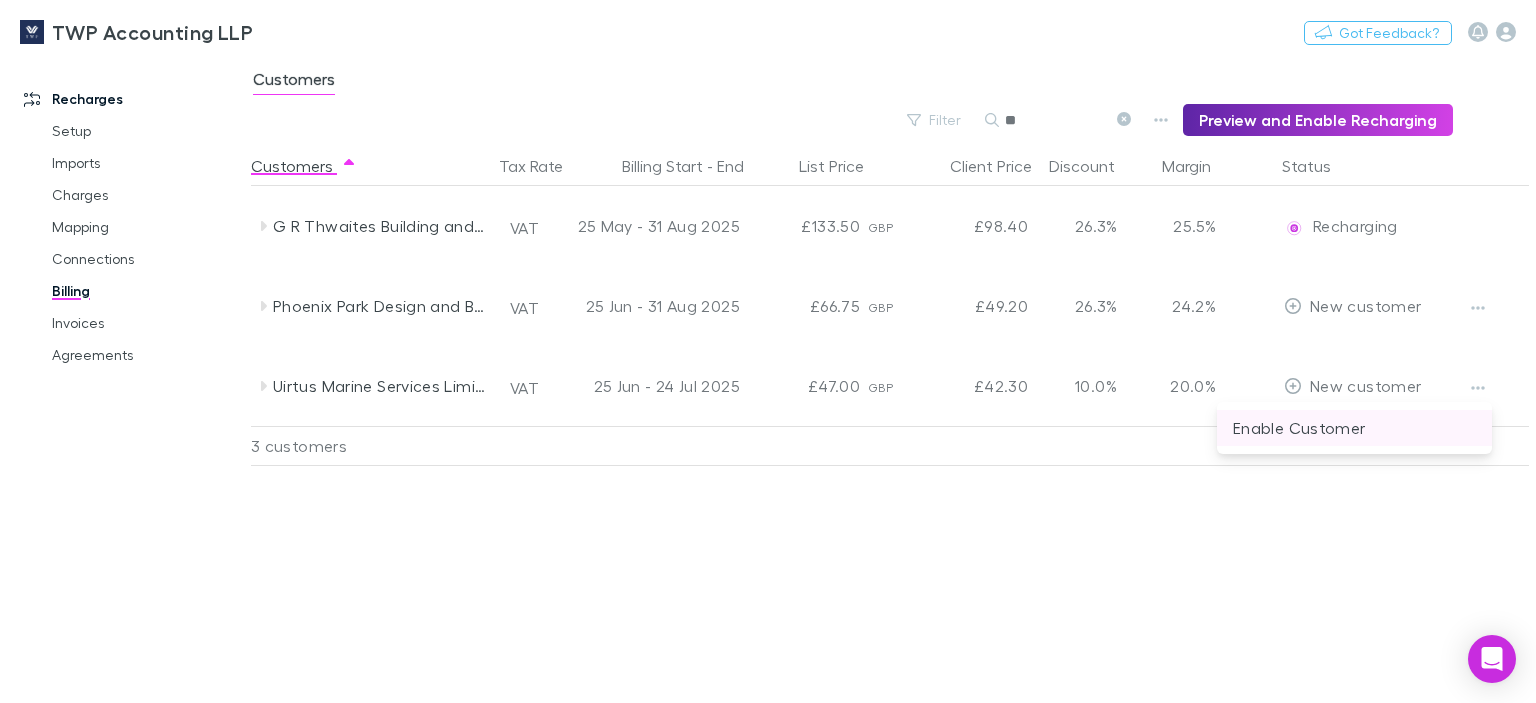 click on "Enable Customer" at bounding box center [1354, 428] 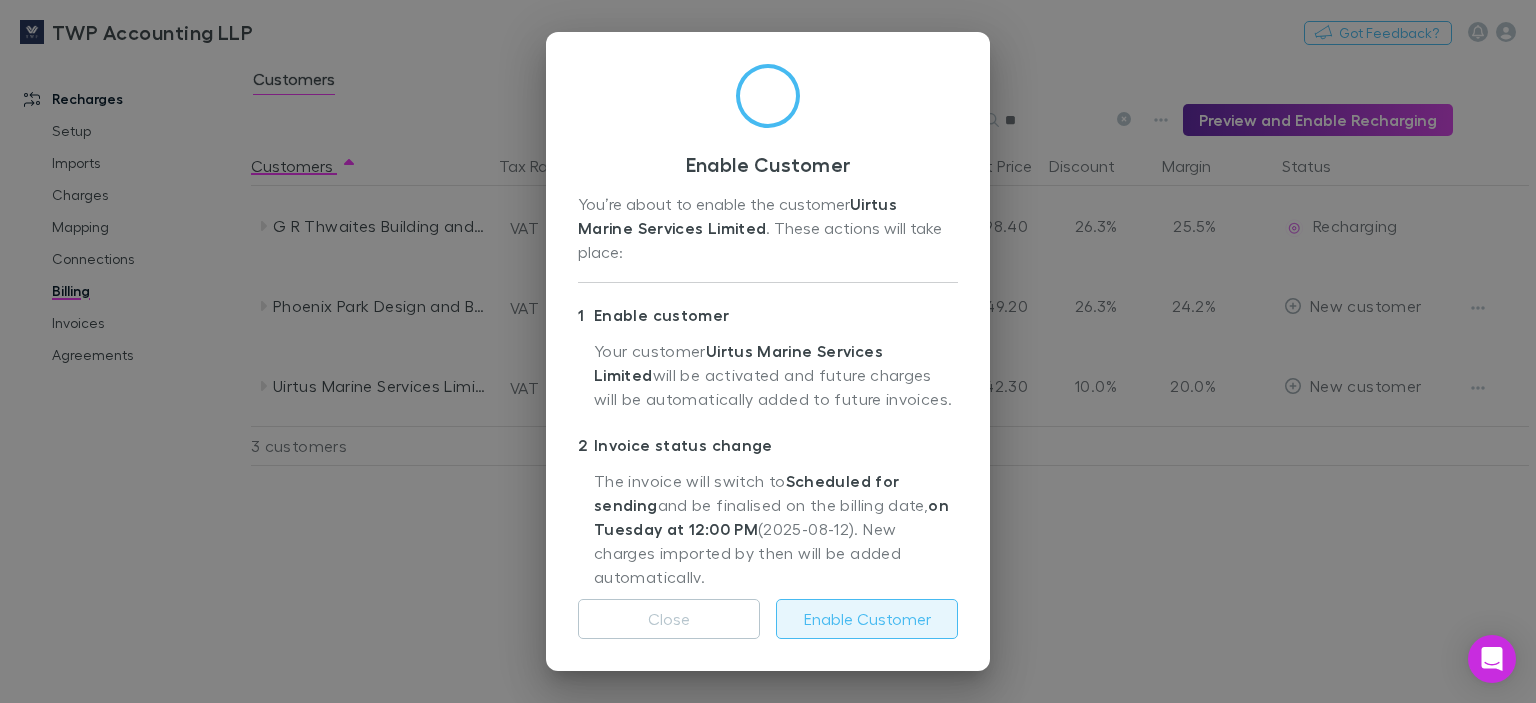 click on "Enable Customer" at bounding box center [867, 619] 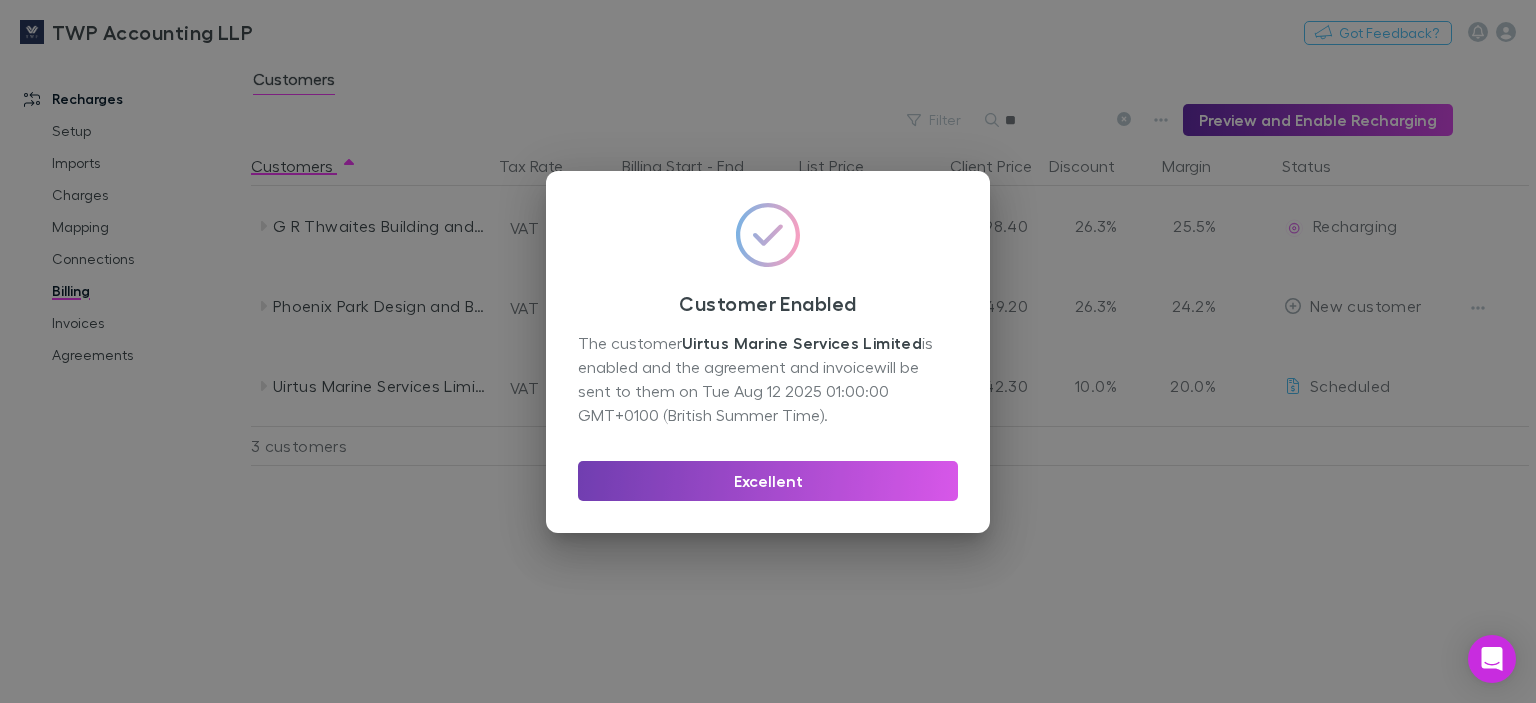 click on "Excellent" at bounding box center (768, 481) 